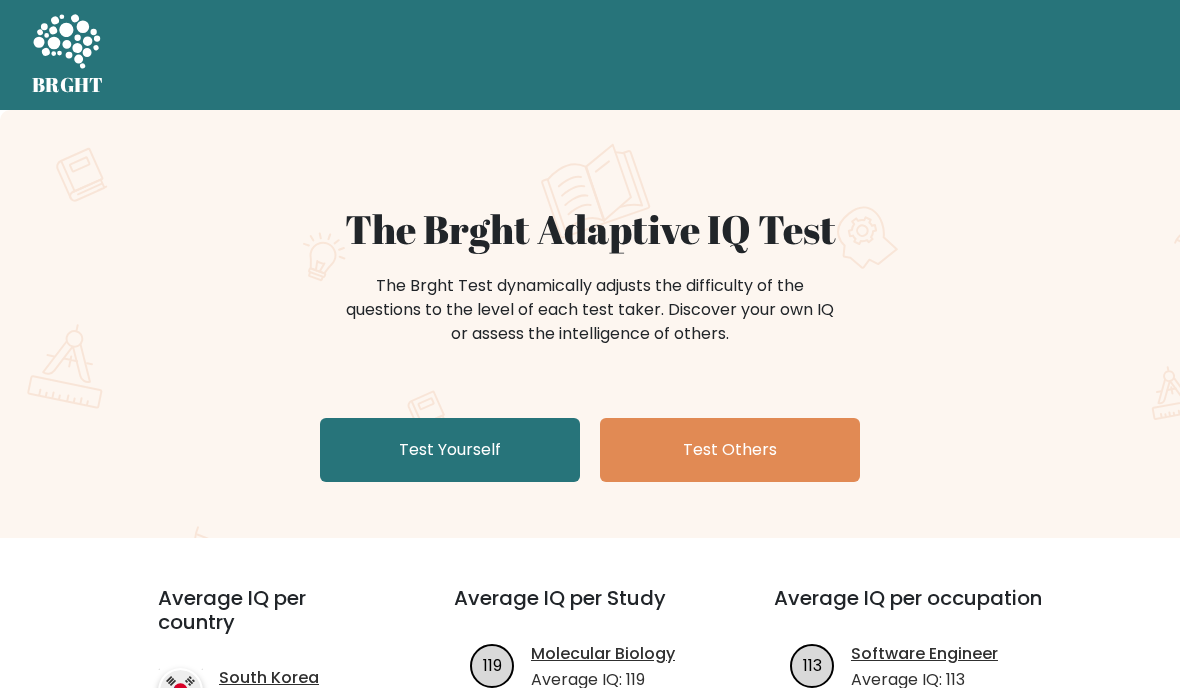 scroll, scrollTop: 0, scrollLeft: 0, axis: both 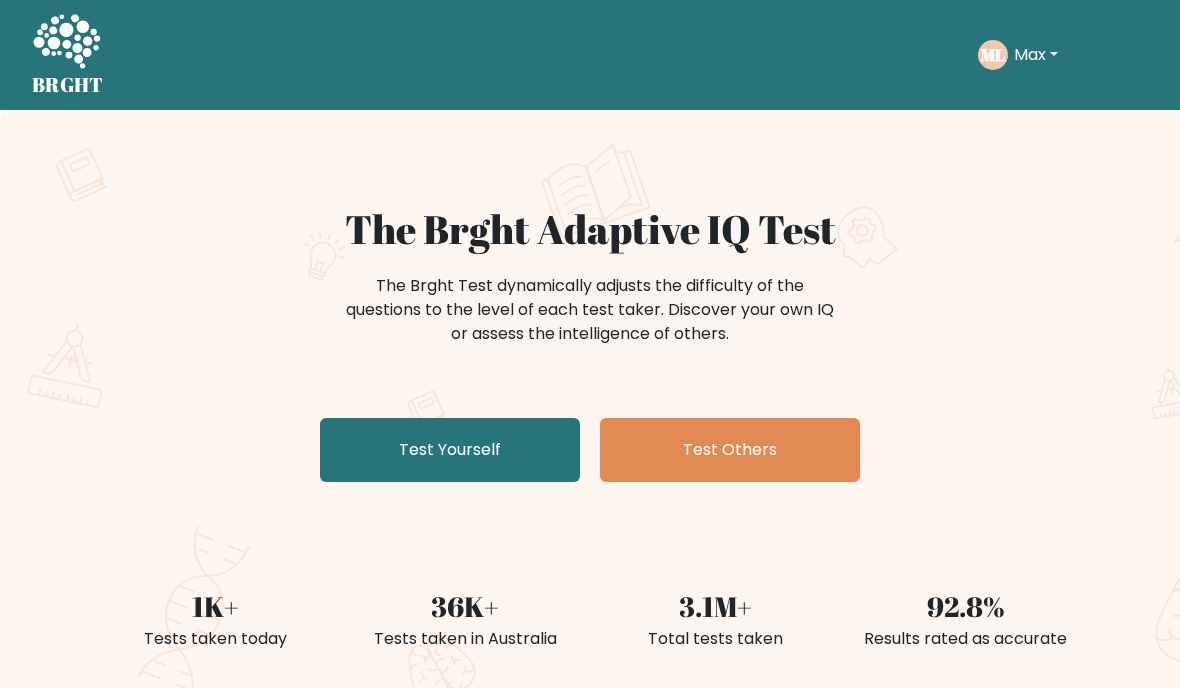 click on "Test Yourself" at bounding box center [450, 450] 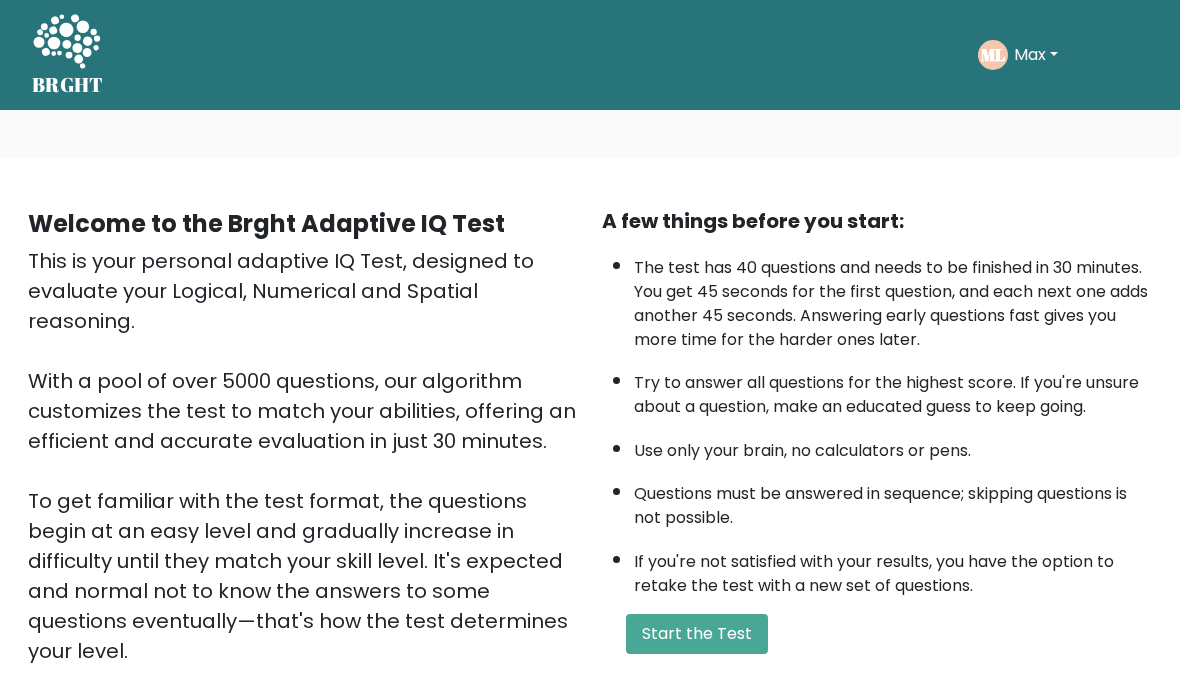 scroll, scrollTop: 0, scrollLeft: 0, axis: both 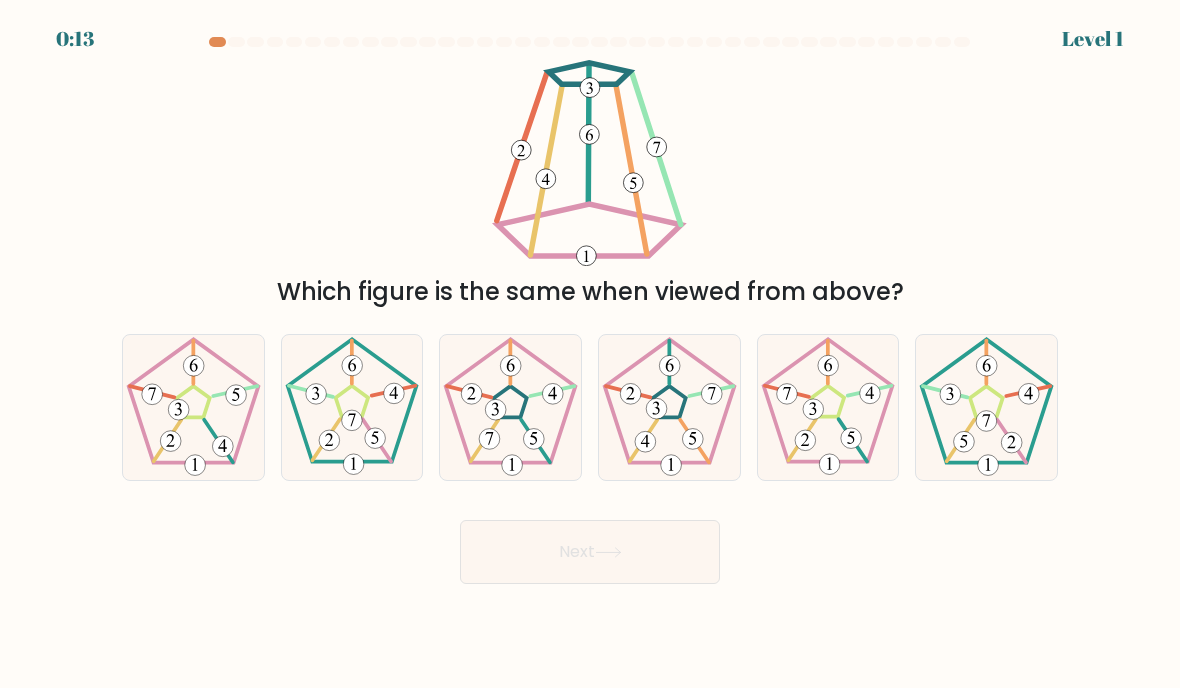 click at bounding box center [510, 407] 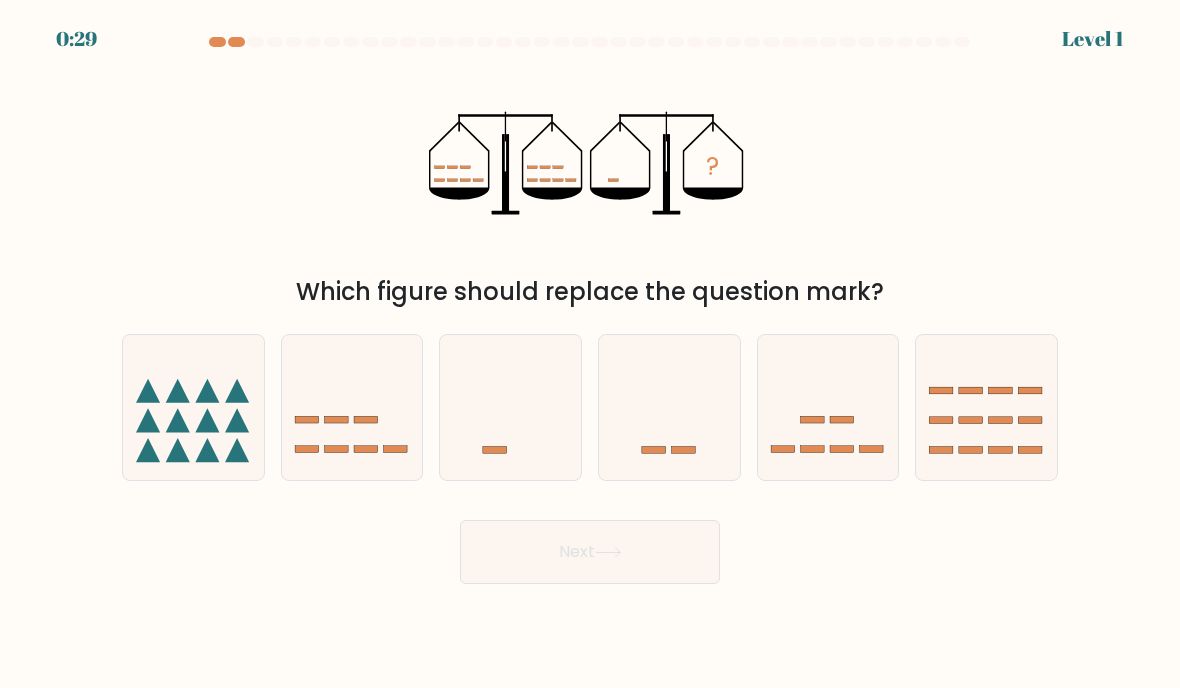 click at bounding box center (510, 407) 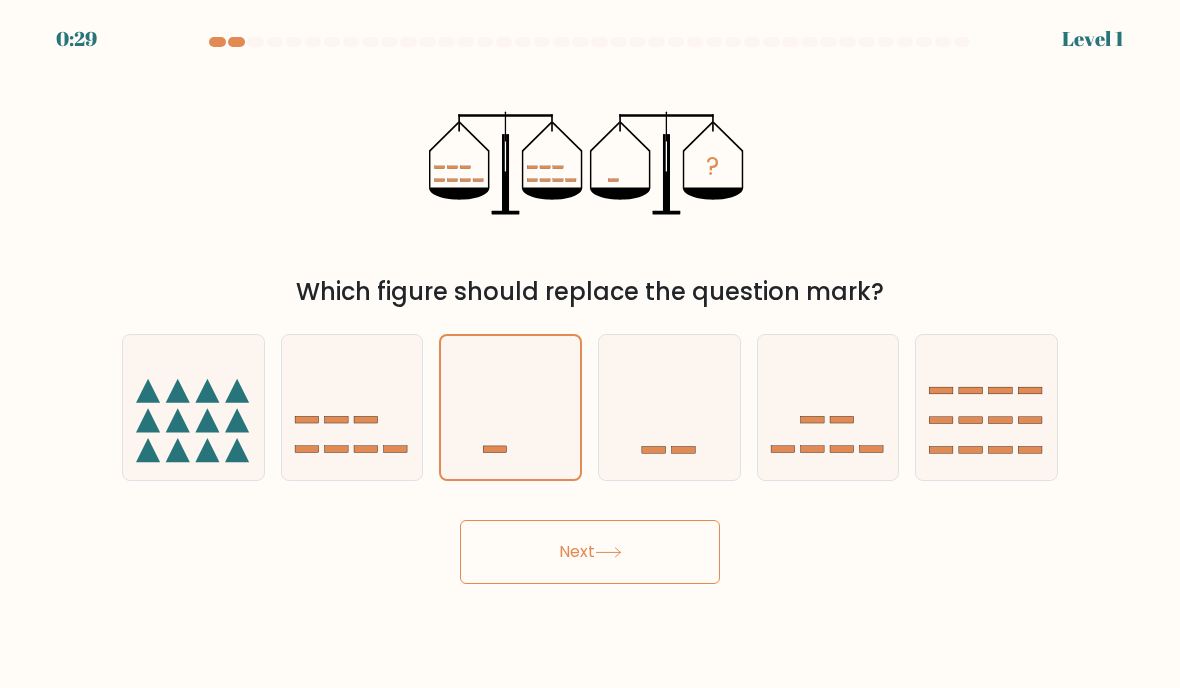 click on "Next" at bounding box center (590, 552) 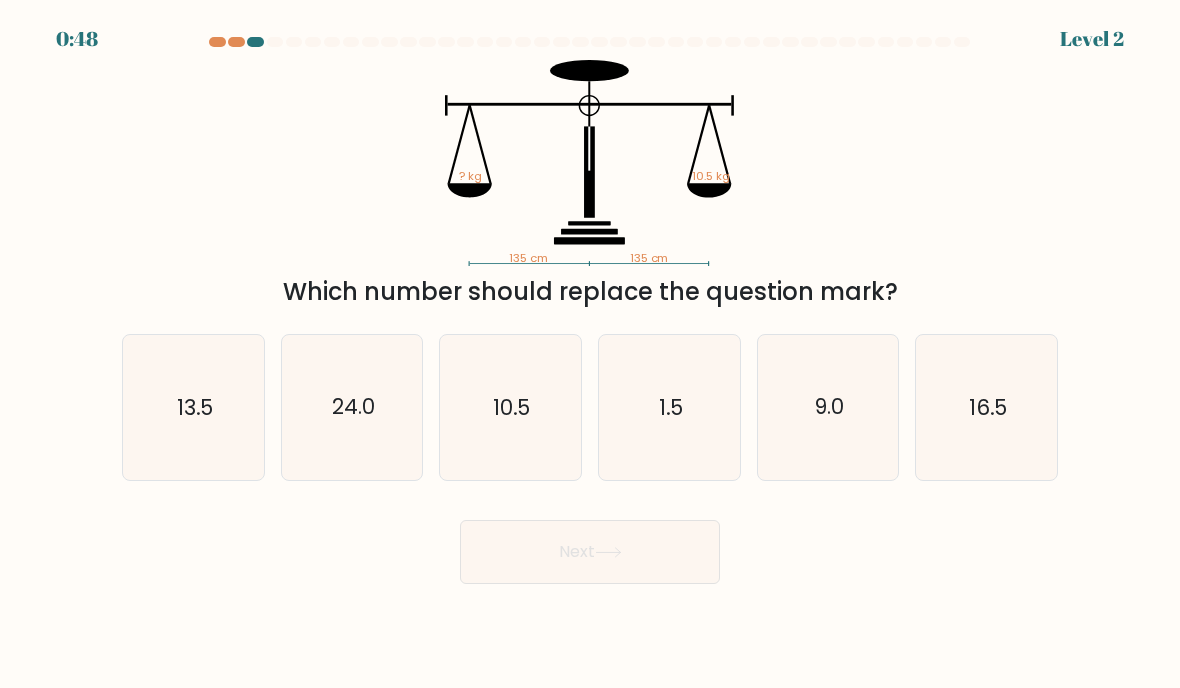 click on "10.5" at bounding box center [512, 407] 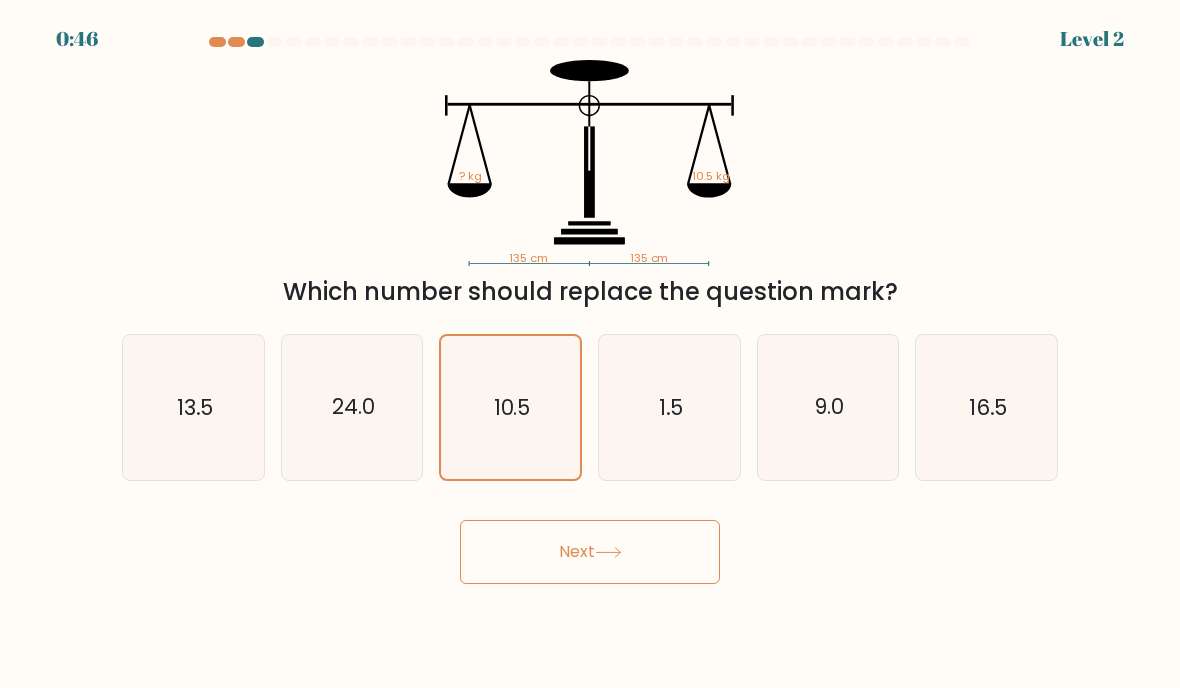 click on "Next" at bounding box center (590, 552) 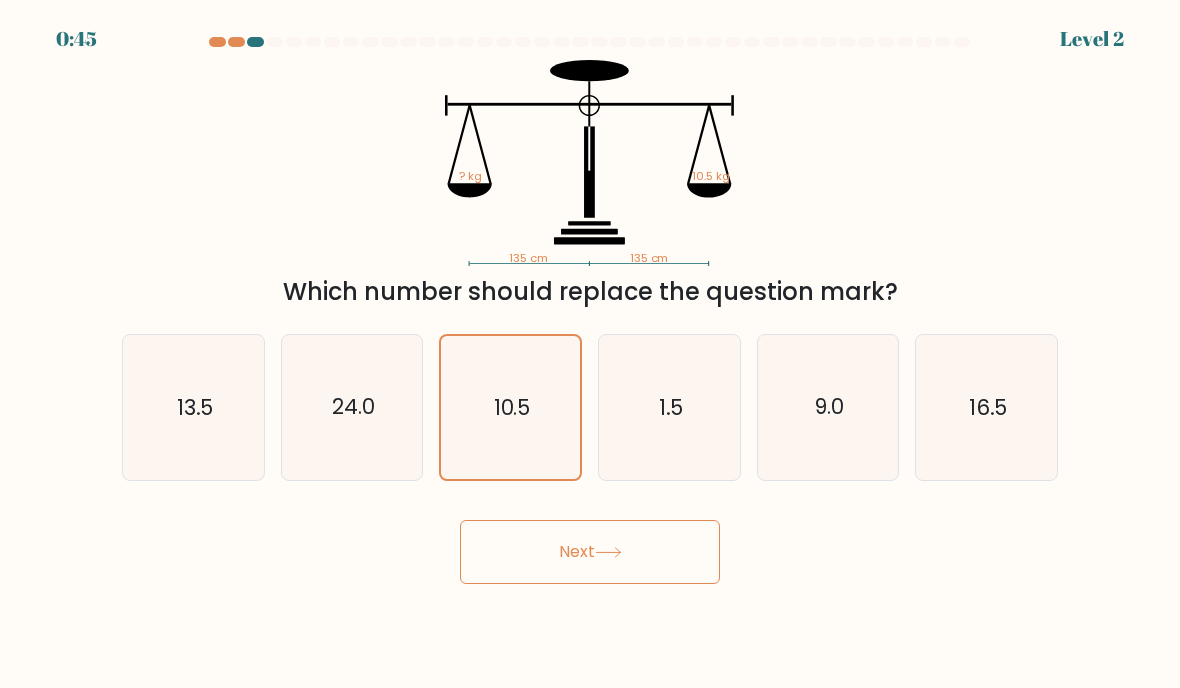 click at bounding box center [608, 552] 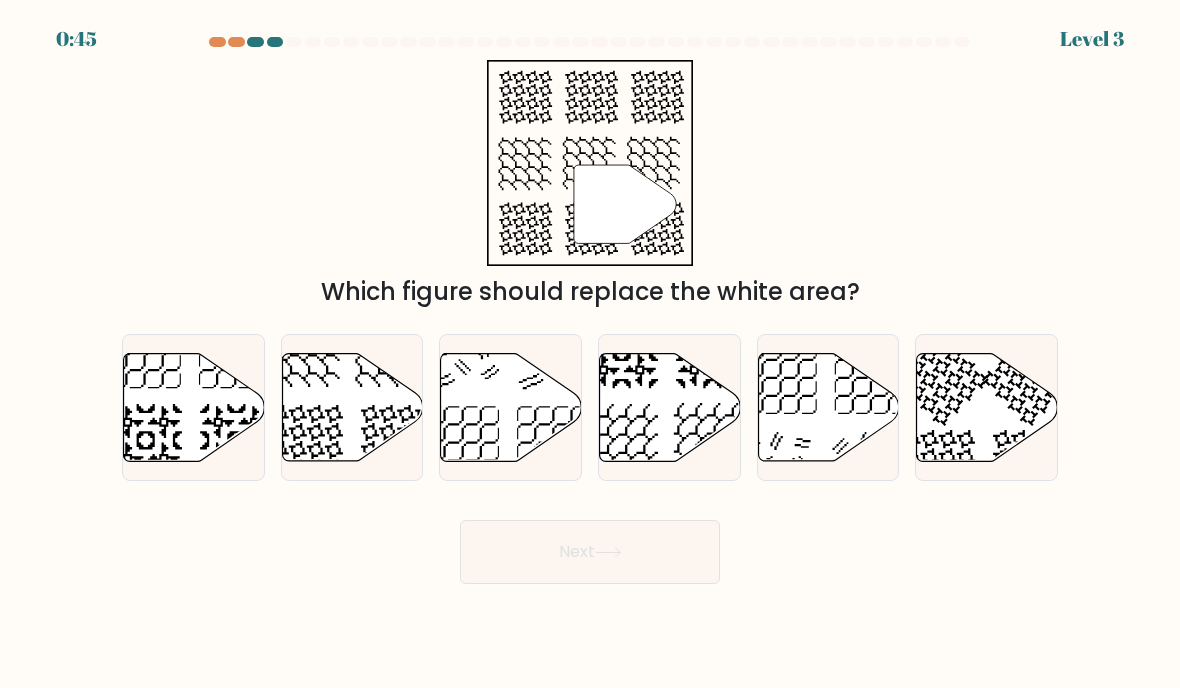 click on "Next" at bounding box center [590, 552] 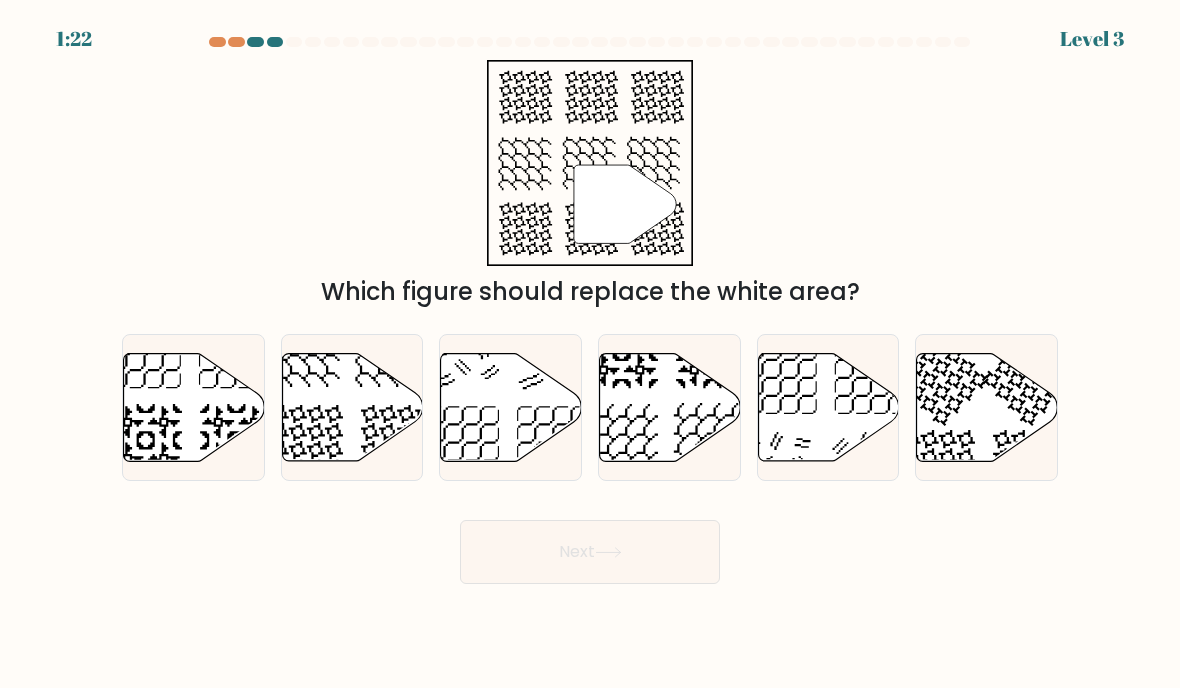 click at bounding box center [352, 407] 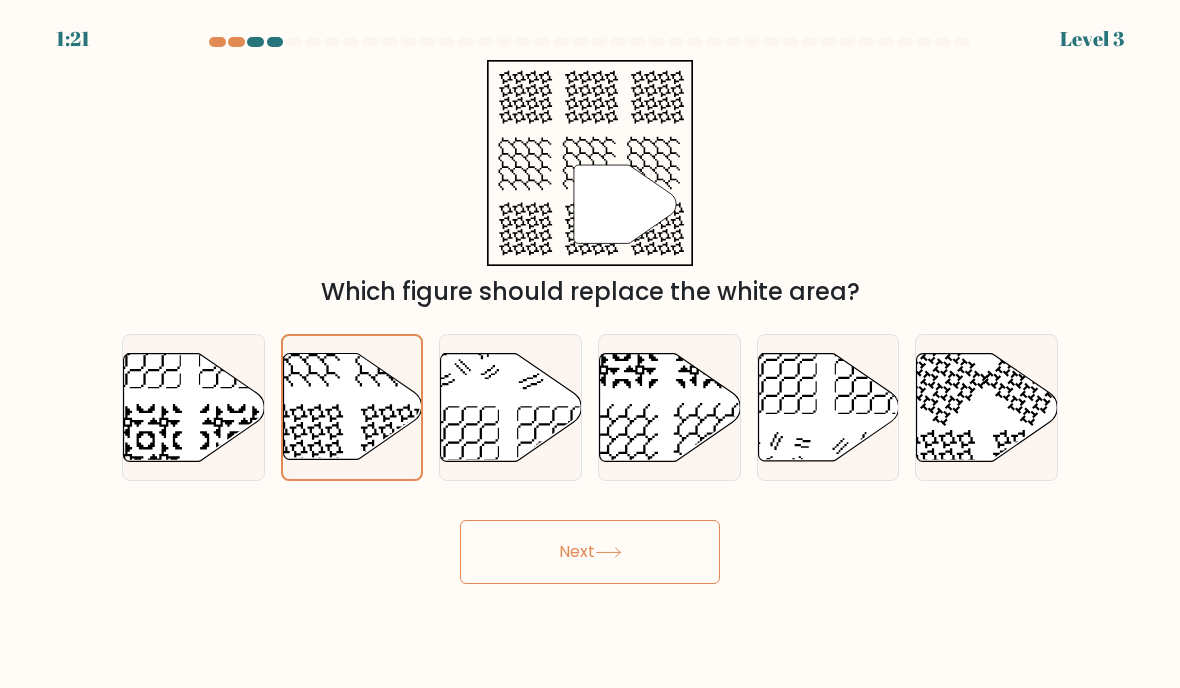 click on "1:21
Level 3" at bounding box center [590, 344] 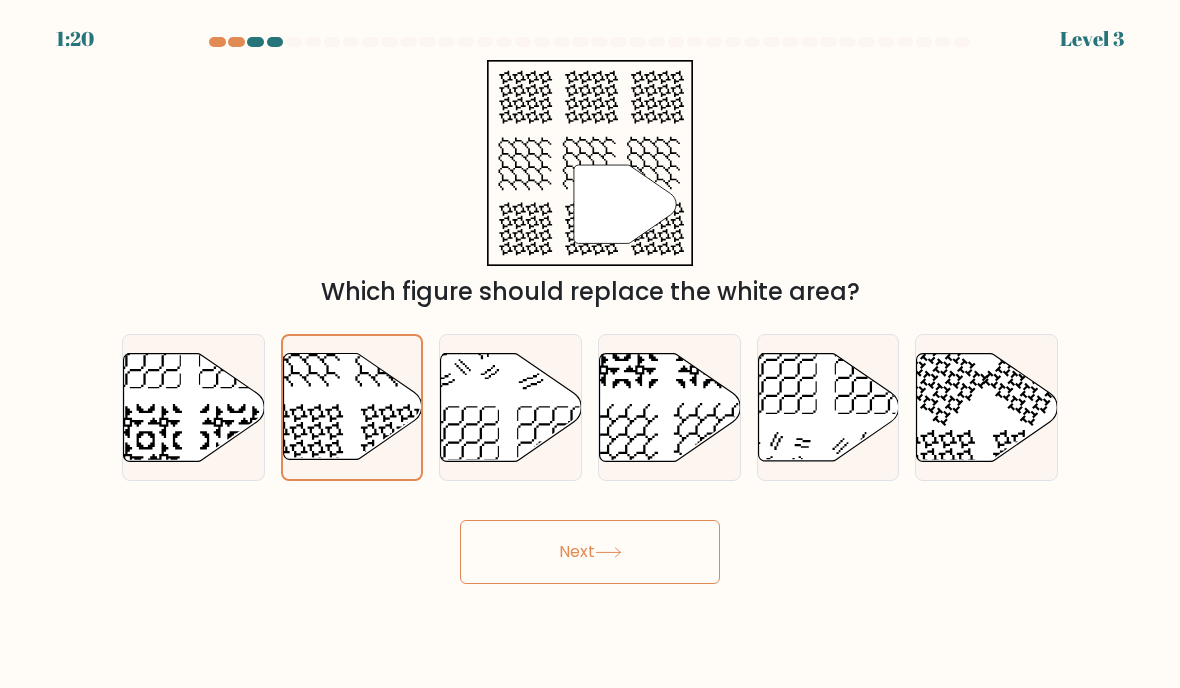 click on "Next" at bounding box center (590, 552) 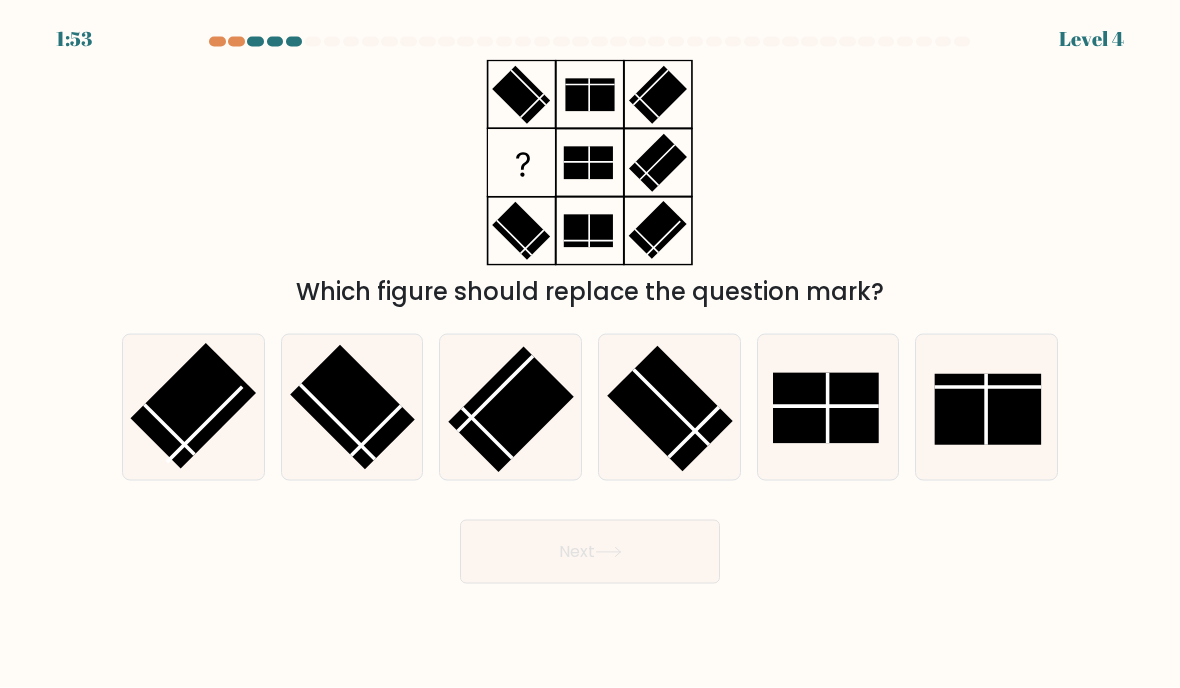 scroll, scrollTop: 84, scrollLeft: 0, axis: vertical 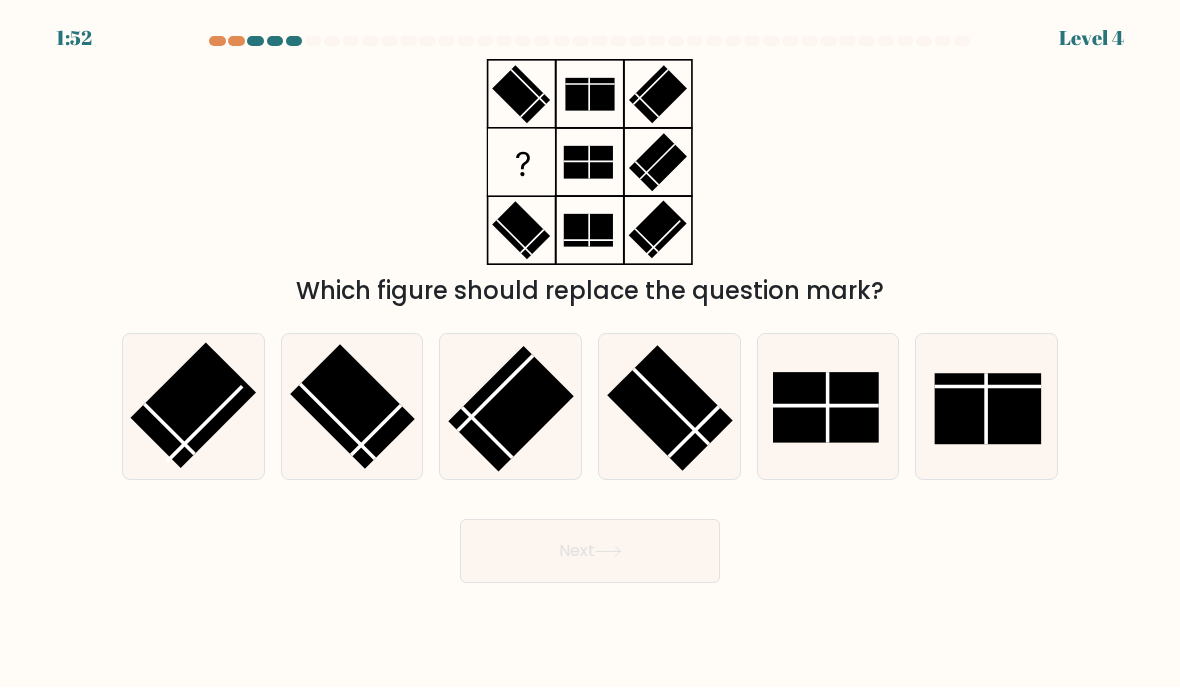 click at bounding box center (670, 407) 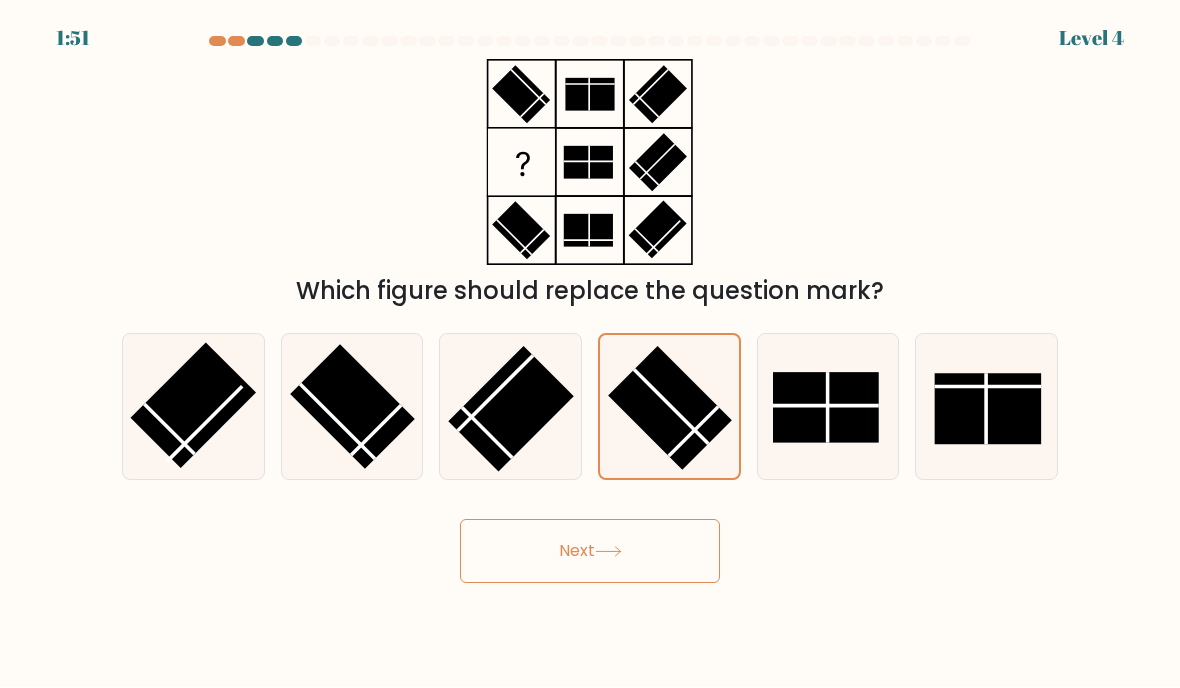 click on "Next" at bounding box center [590, 552] 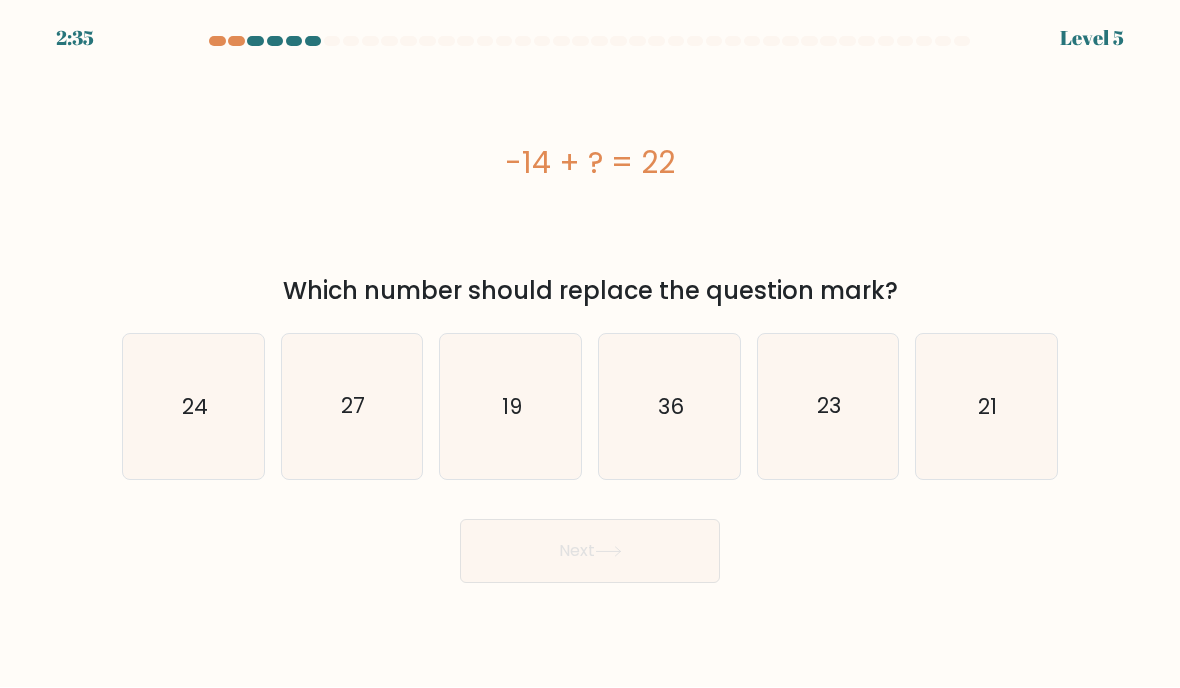 scroll, scrollTop: 0, scrollLeft: 0, axis: both 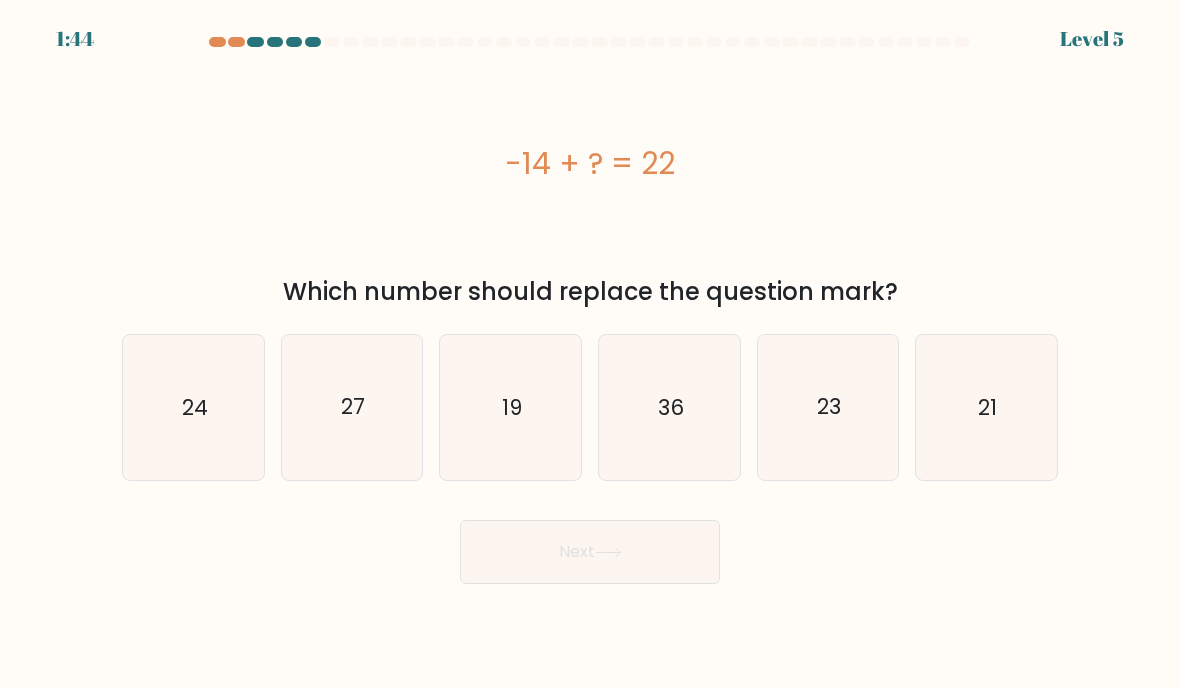 click on "36" at bounding box center [669, 407] 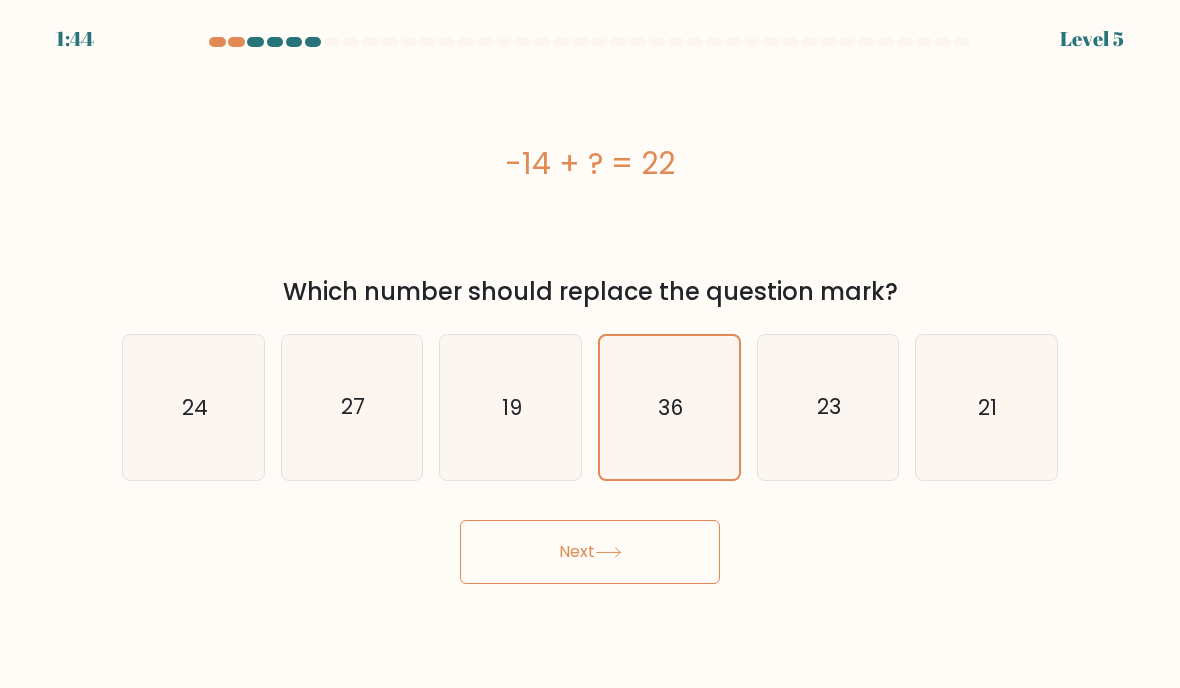 click on "Next" at bounding box center [590, 552] 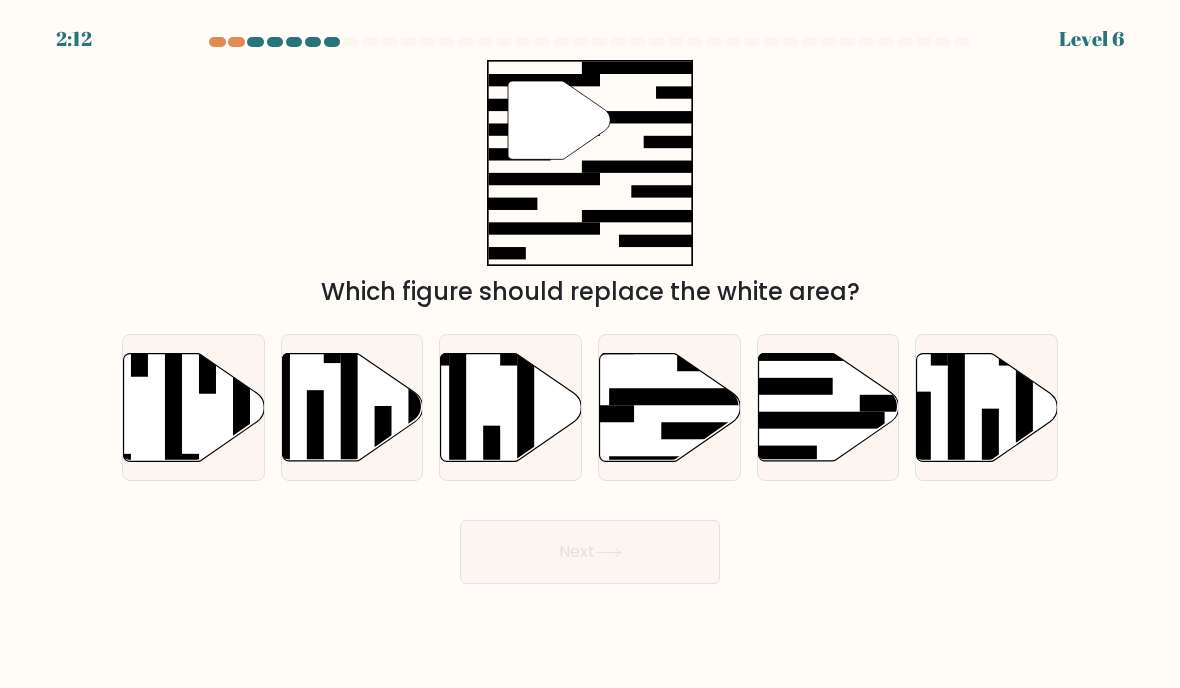 click at bounding box center (808, 420) 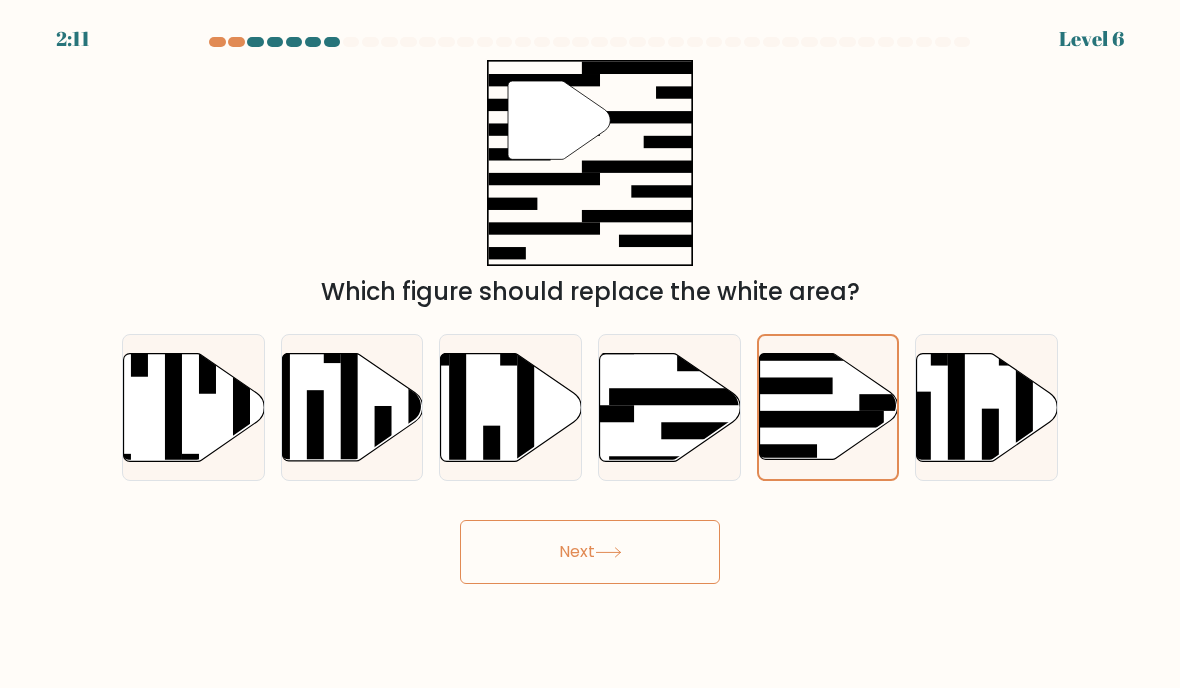 click on "Next" at bounding box center (590, 552) 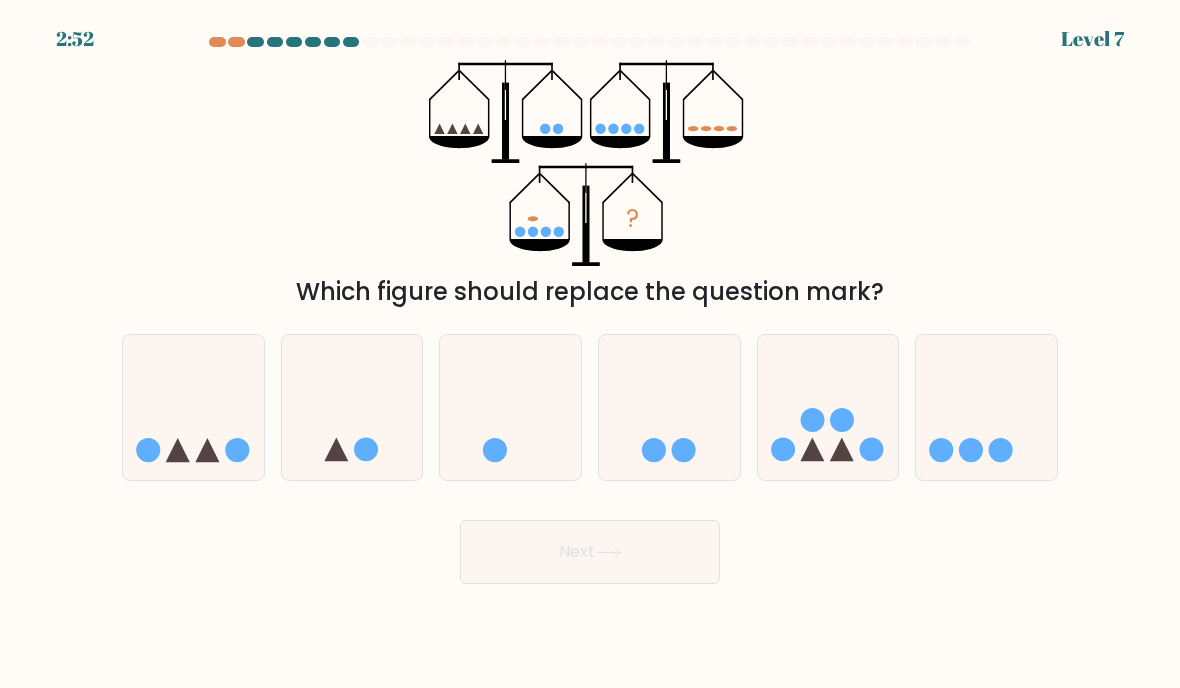 click at bounding box center (828, 407) 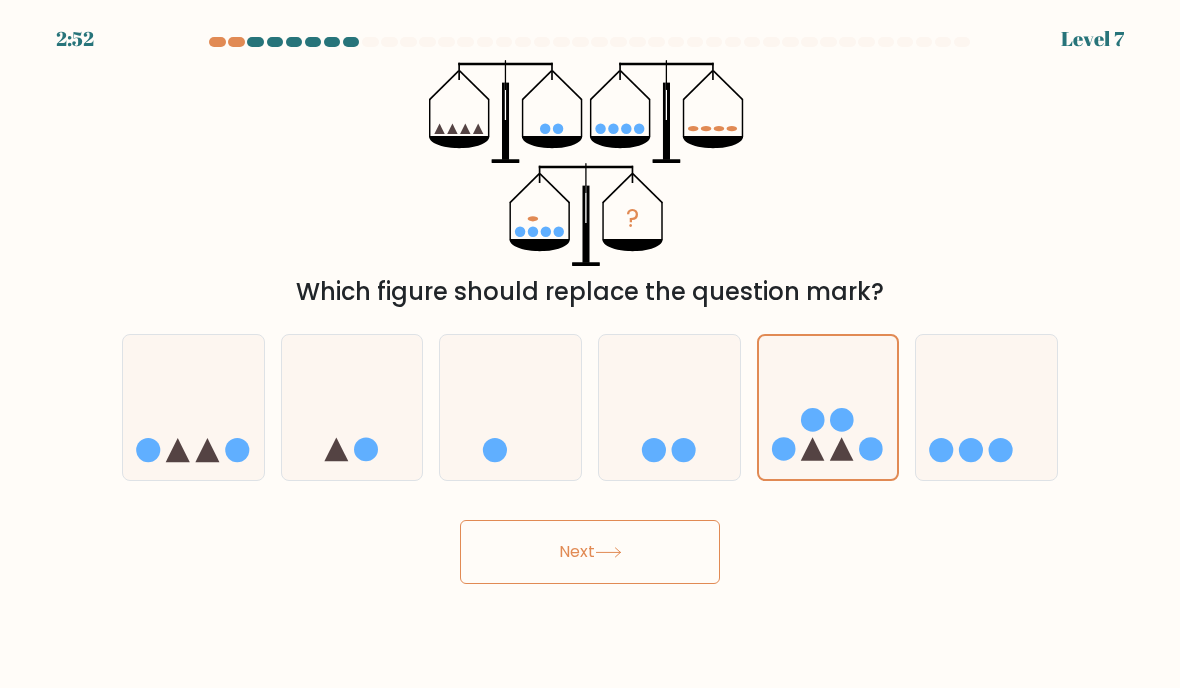 click on "Next" at bounding box center (590, 552) 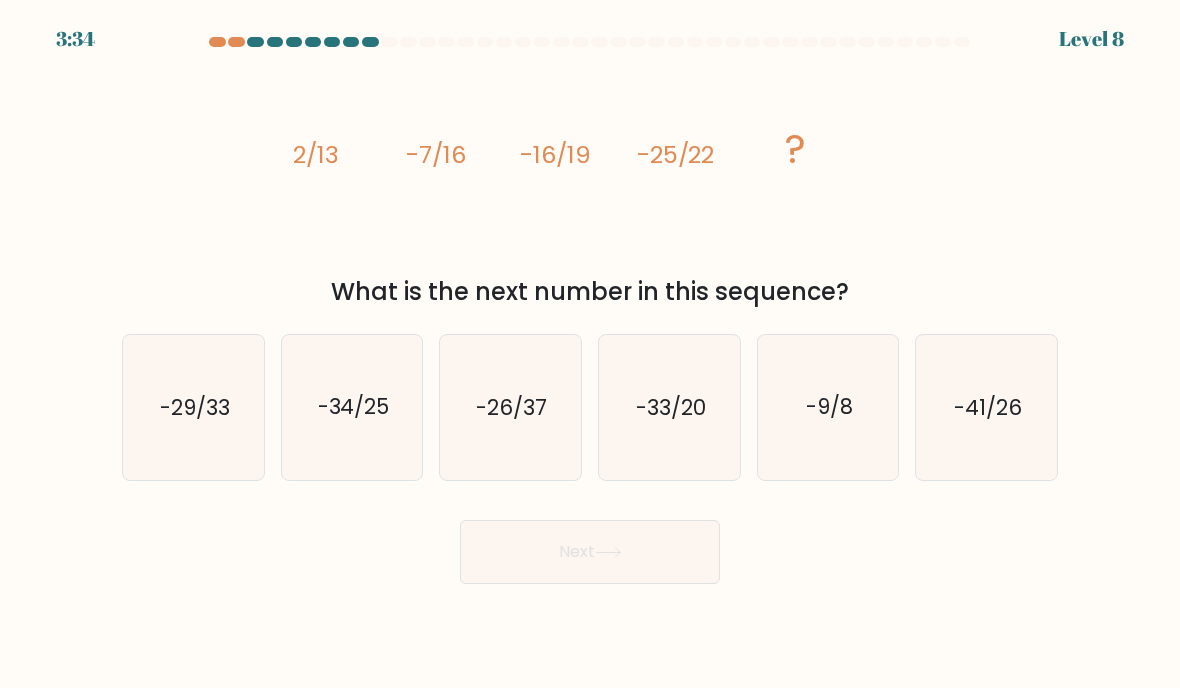 click on "-9/8" at bounding box center (828, 407) 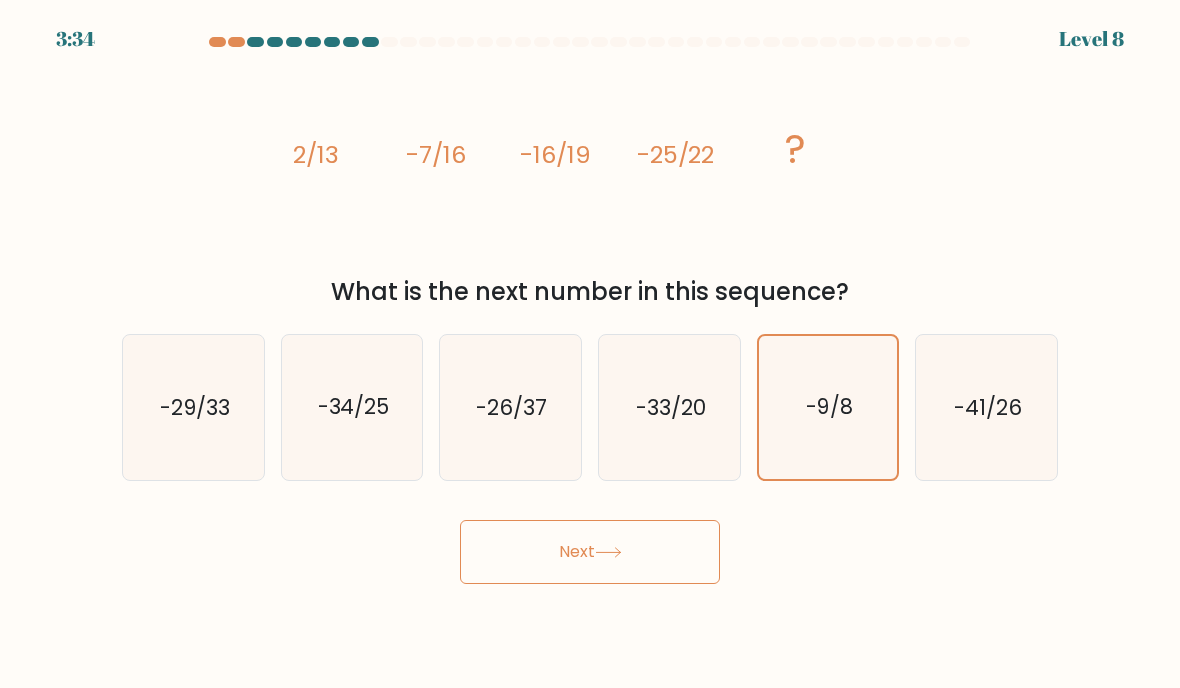 click on "Next" at bounding box center [590, 552] 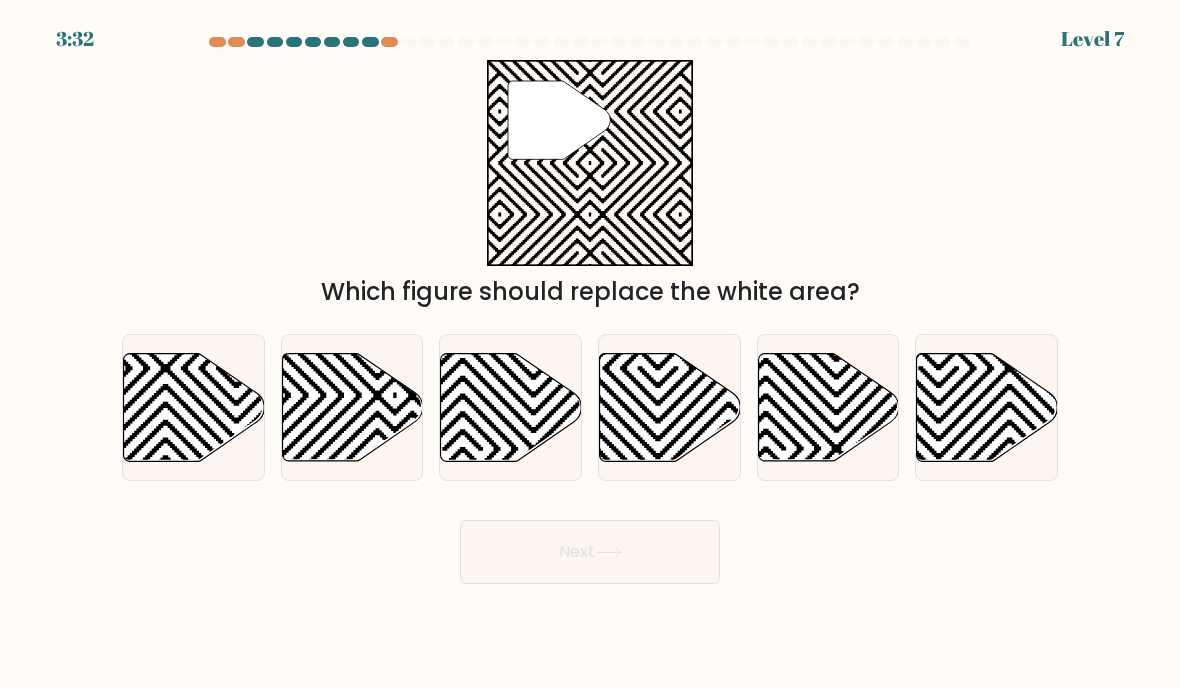 click on "Next" at bounding box center [590, 552] 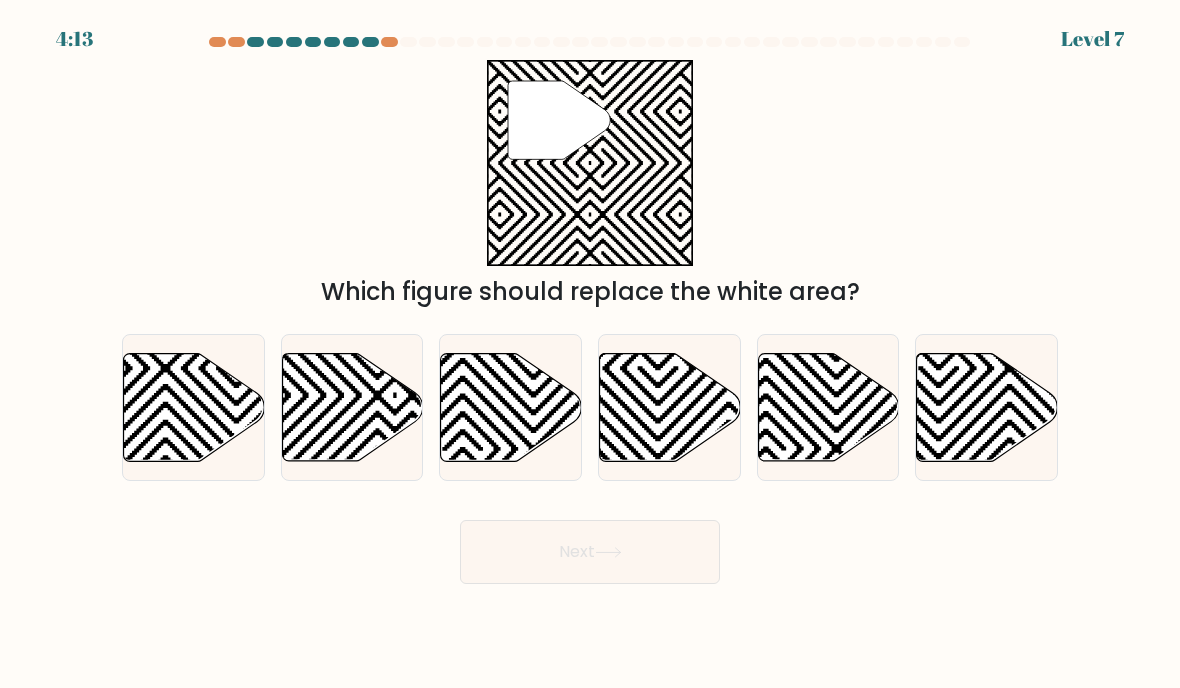 click at bounding box center (352, 407) 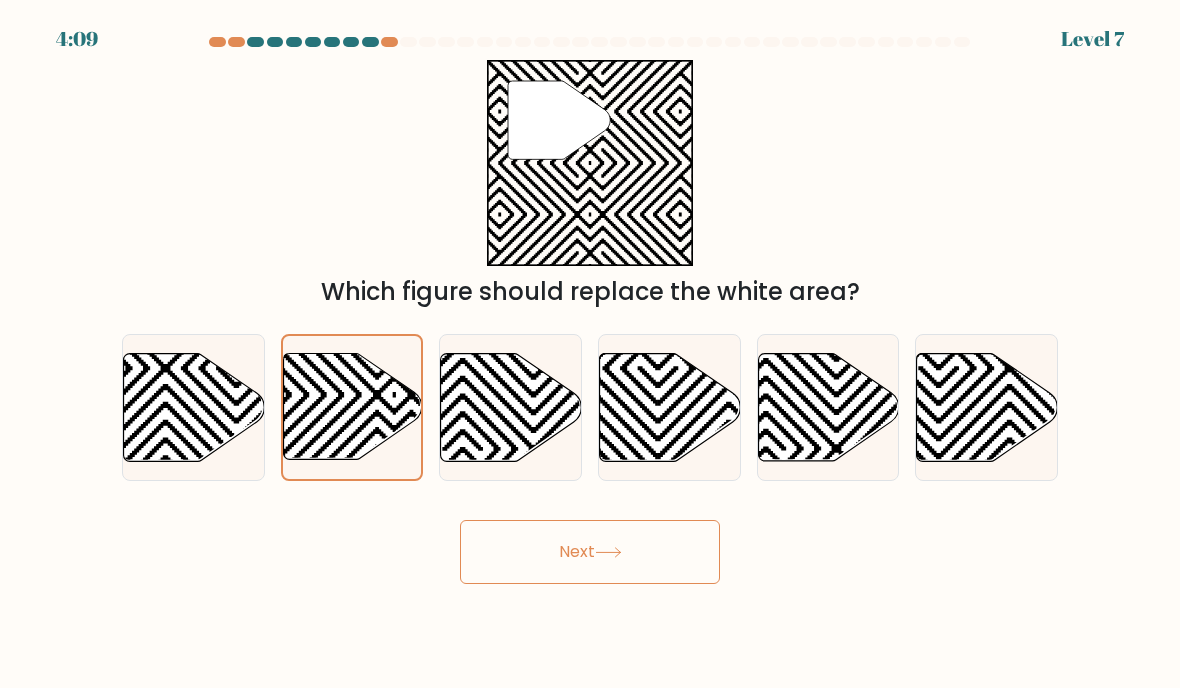click on "Next" at bounding box center [590, 552] 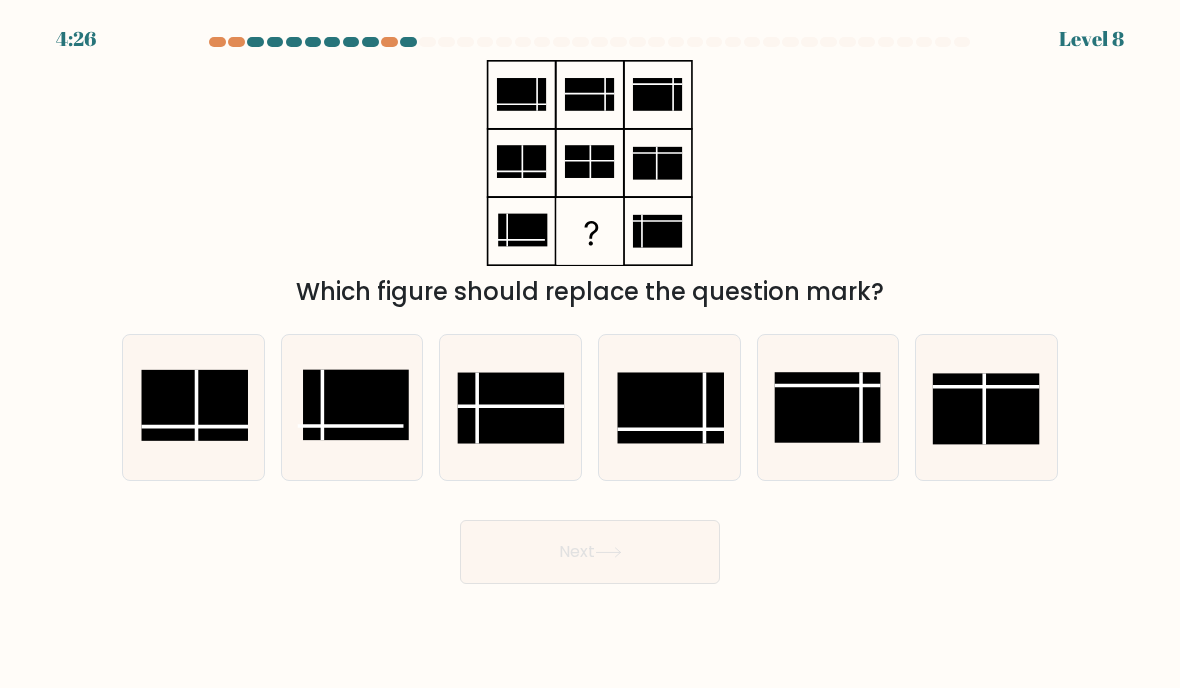 click at bounding box center (511, 408) 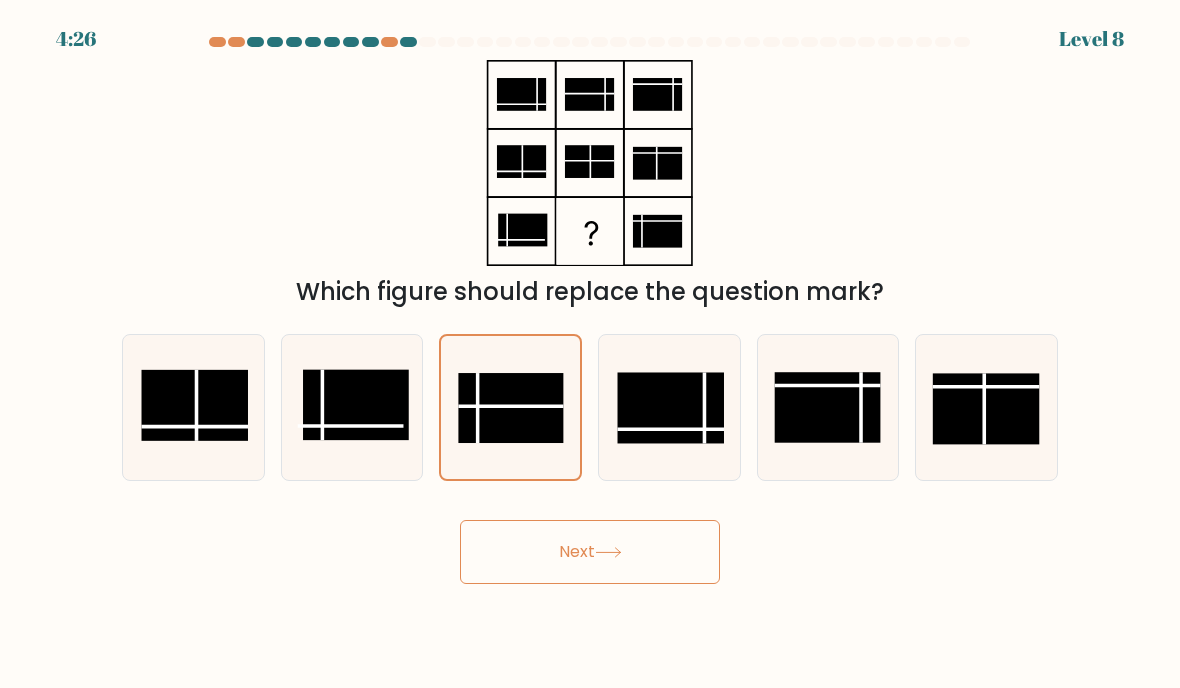 click on "Next" at bounding box center [590, 552] 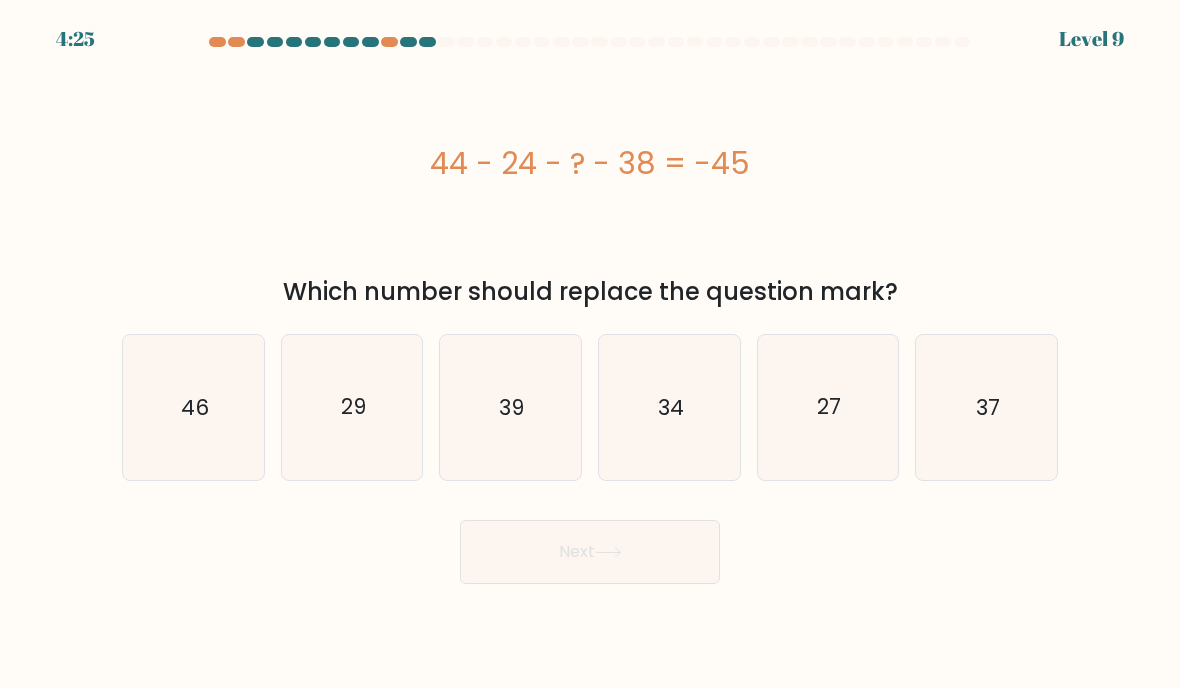 click on "Next" at bounding box center [590, 552] 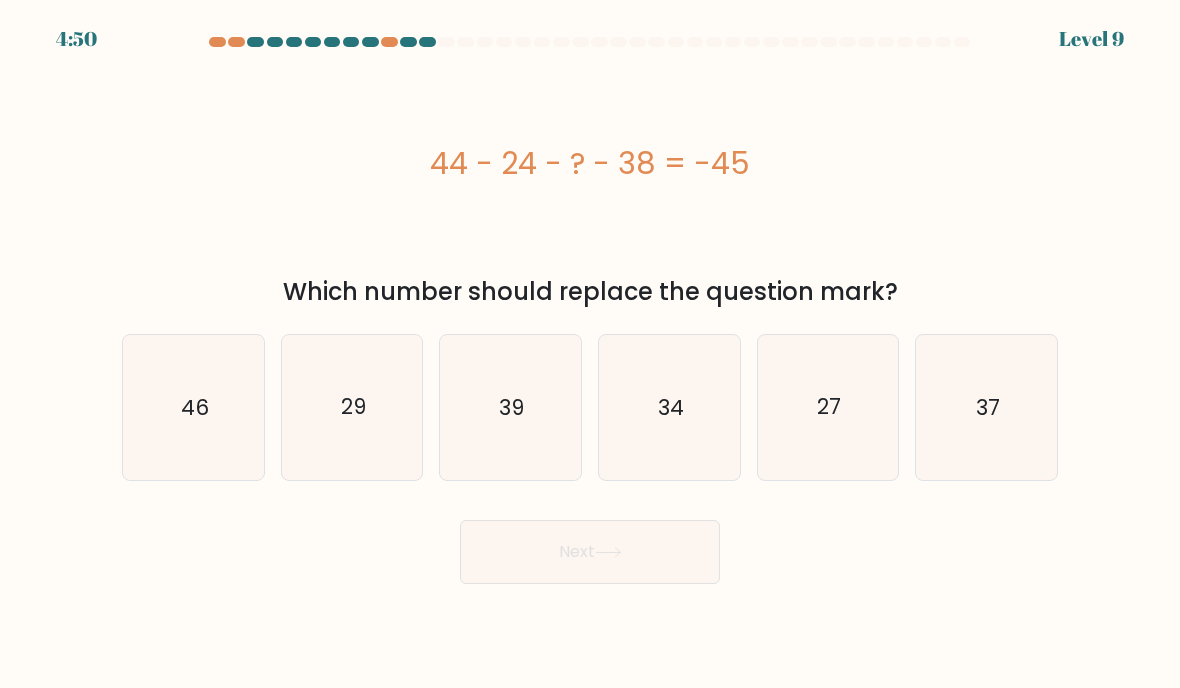 click on "27" at bounding box center [828, 407] 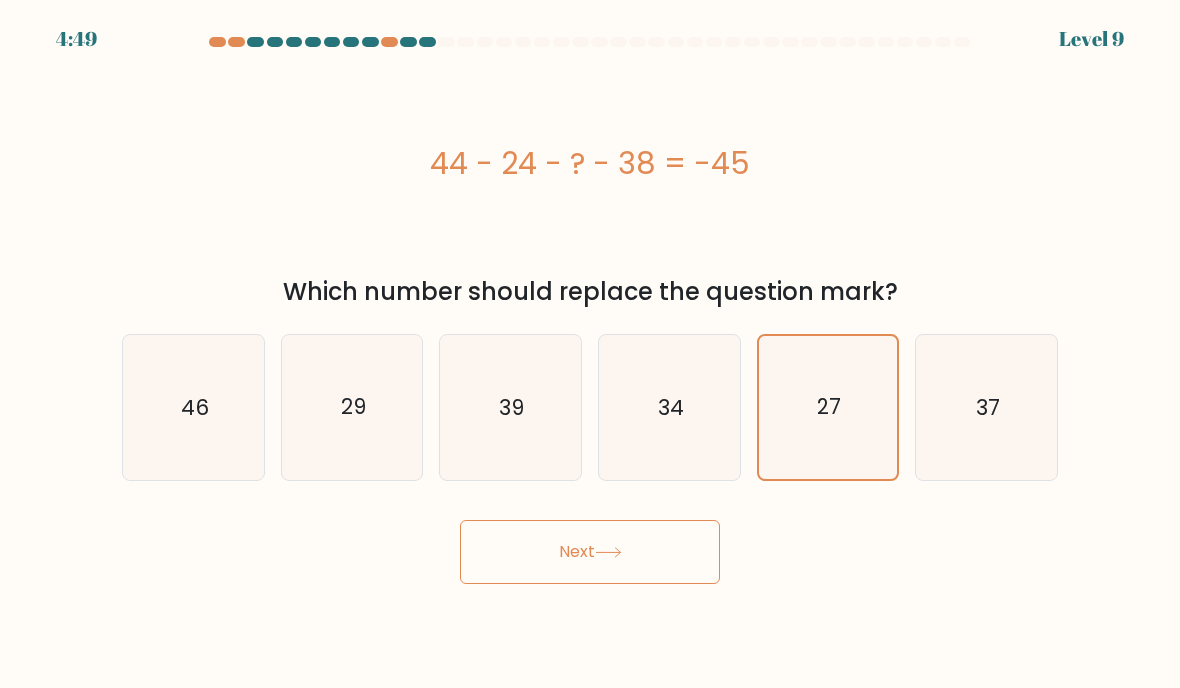 click on "Next" at bounding box center [590, 552] 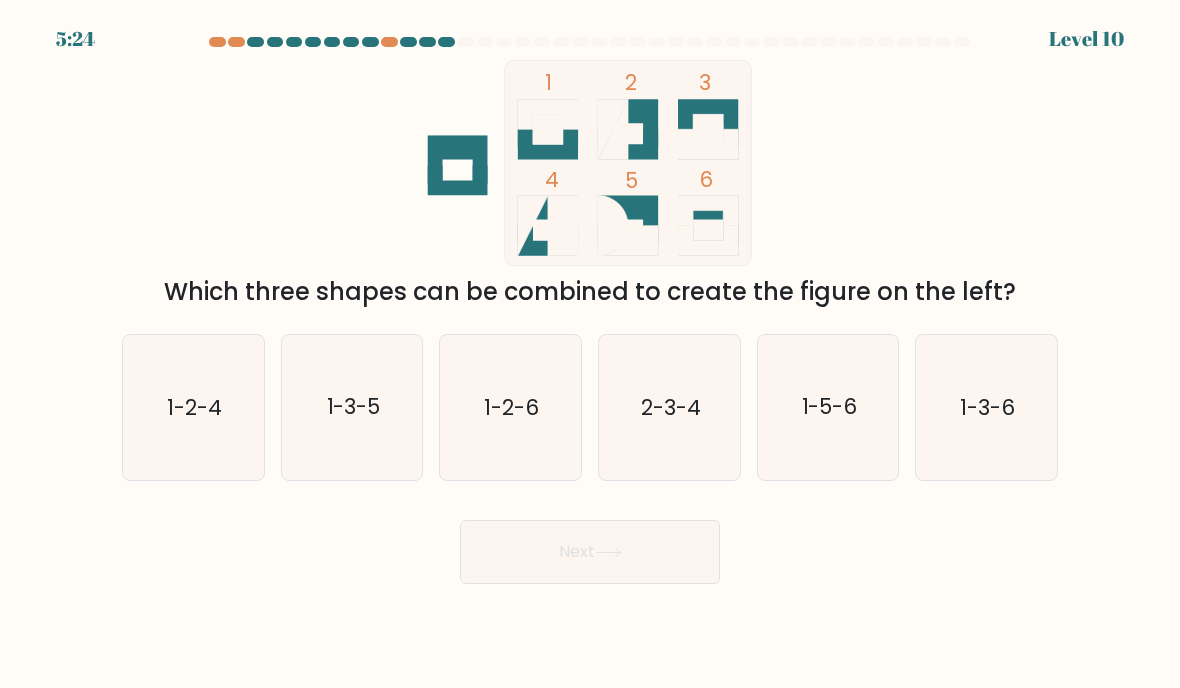 click on "1-3-6" at bounding box center [986, 407] 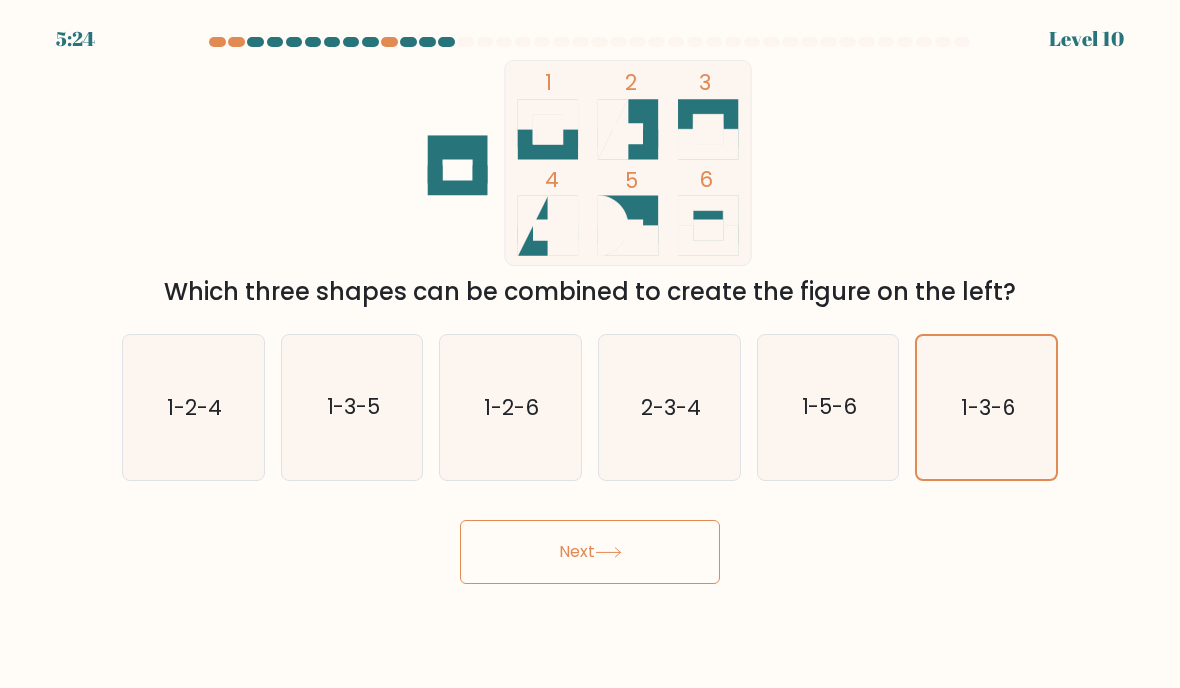 click on "Next" at bounding box center (590, 552) 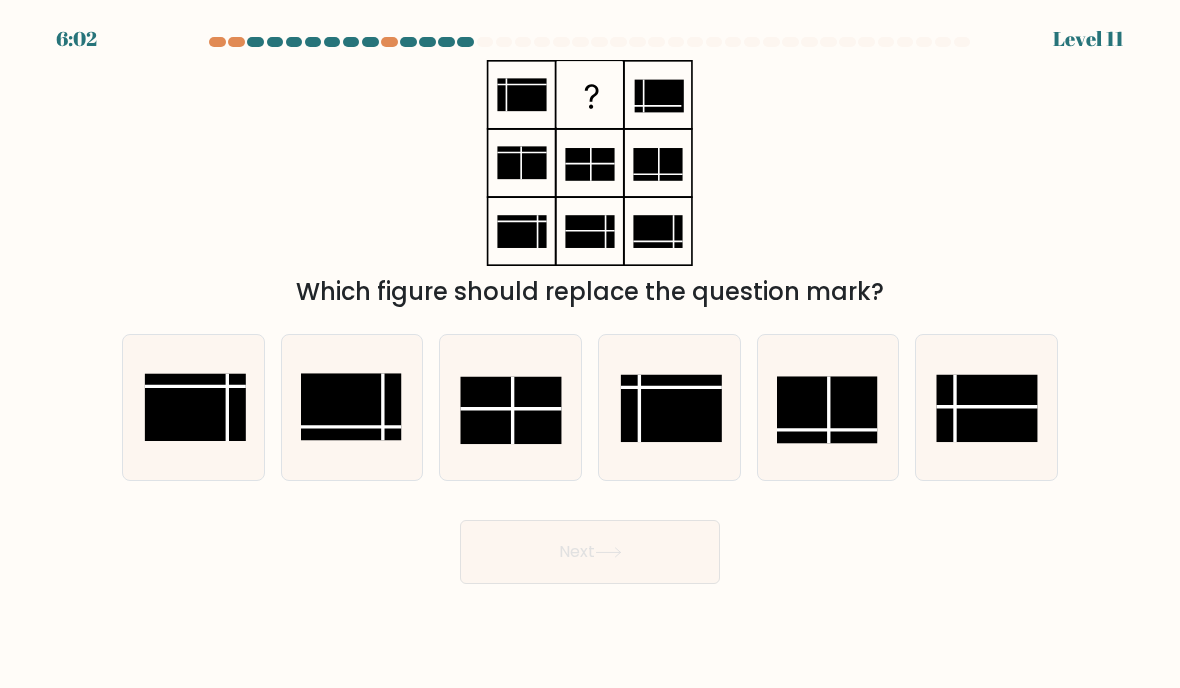 click at bounding box center (987, 408) 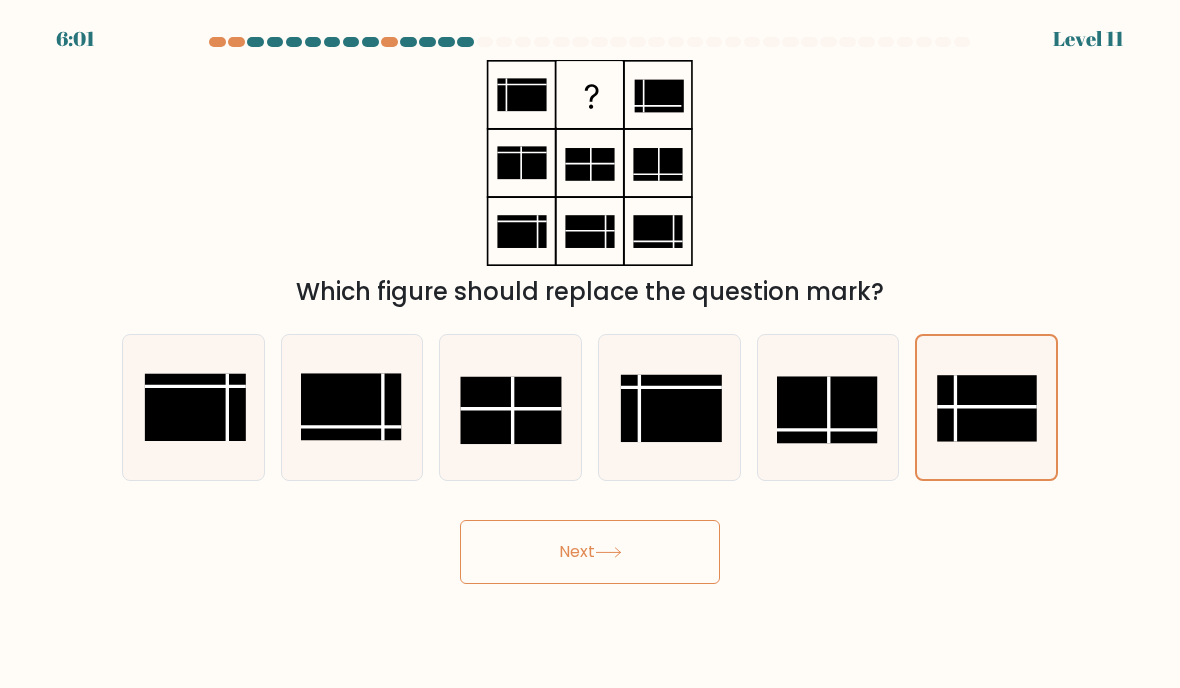 click on "Next" at bounding box center (590, 552) 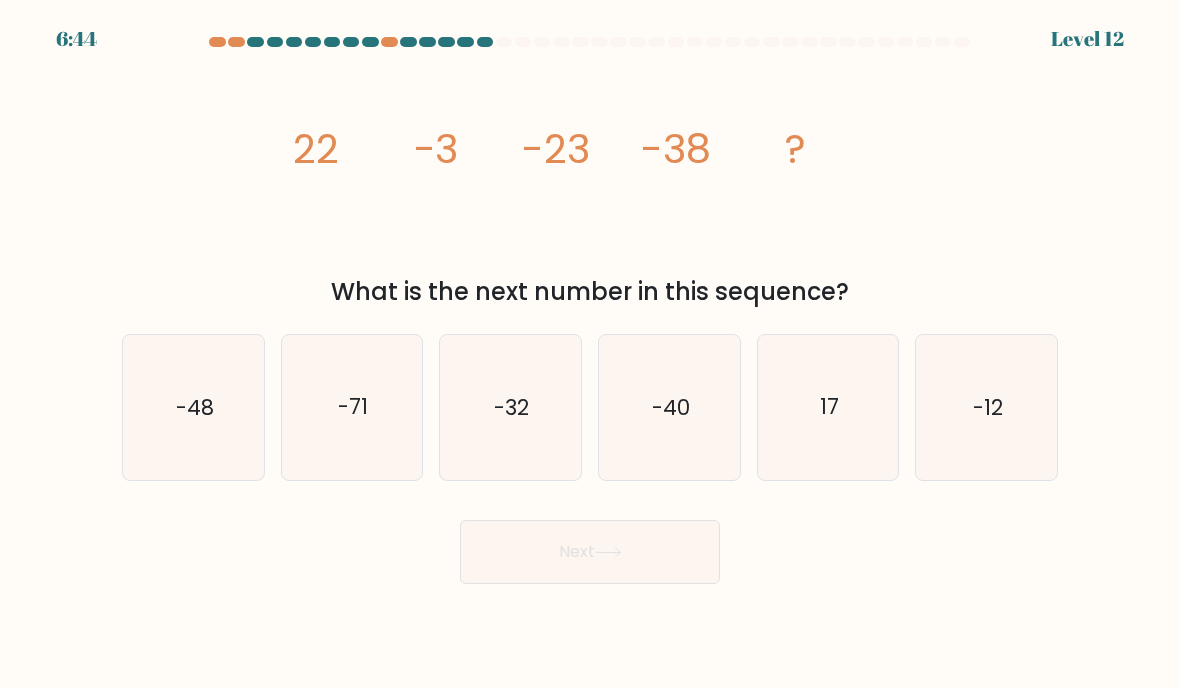 click on "-40" at bounding box center (669, 407) 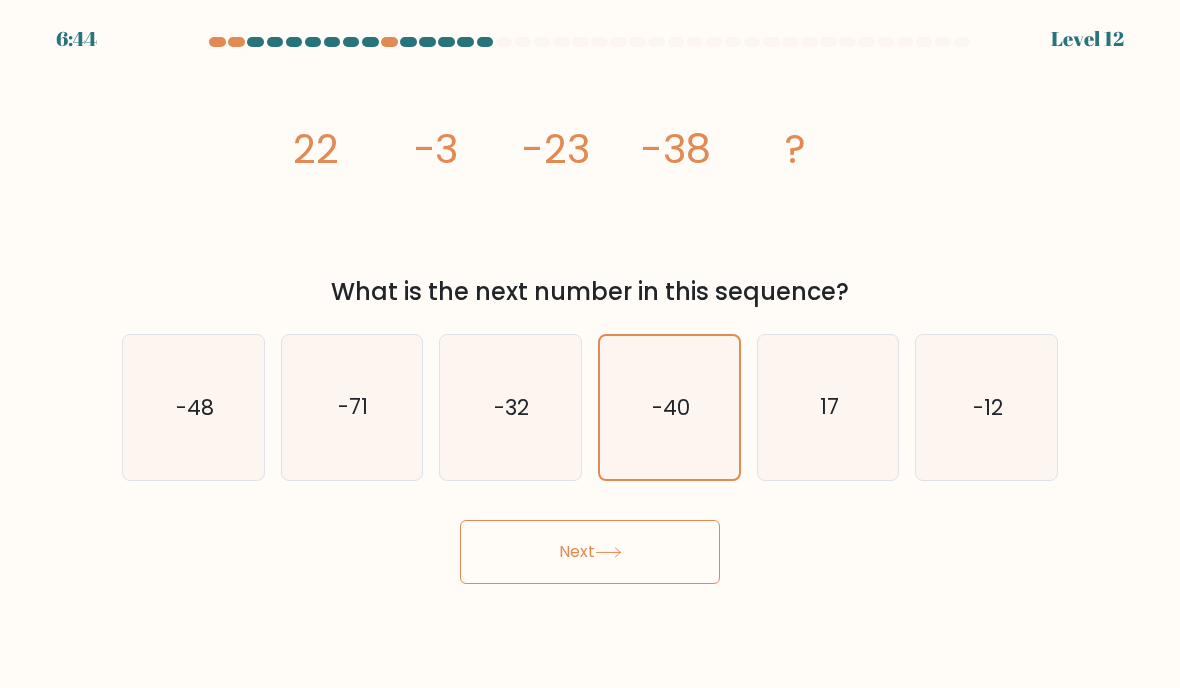 click at bounding box center [608, 552] 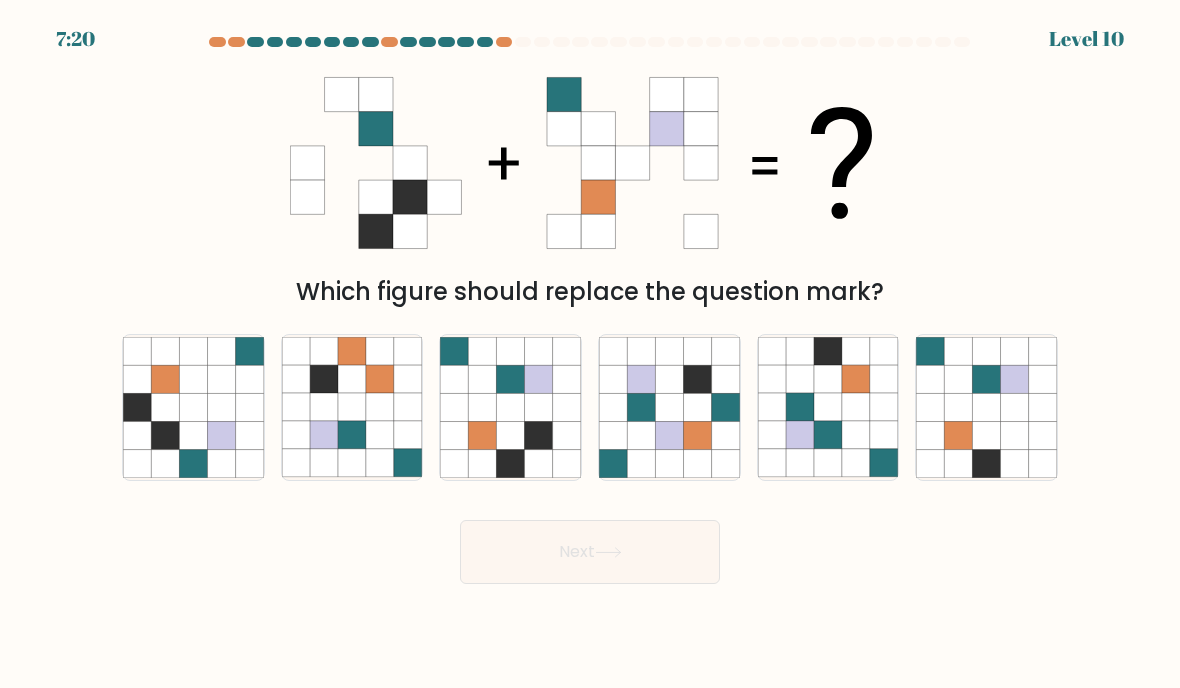 click at bounding box center [193, 464] 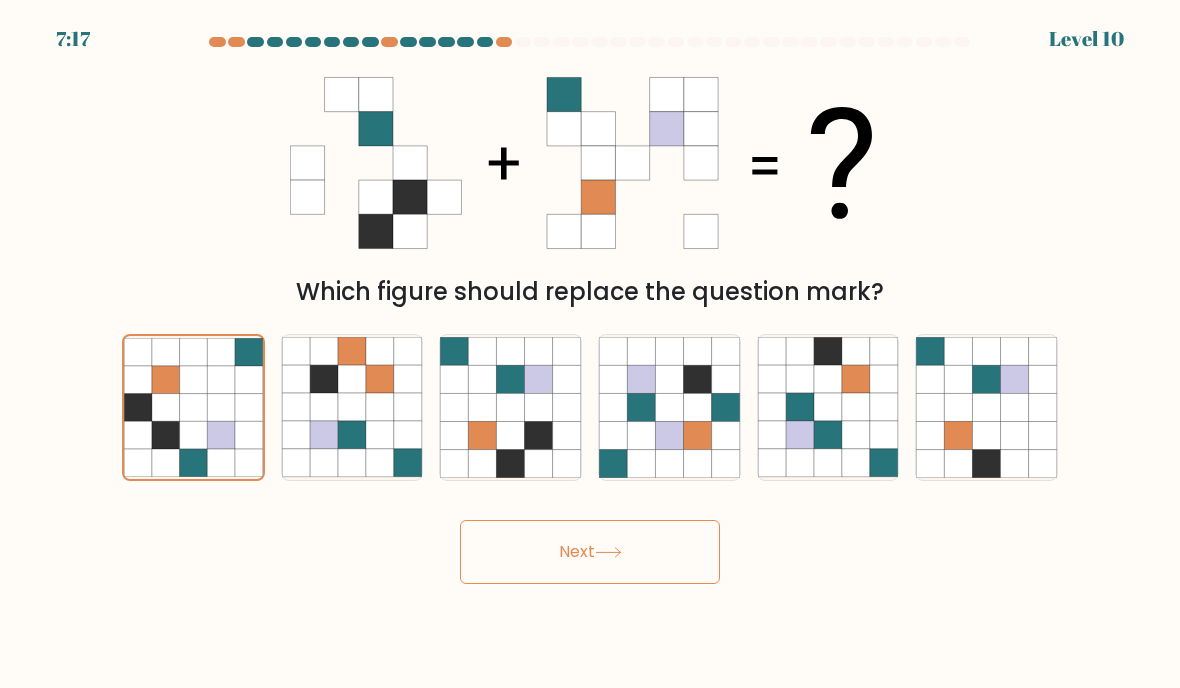 click on "Next" at bounding box center (590, 552) 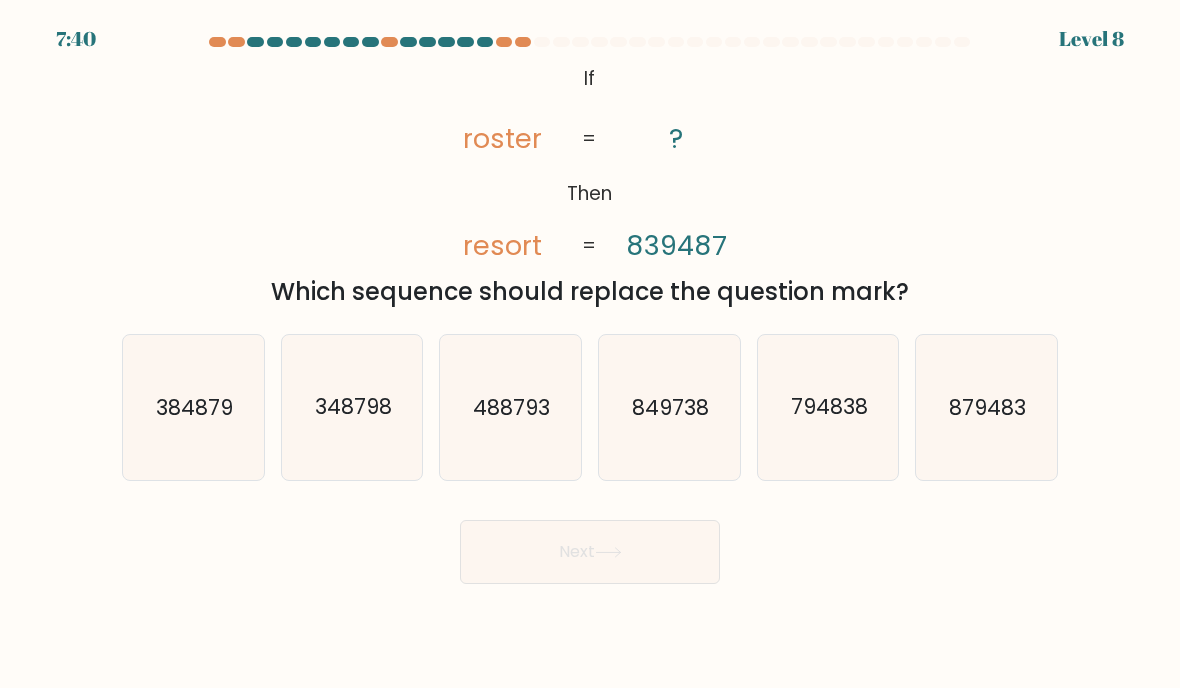 click on "849738" at bounding box center (670, 407) 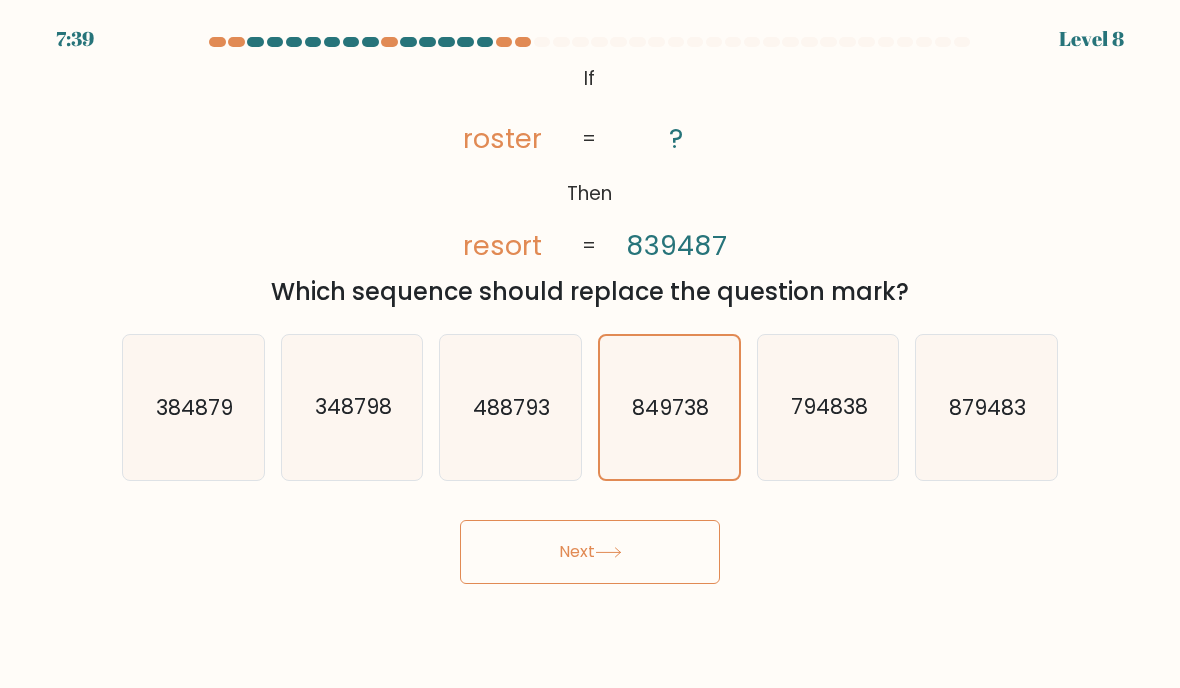 click at bounding box center (608, 552) 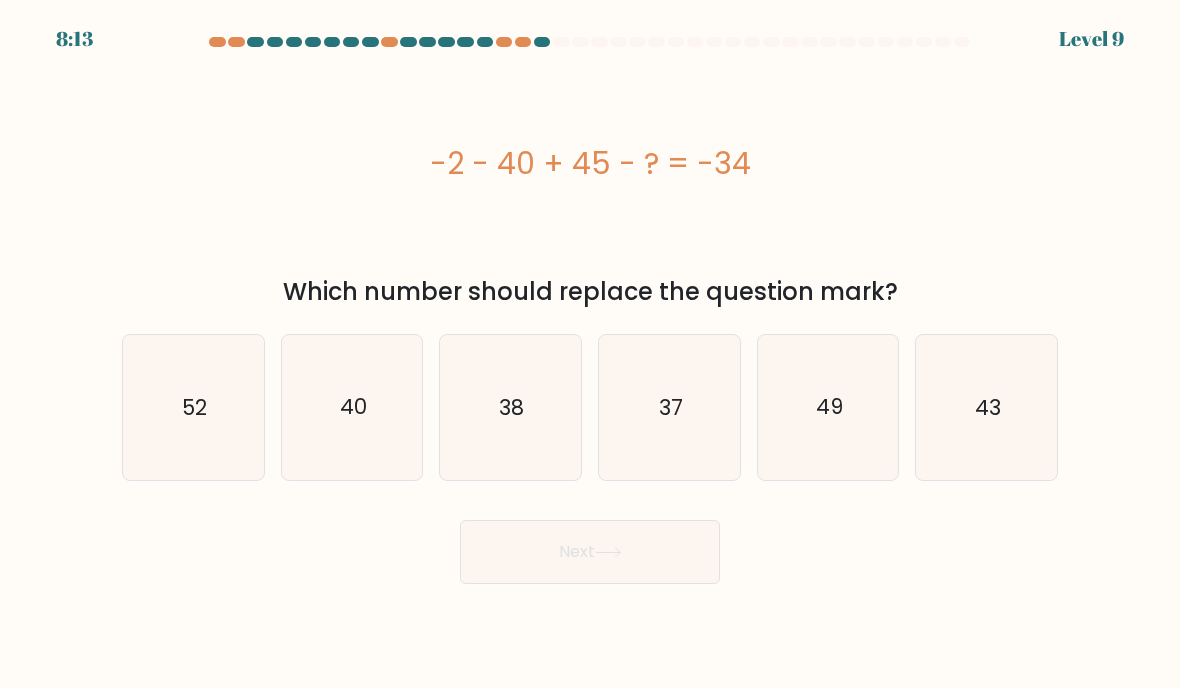 click on "37" at bounding box center [671, 407] 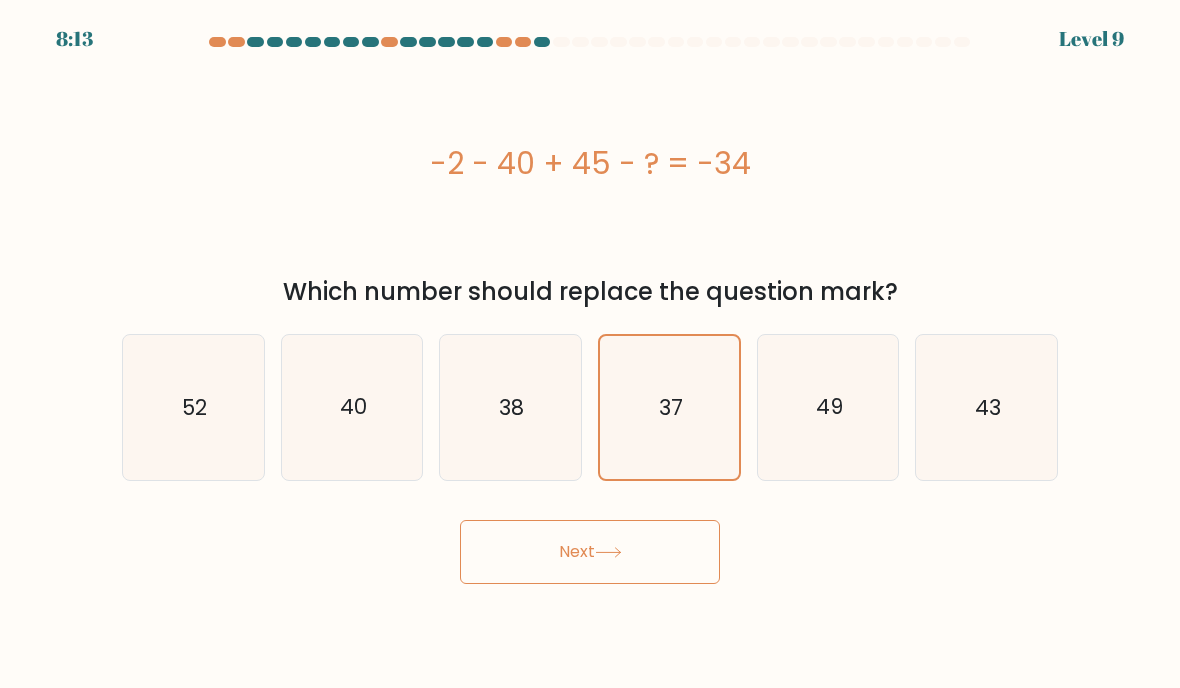 click on "Next" at bounding box center [590, 552] 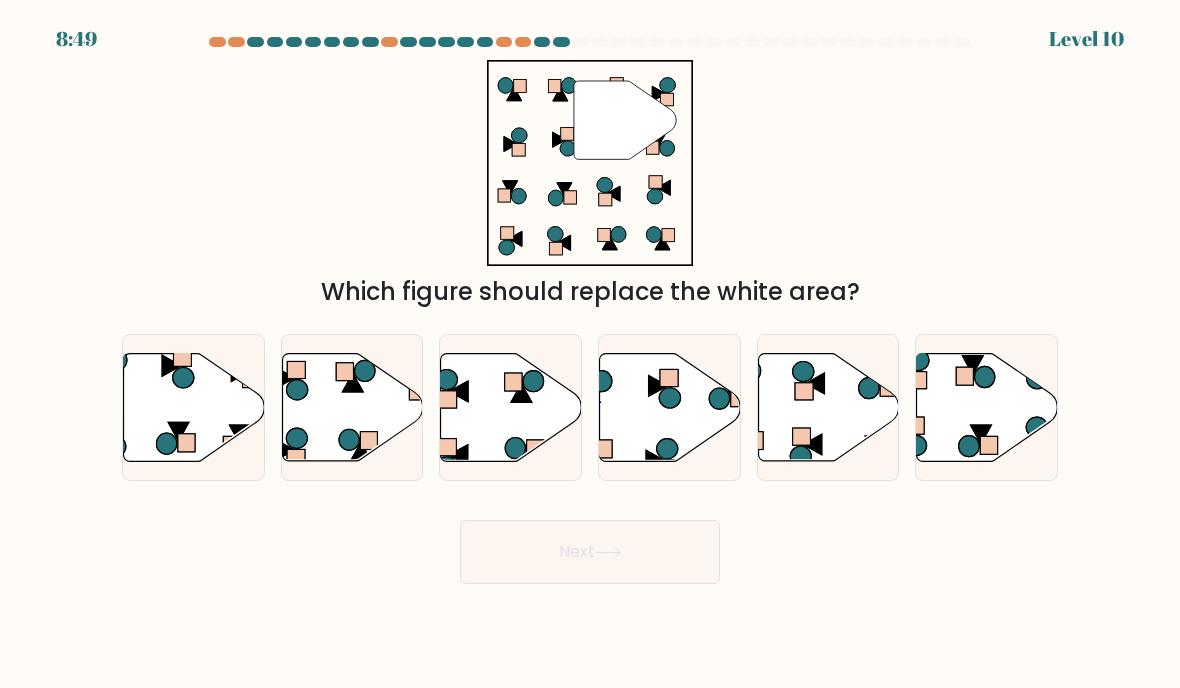 click at bounding box center (194, 407) 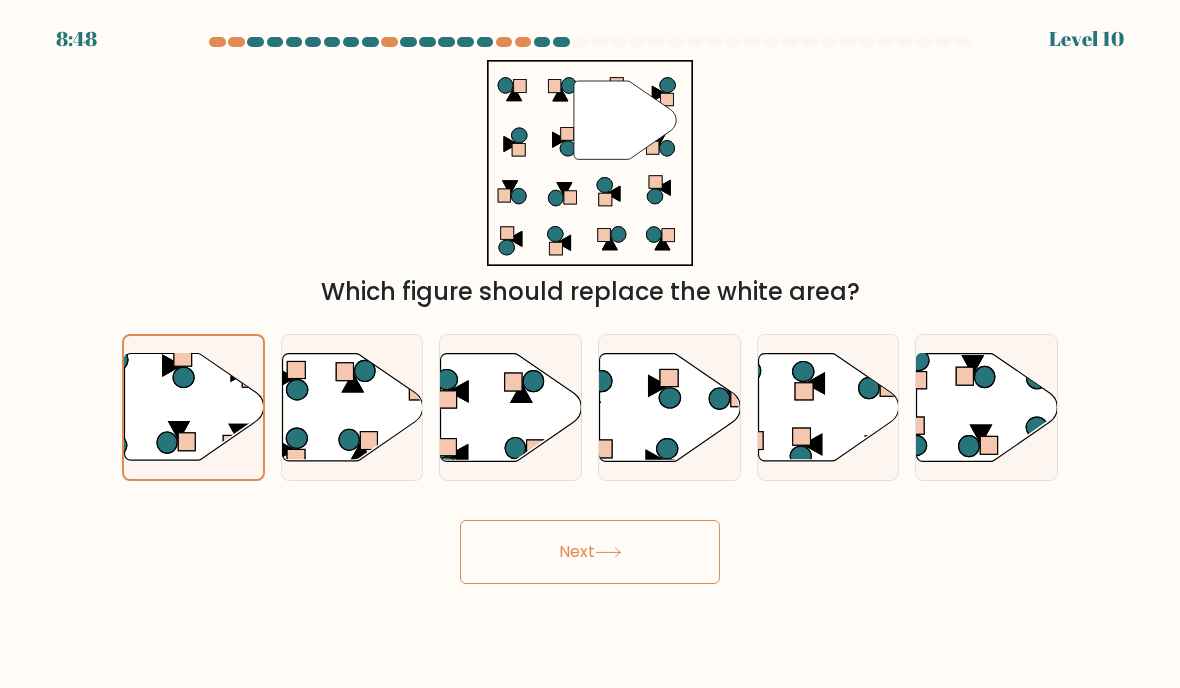 click on "Next" at bounding box center [590, 552] 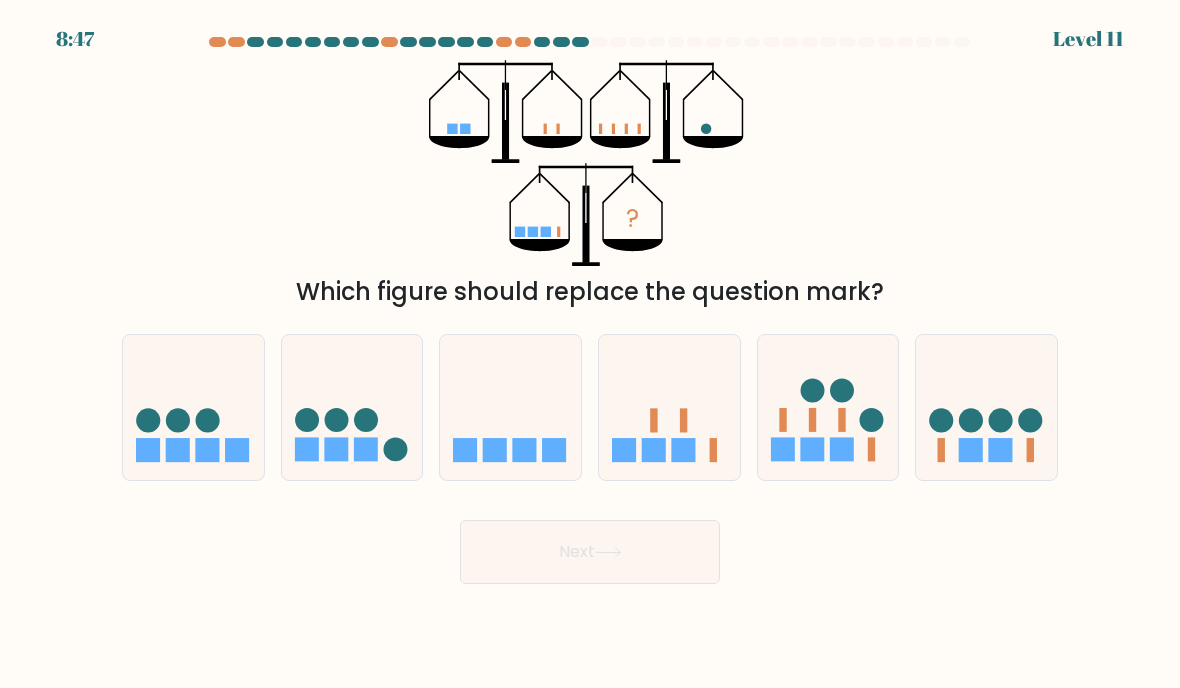 click on "Next" at bounding box center [590, 552] 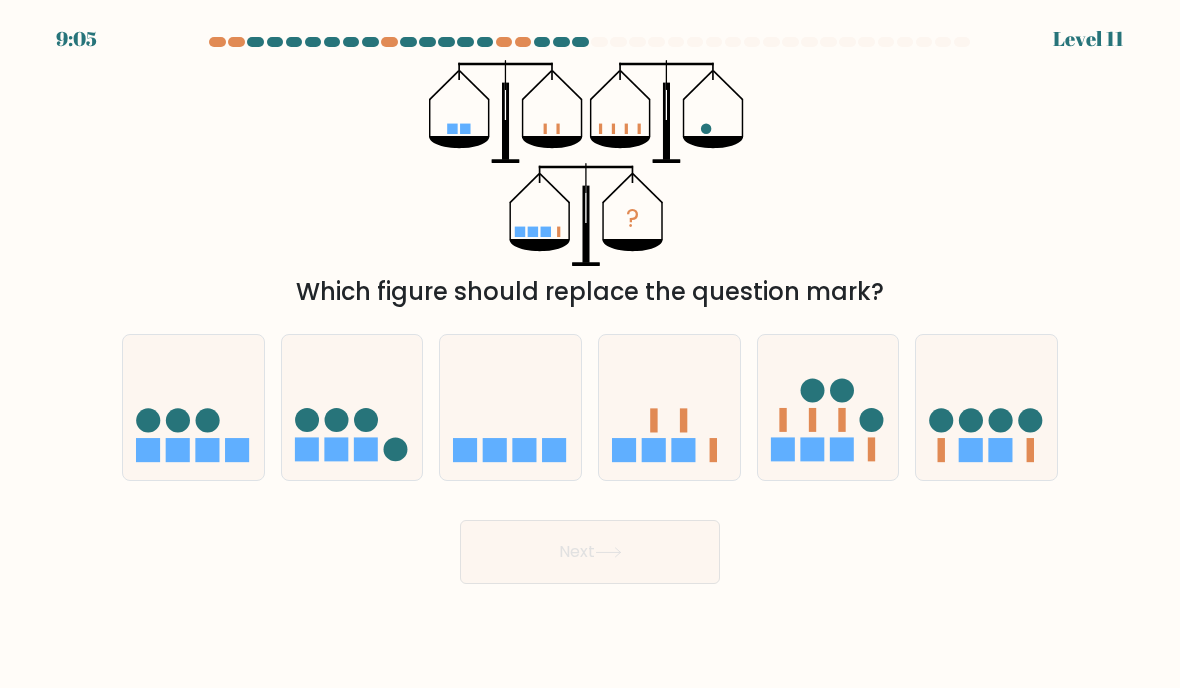 click at bounding box center [654, 450] 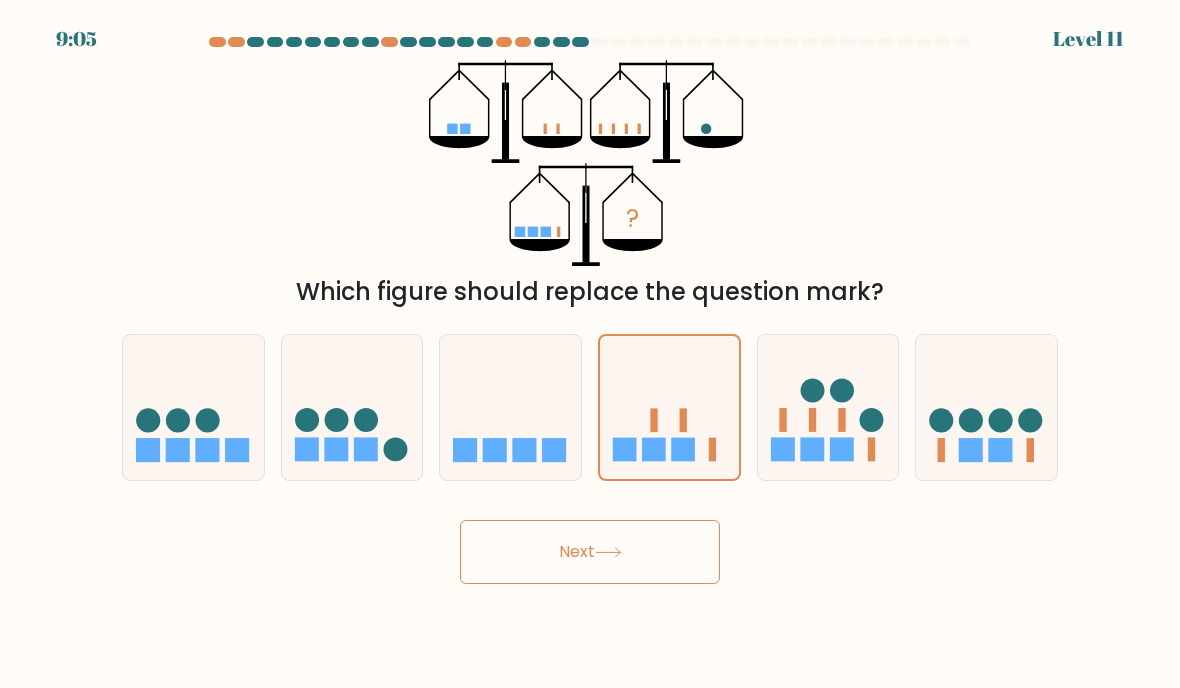 click at bounding box center (608, 552) 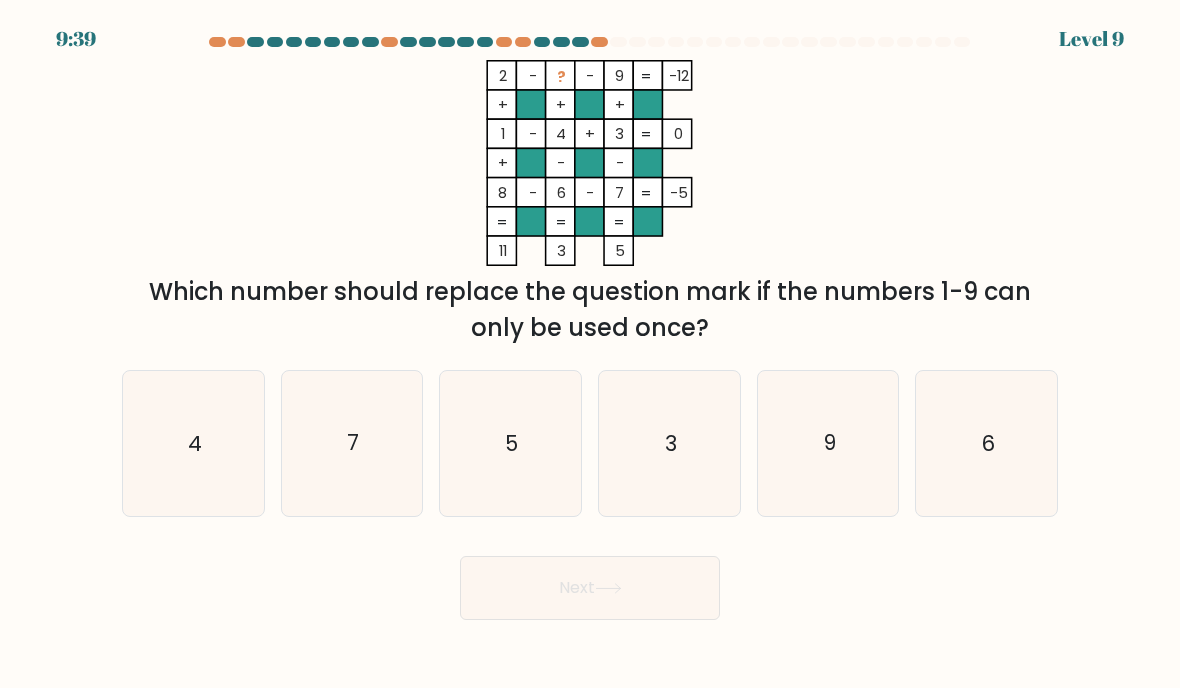 click on "5" at bounding box center [510, 443] 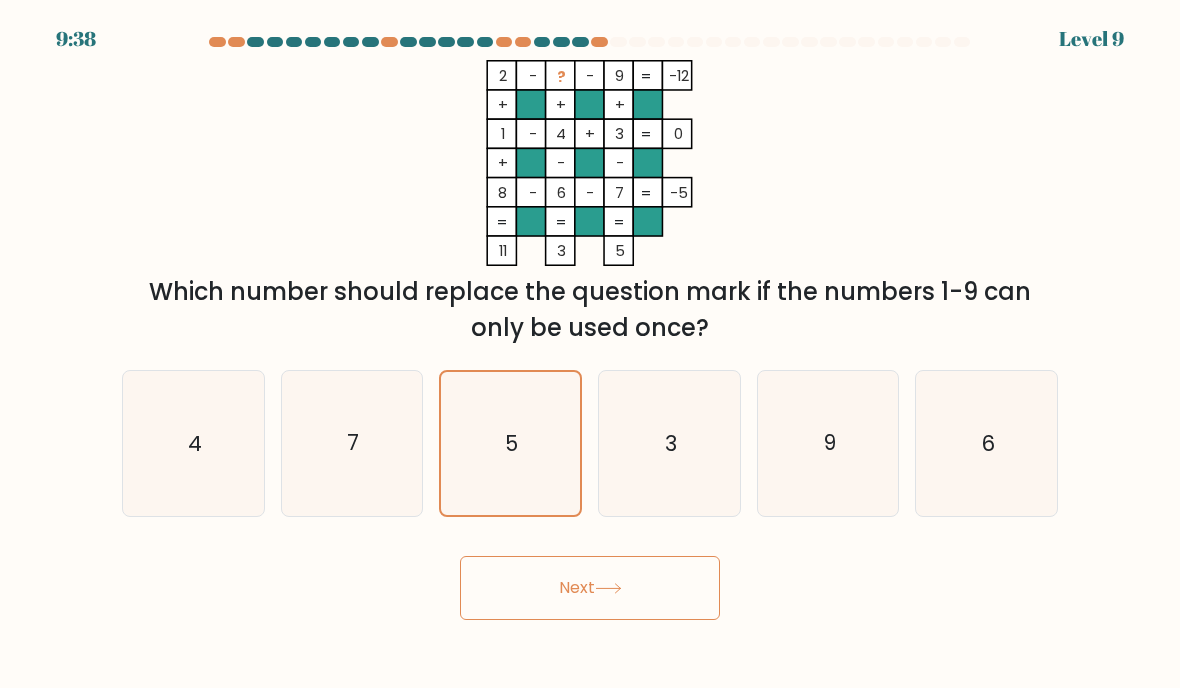 click on "Next" at bounding box center [590, 588] 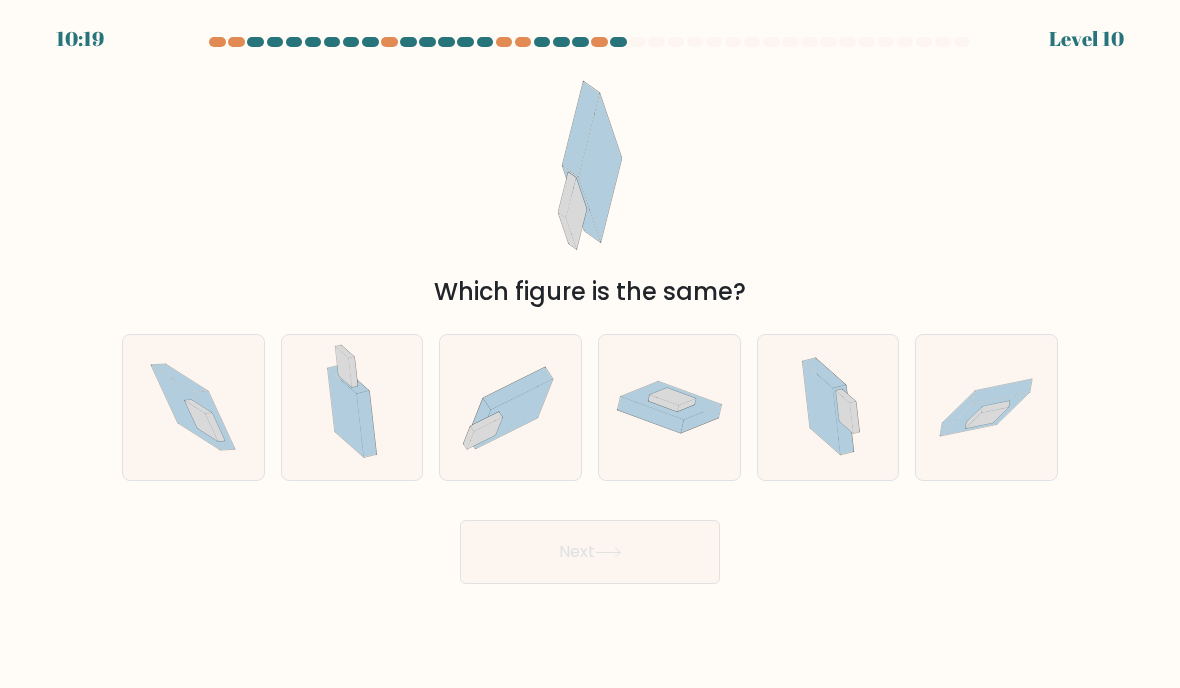 click at bounding box center [352, 407] 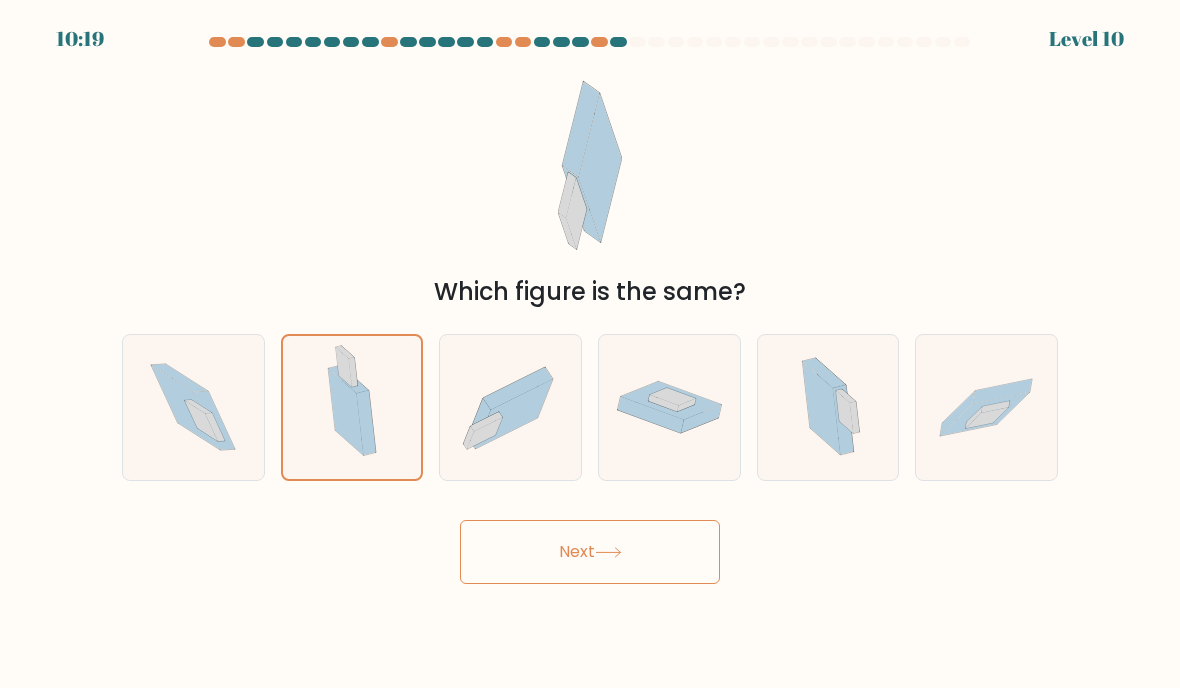 click on "10:19
Level 10" at bounding box center [590, 344] 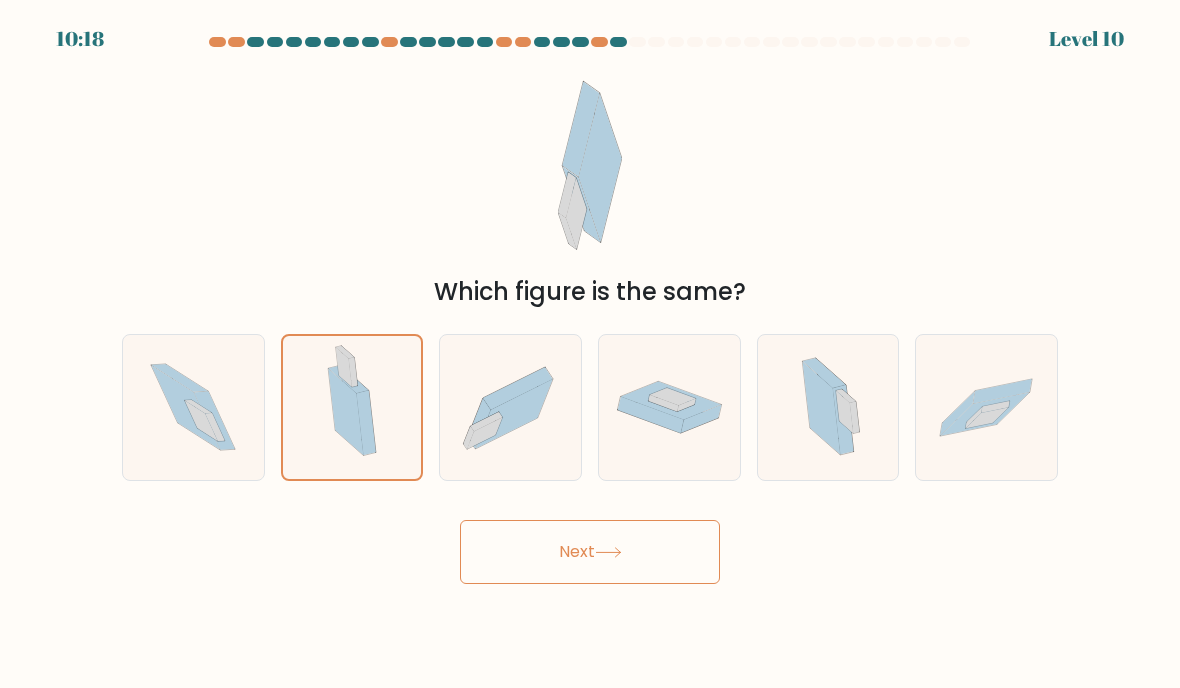 click on "Next" at bounding box center [590, 552] 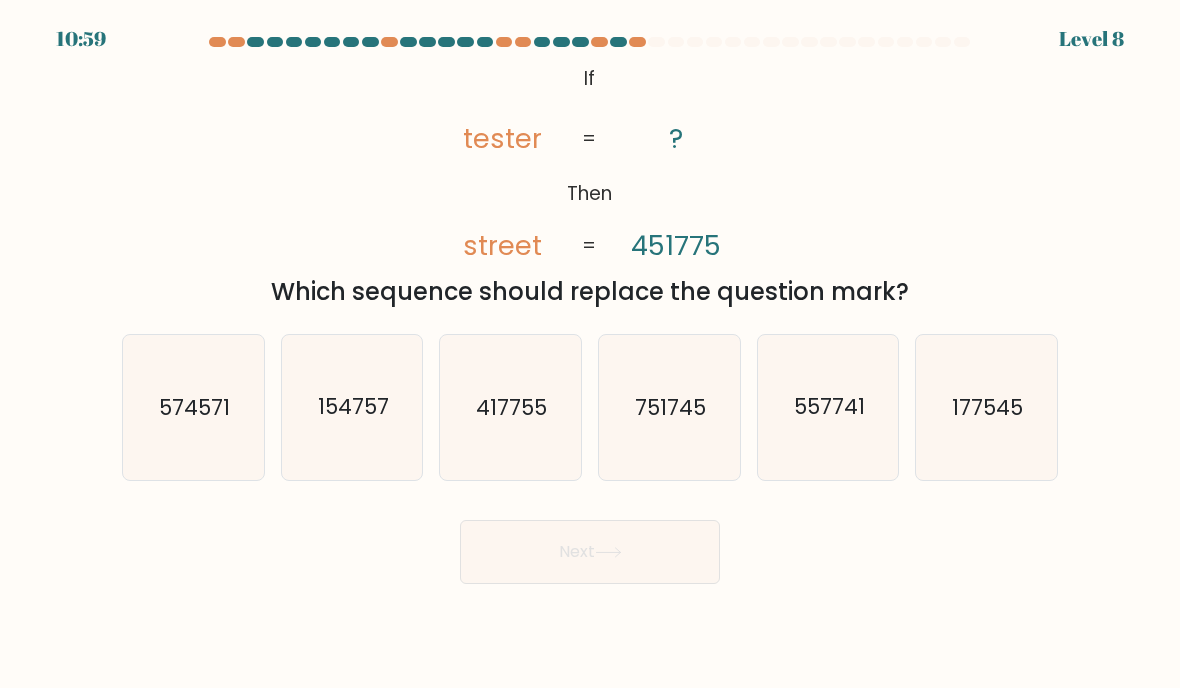 click on "Next" at bounding box center (590, 544) 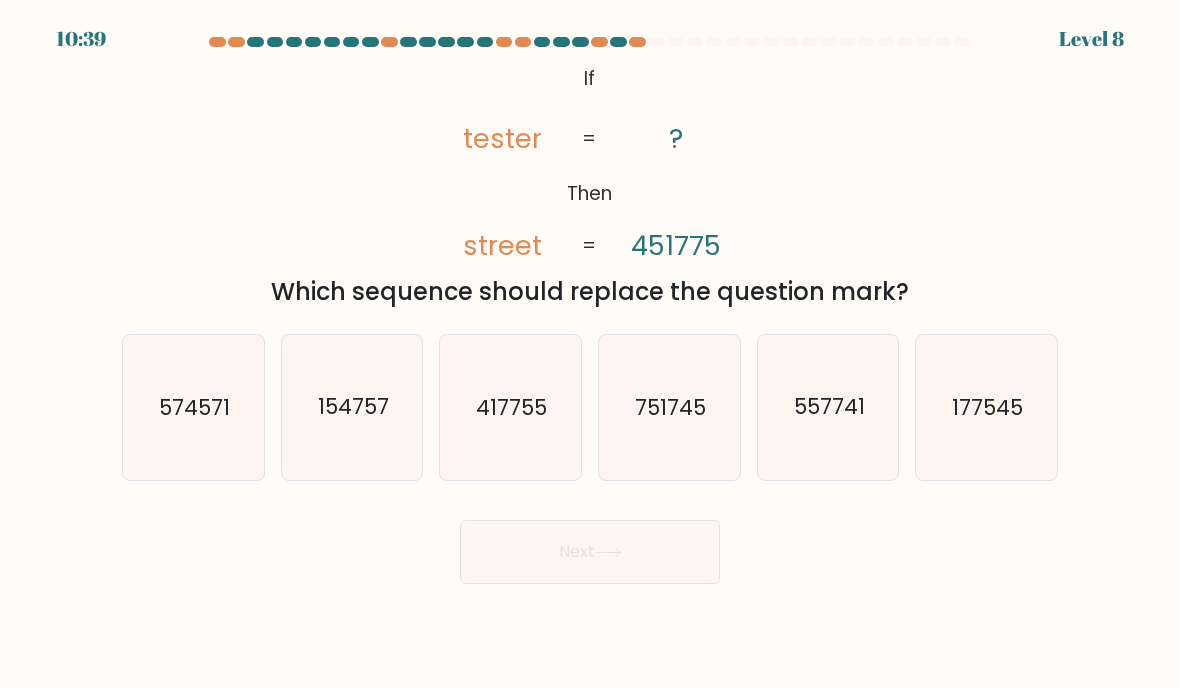 click on "574571" at bounding box center [194, 407] 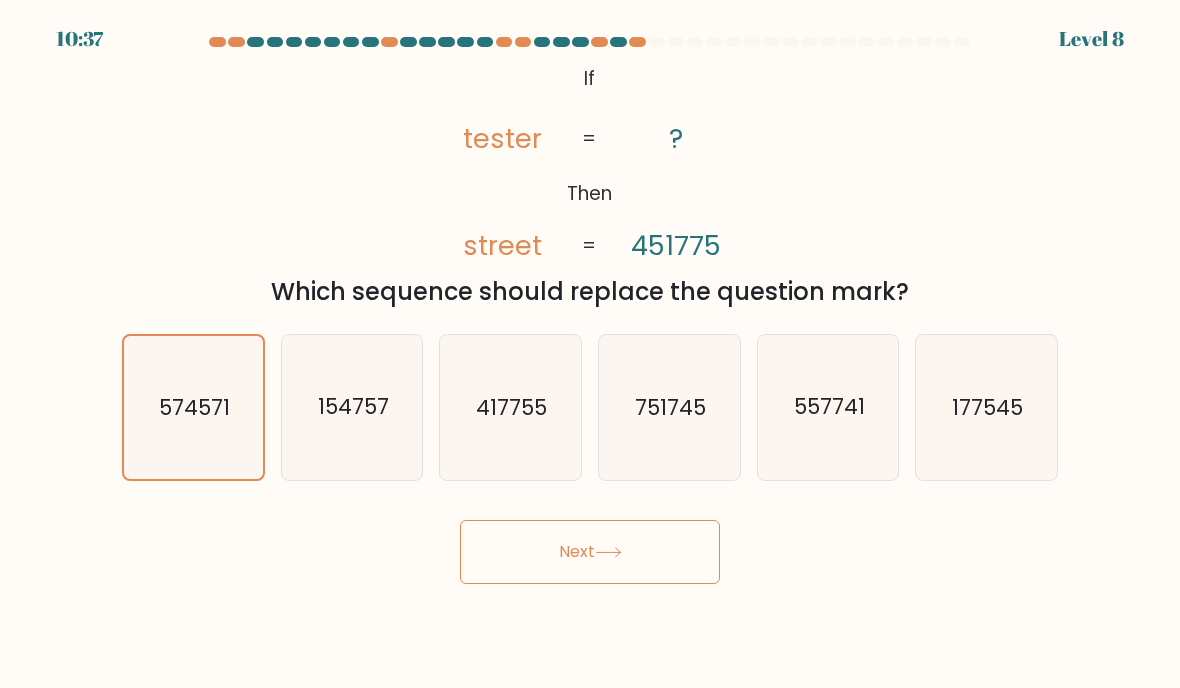 click on "Next" at bounding box center [590, 552] 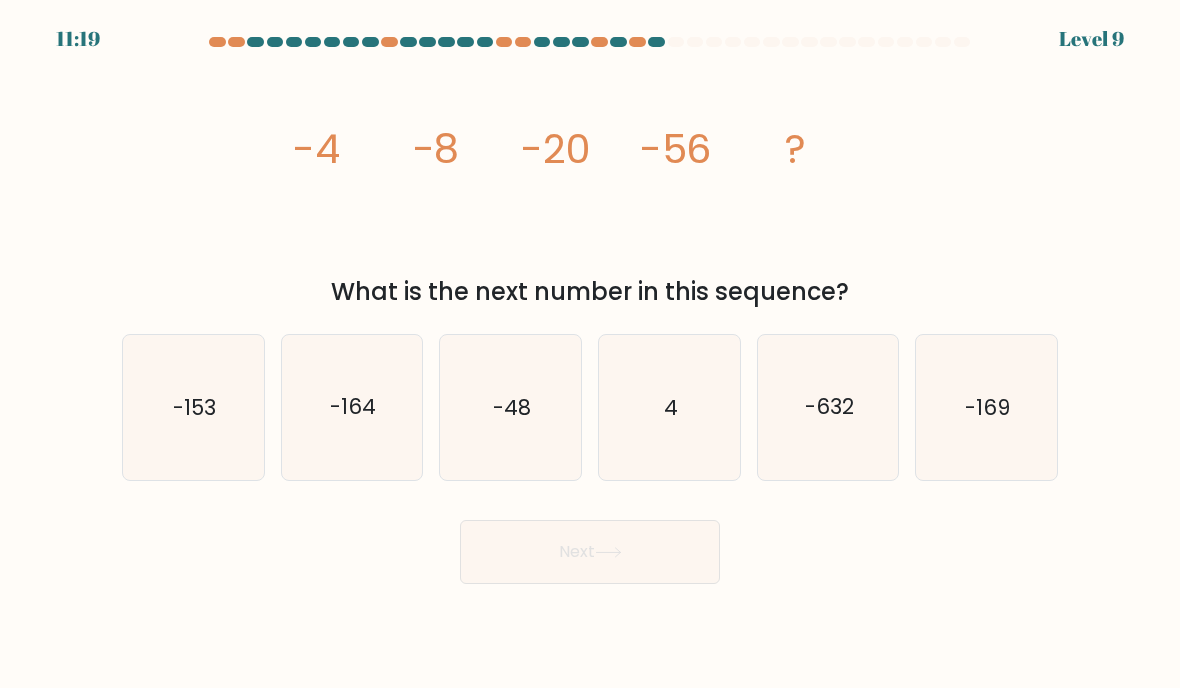 click on "4" at bounding box center (669, 407) 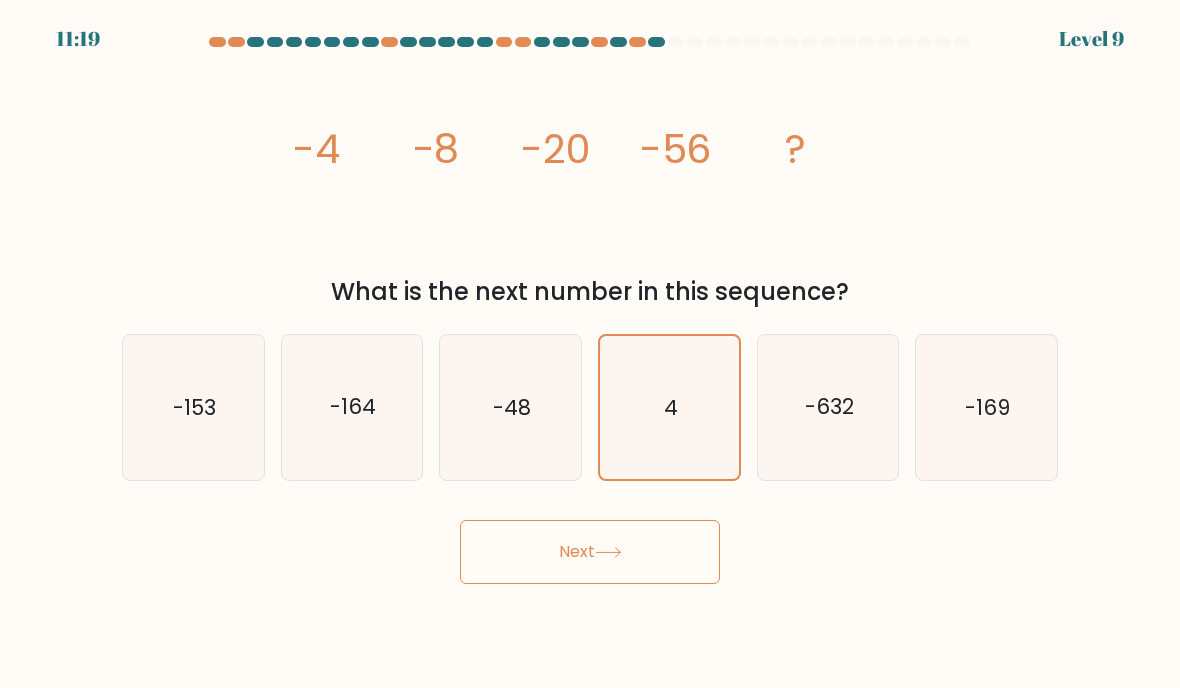 click on "-48" at bounding box center (510, 407) 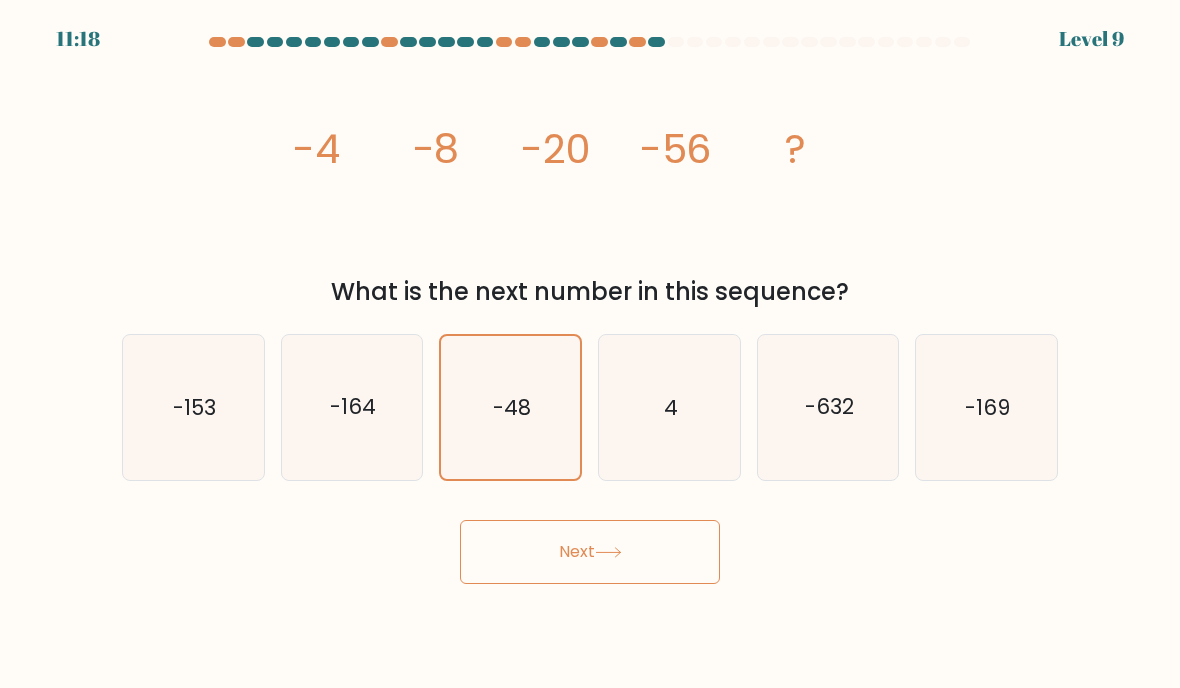 click at bounding box center [590, 310] 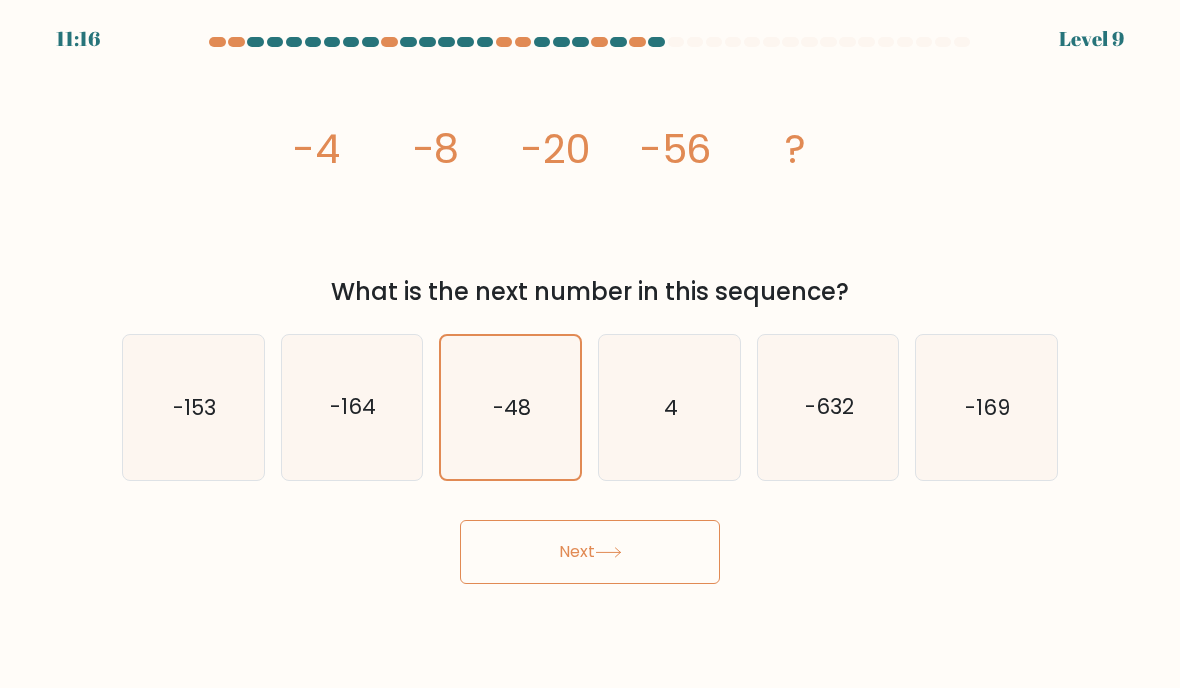 click on "Next" at bounding box center [590, 552] 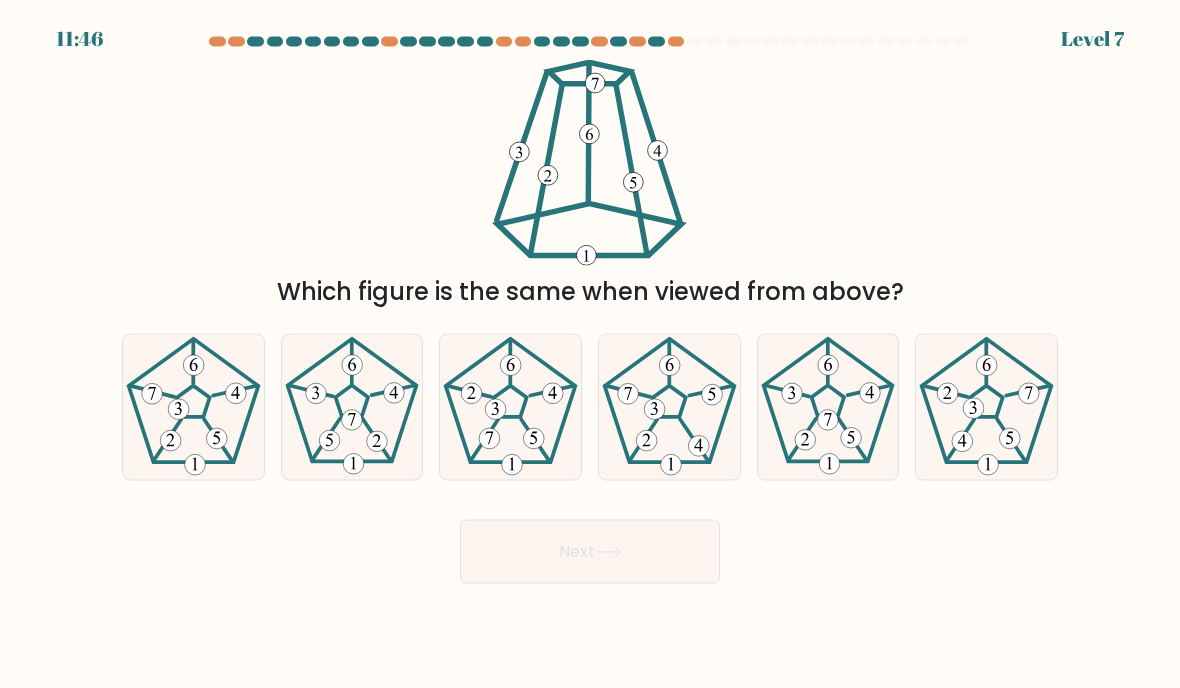 scroll, scrollTop: 1, scrollLeft: 0, axis: vertical 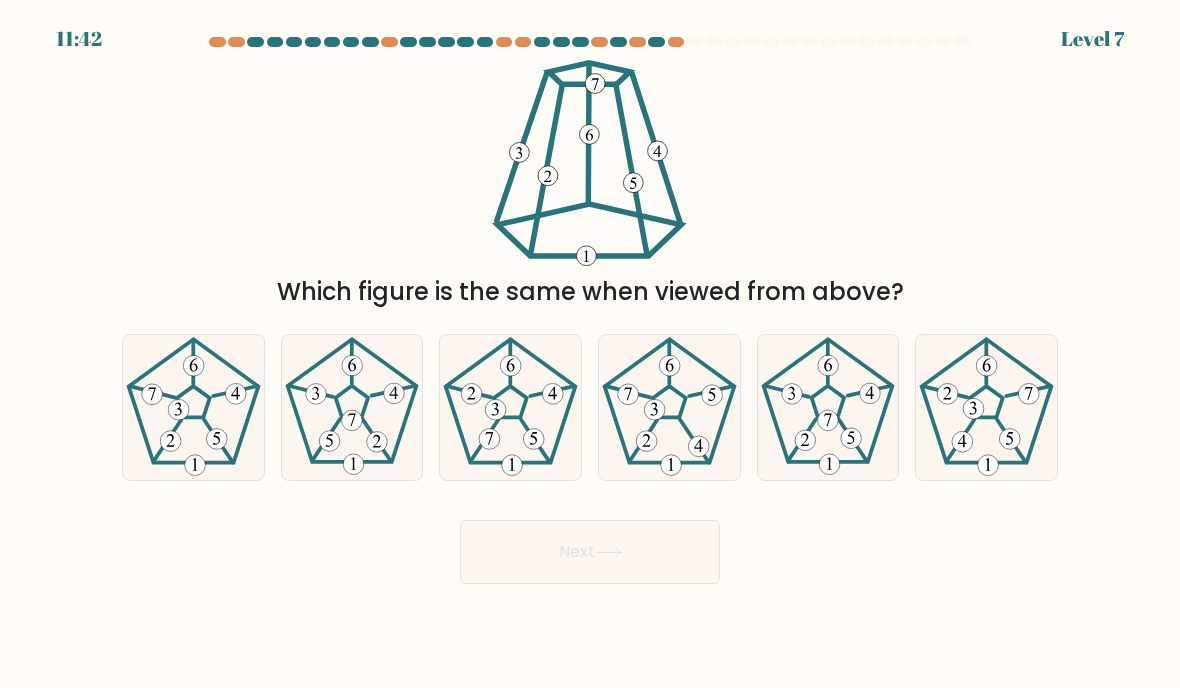 click at bounding box center (827, 421) 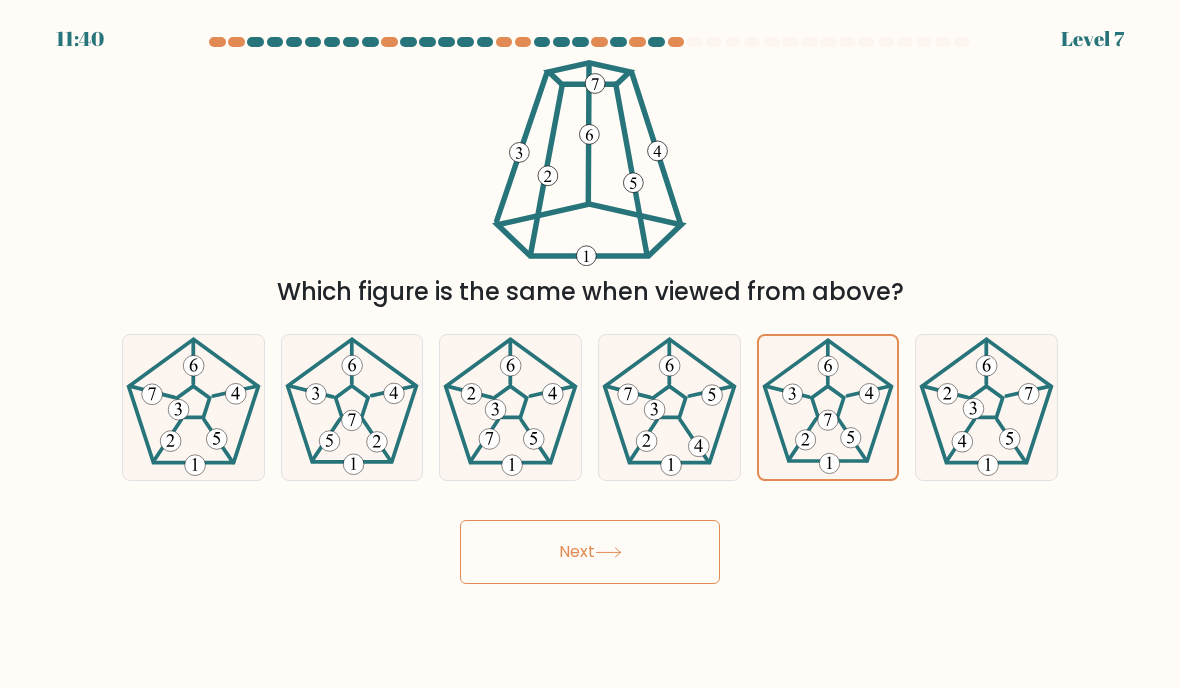 click on "Next" at bounding box center [590, 552] 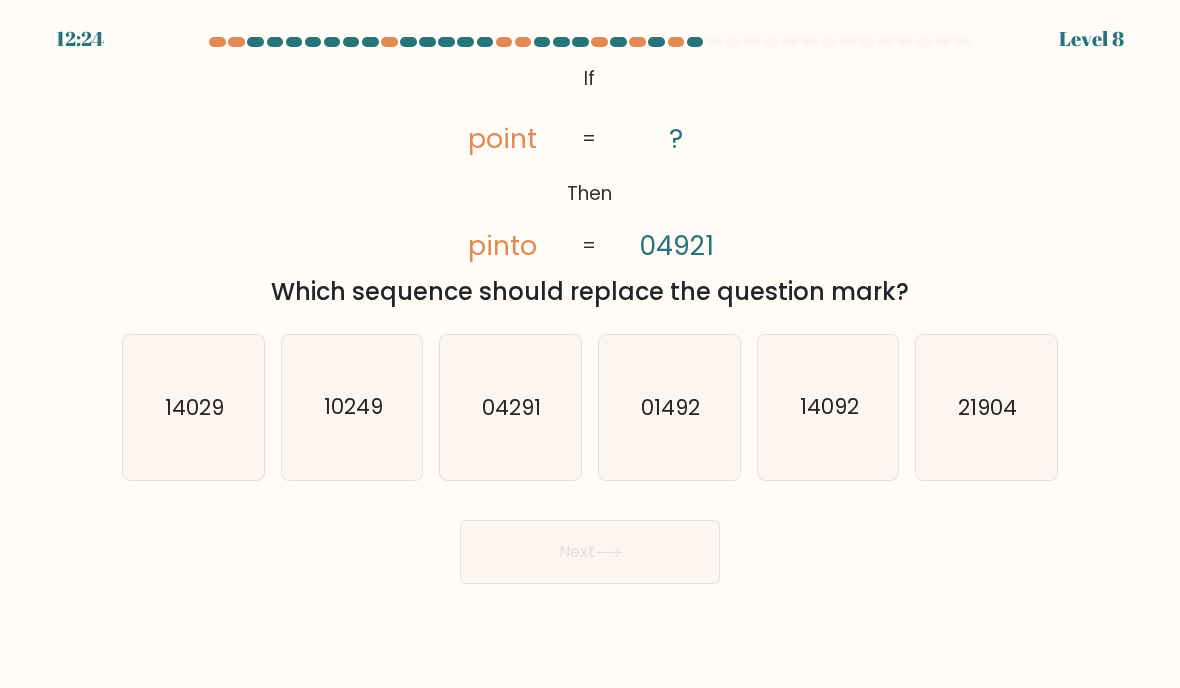 scroll, scrollTop: 0, scrollLeft: 0, axis: both 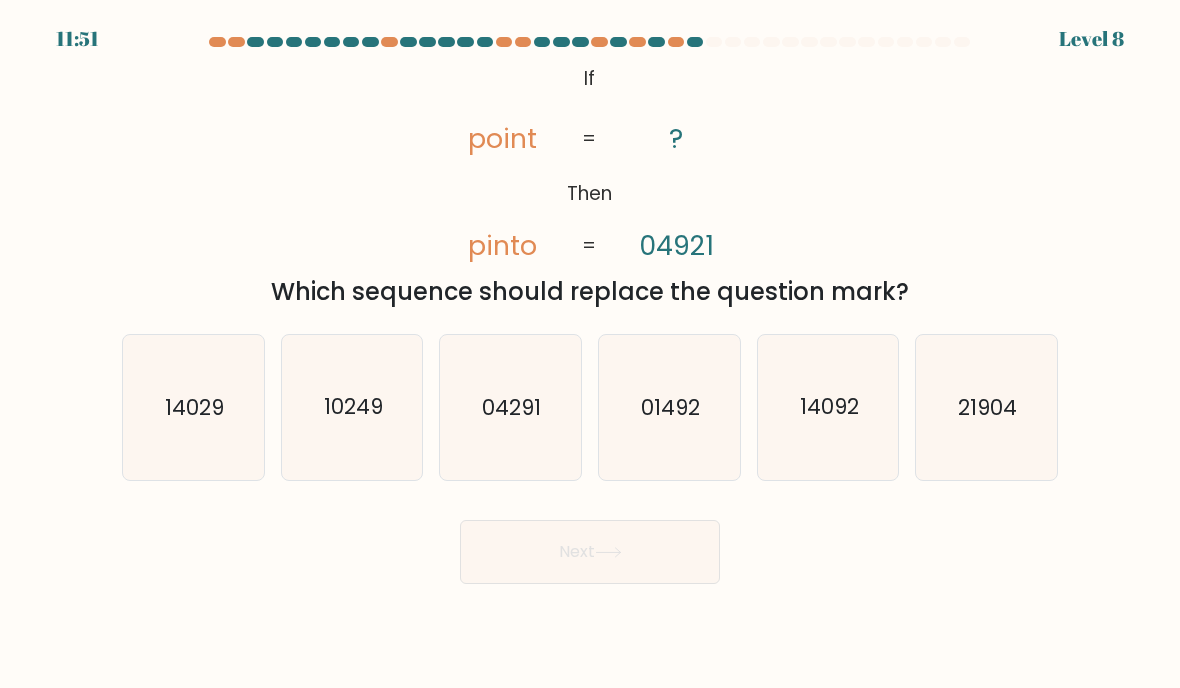 click on "04291" at bounding box center [510, 407] 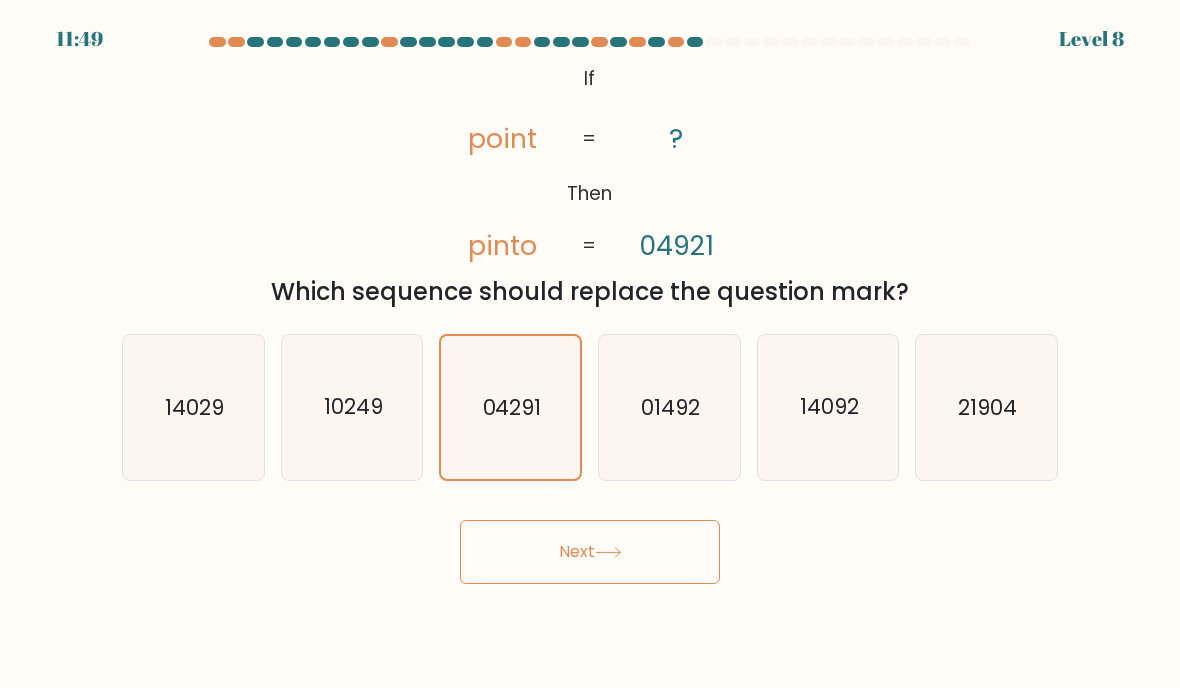 click on "Next" at bounding box center (590, 552) 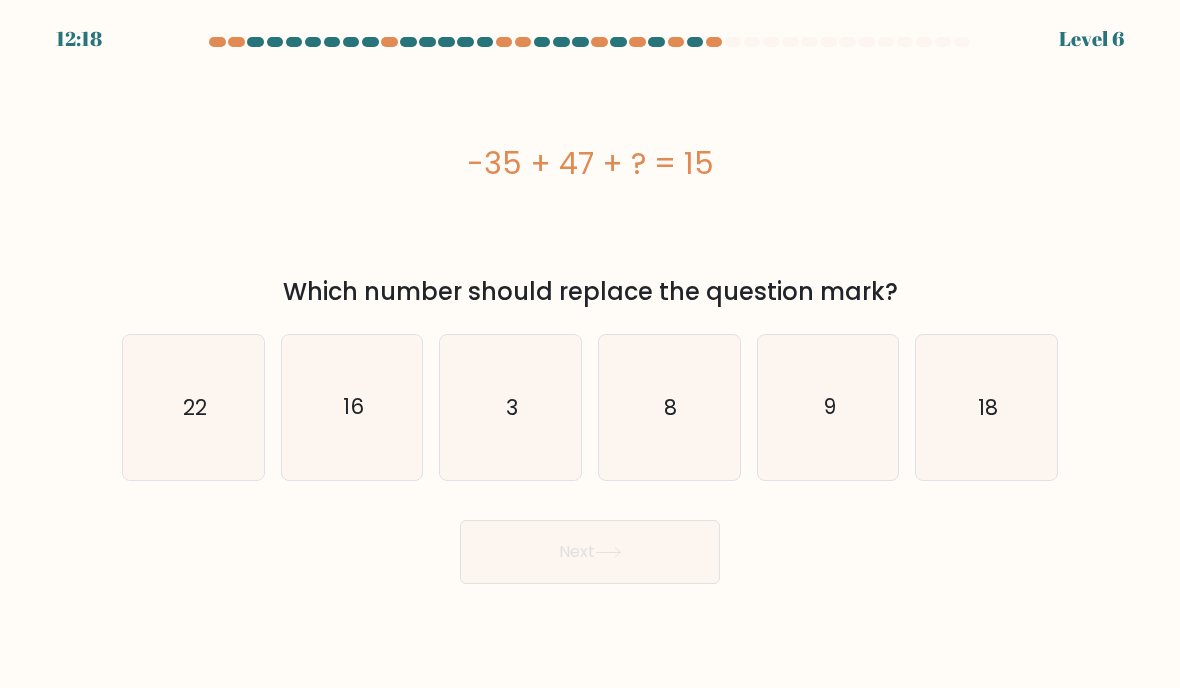 click on "3" at bounding box center [510, 407] 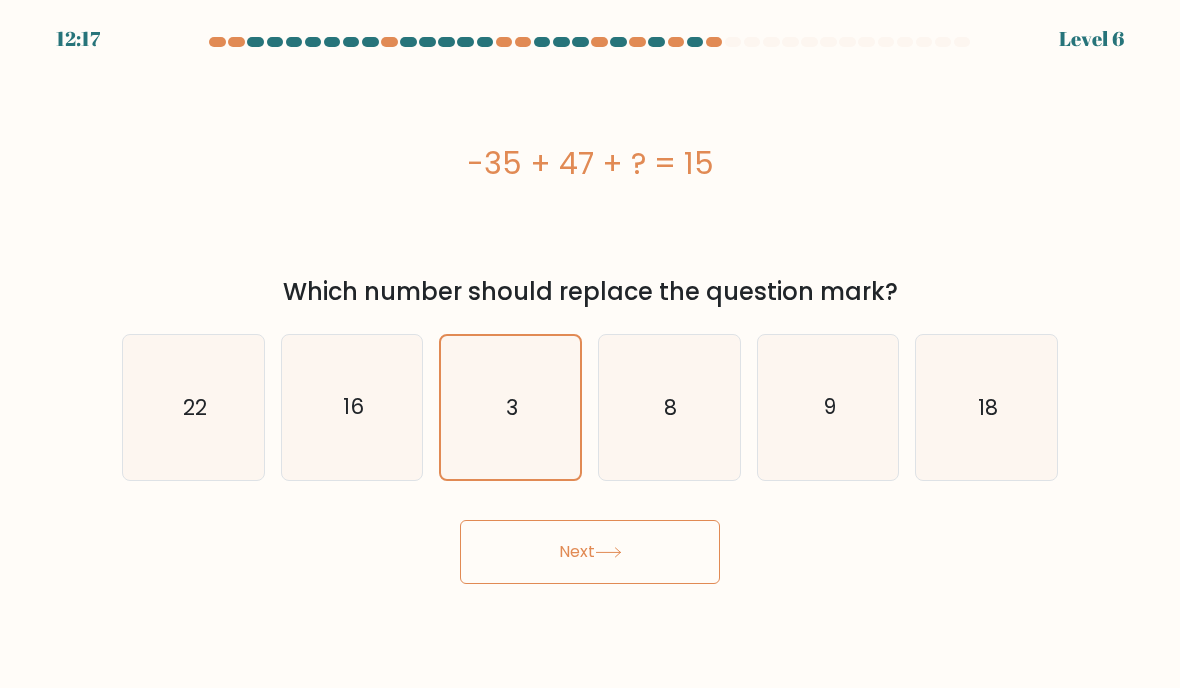click on "Next" at bounding box center (590, 552) 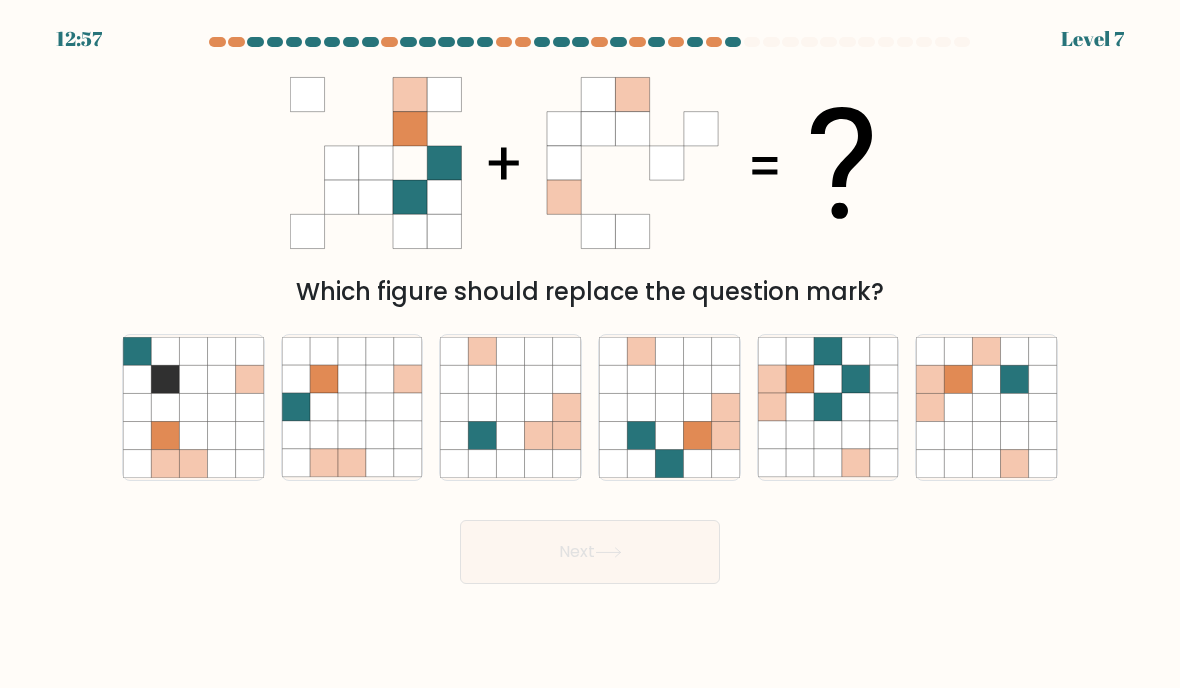 click at bounding box center [697, 436] 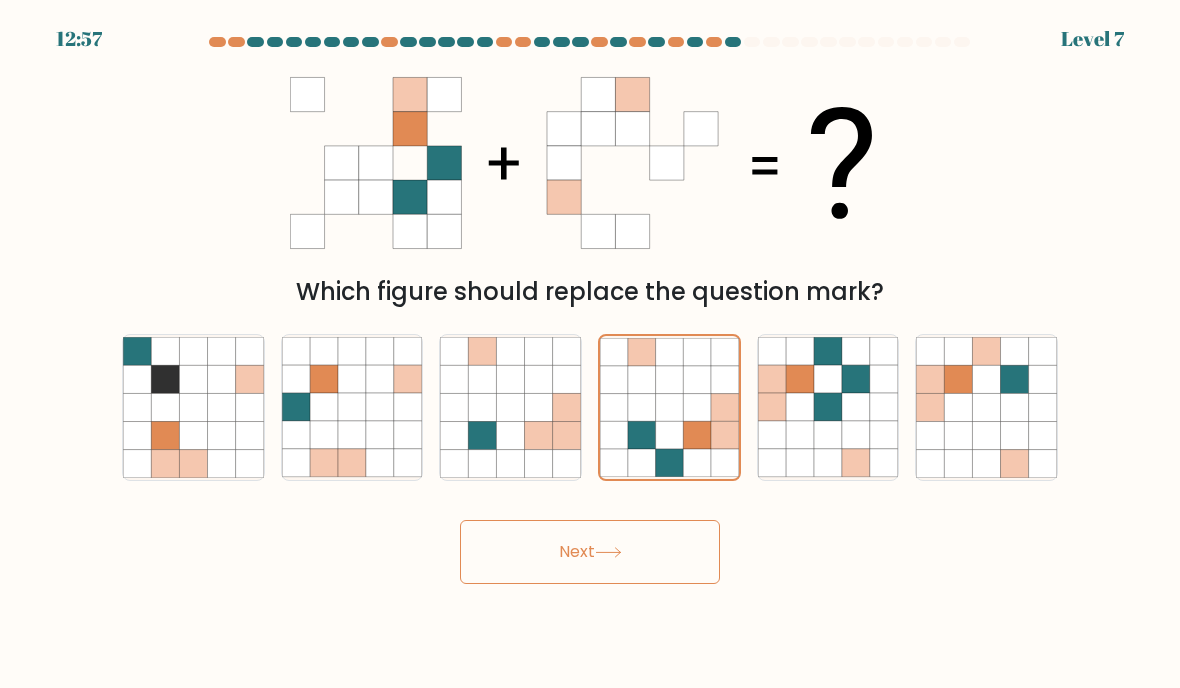 click on "Next" at bounding box center (590, 552) 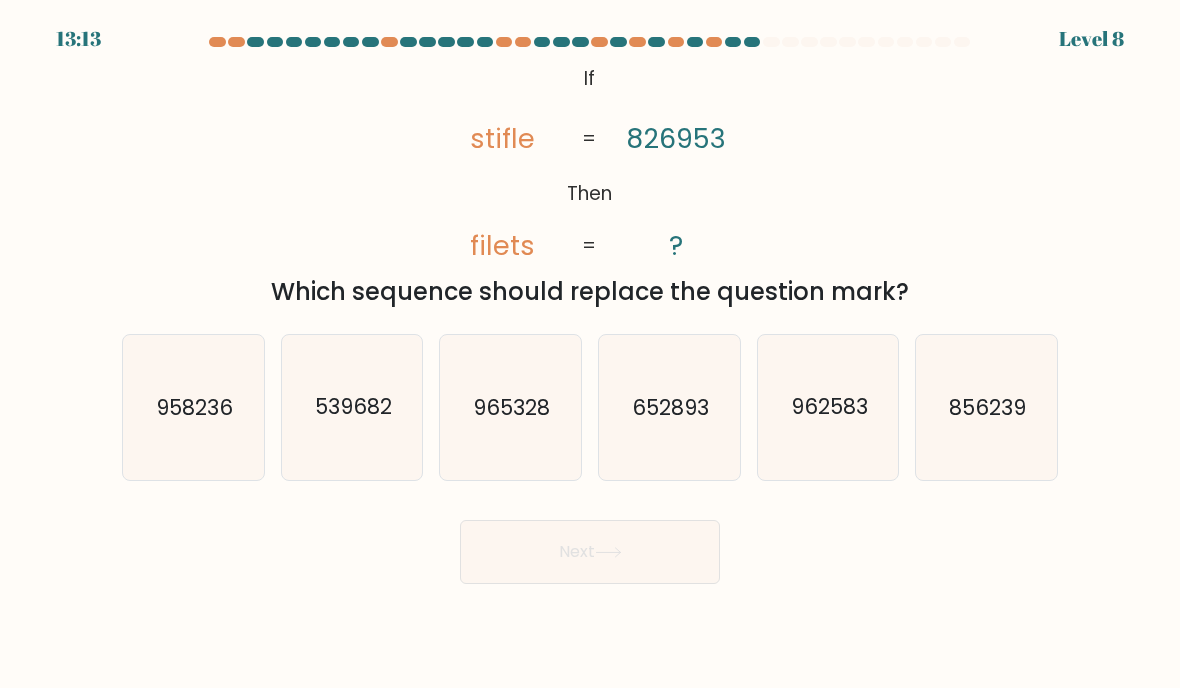 click on "958236" at bounding box center [193, 407] 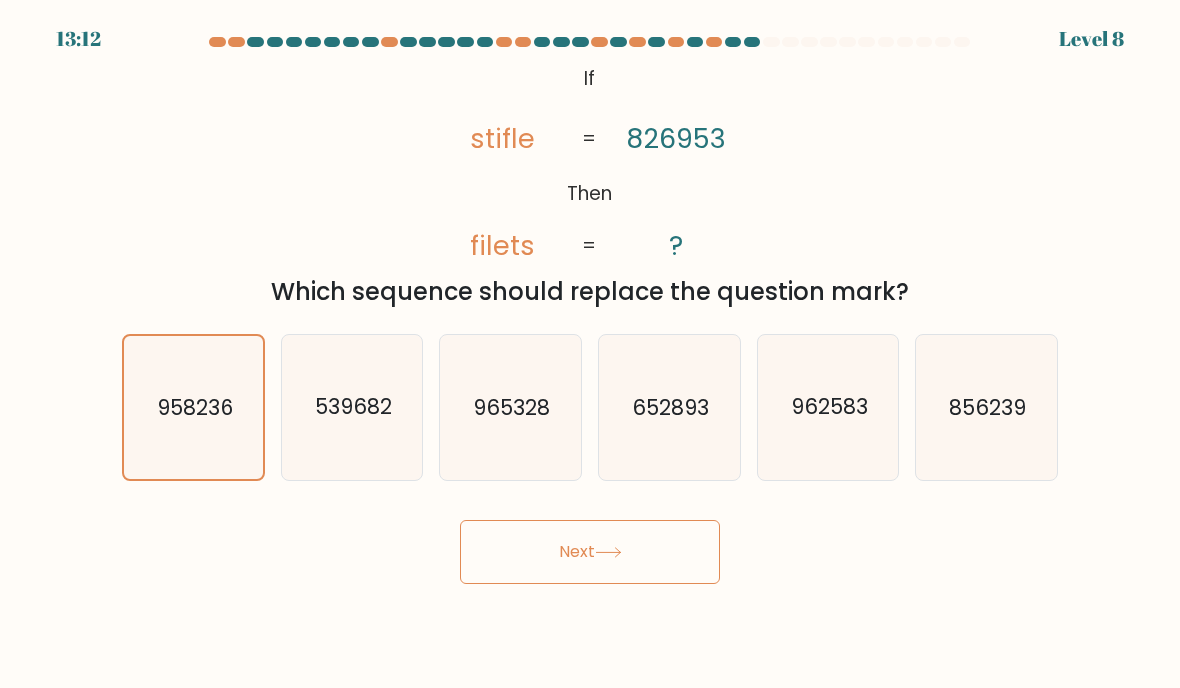 click on "Next" at bounding box center (590, 552) 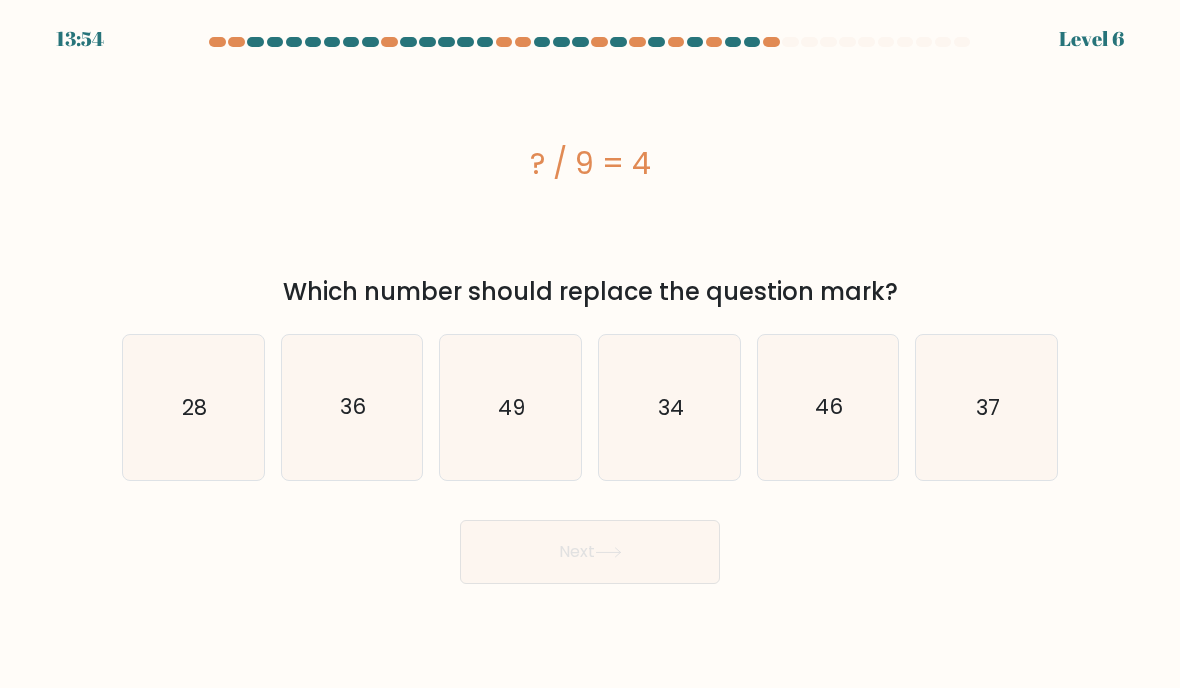 click on "34" at bounding box center [669, 407] 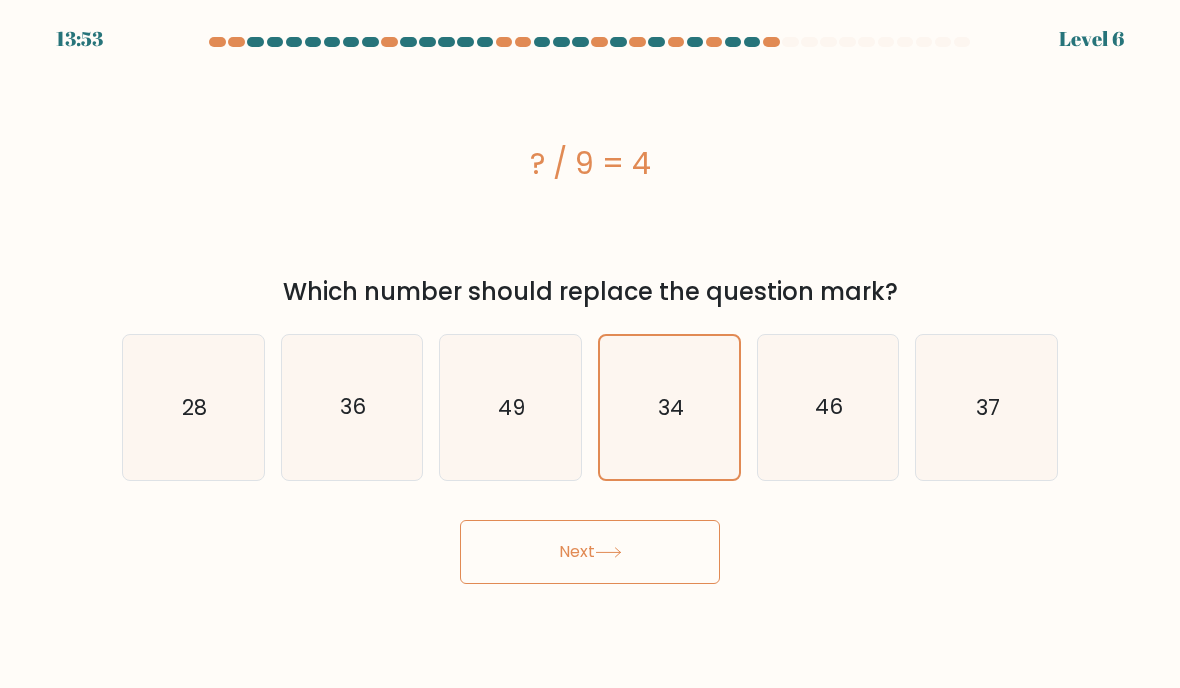 click on "37" at bounding box center [986, 407] 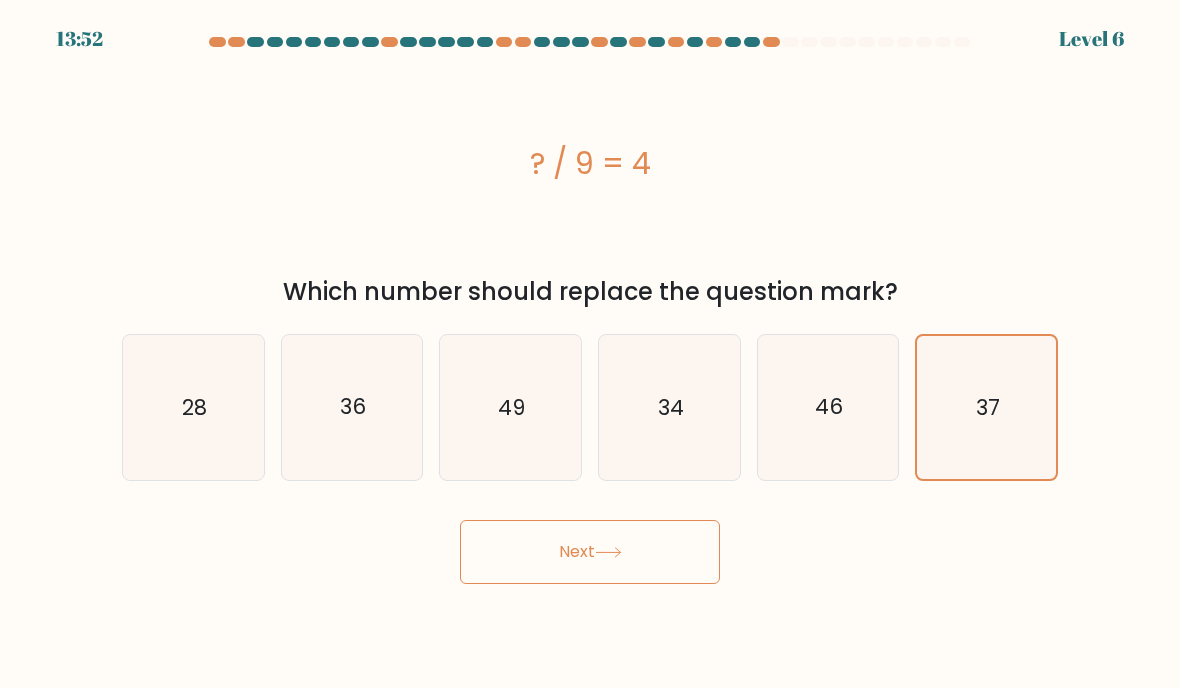 click on "Next" at bounding box center (590, 552) 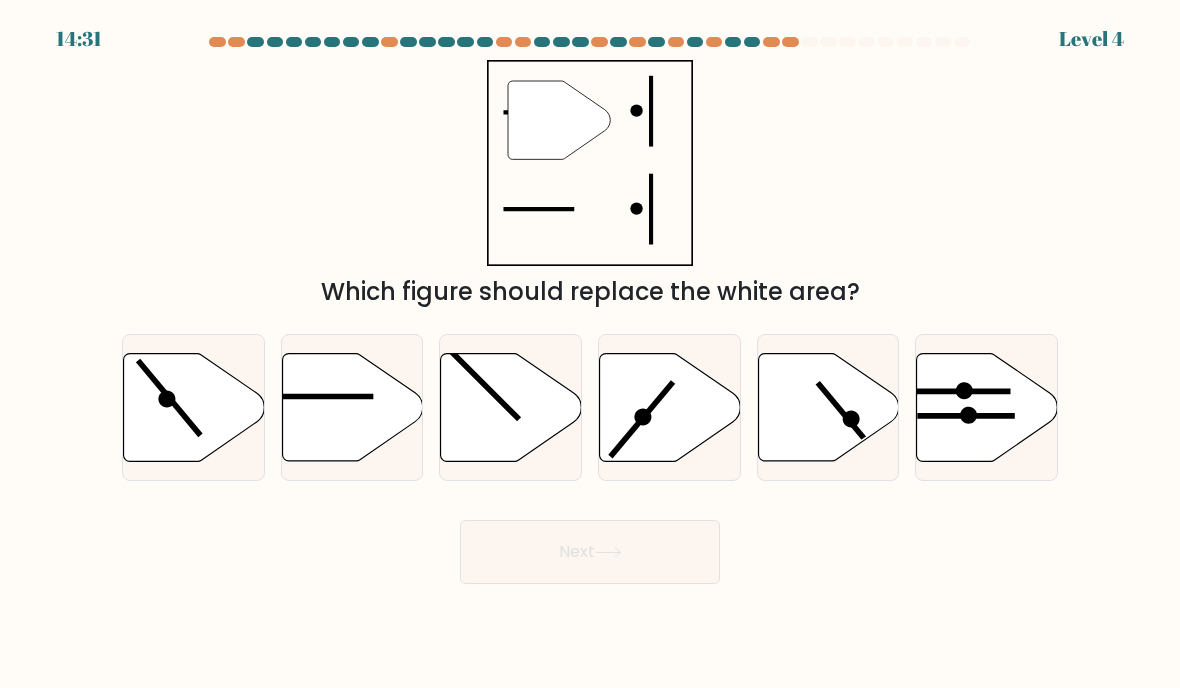 click at bounding box center [352, 407] 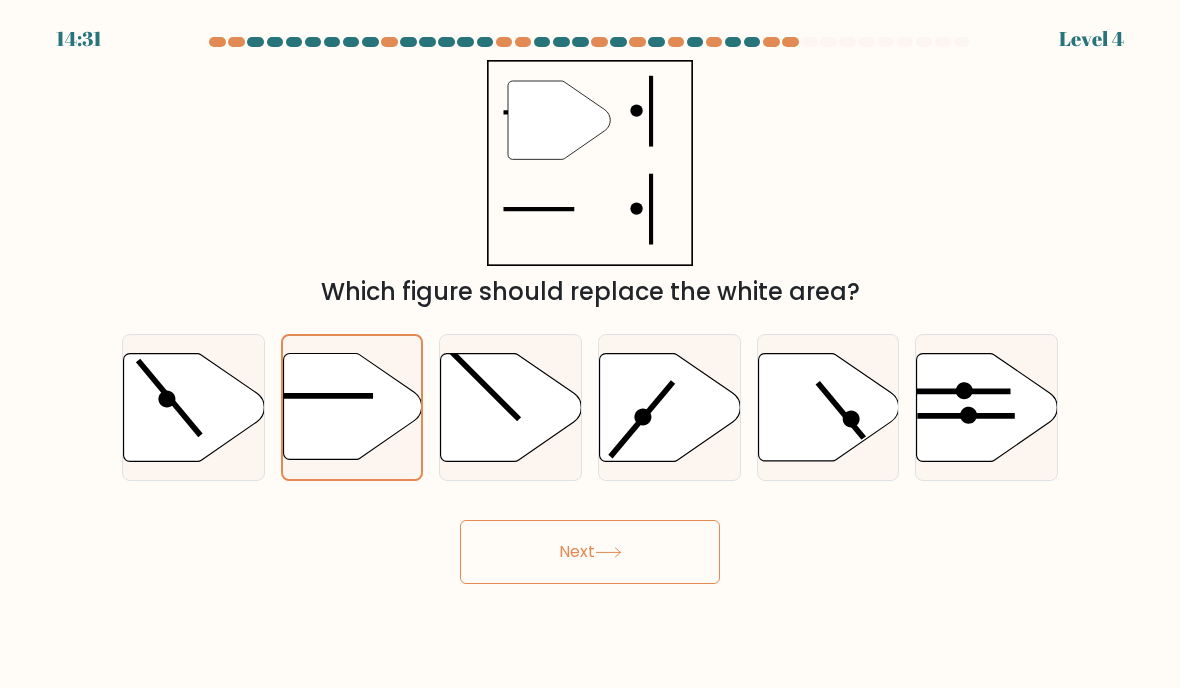 click on "Next" at bounding box center (590, 552) 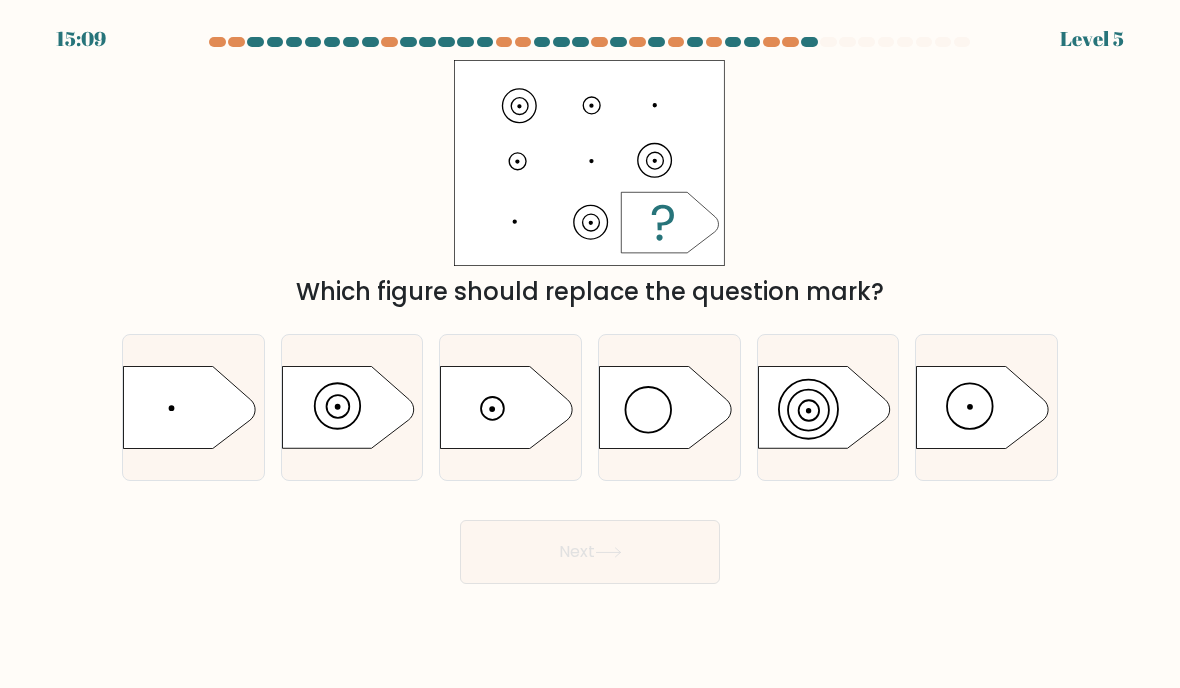 click at bounding box center [983, 407] 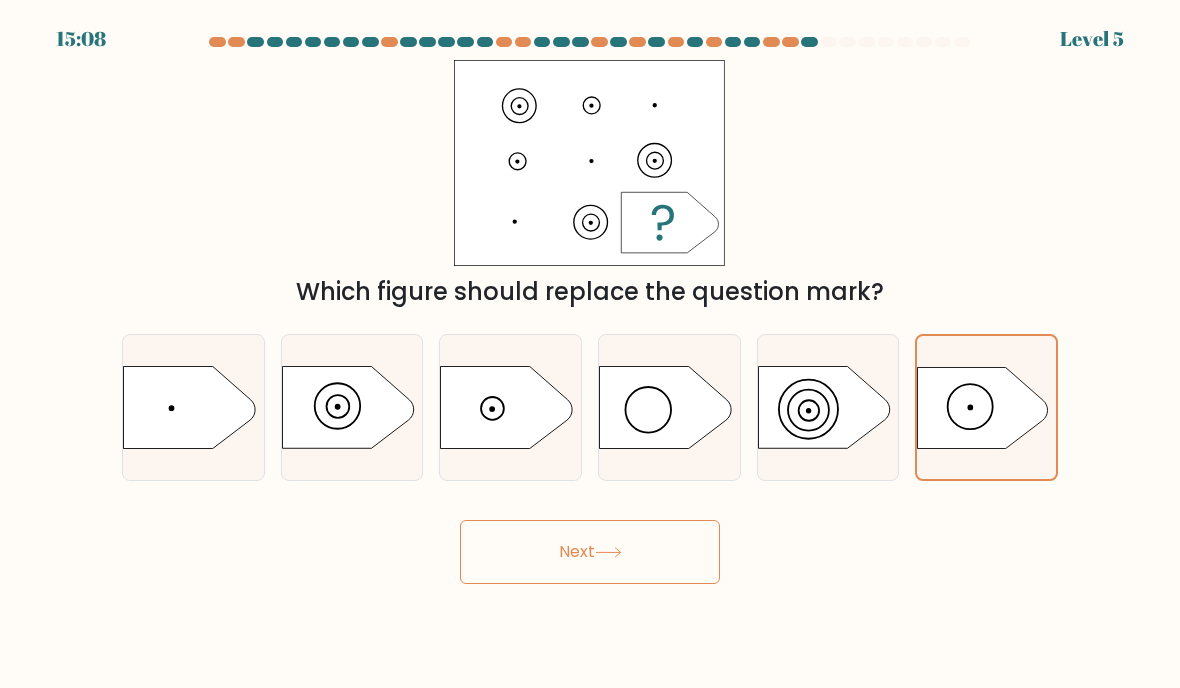 click at bounding box center [507, 407] 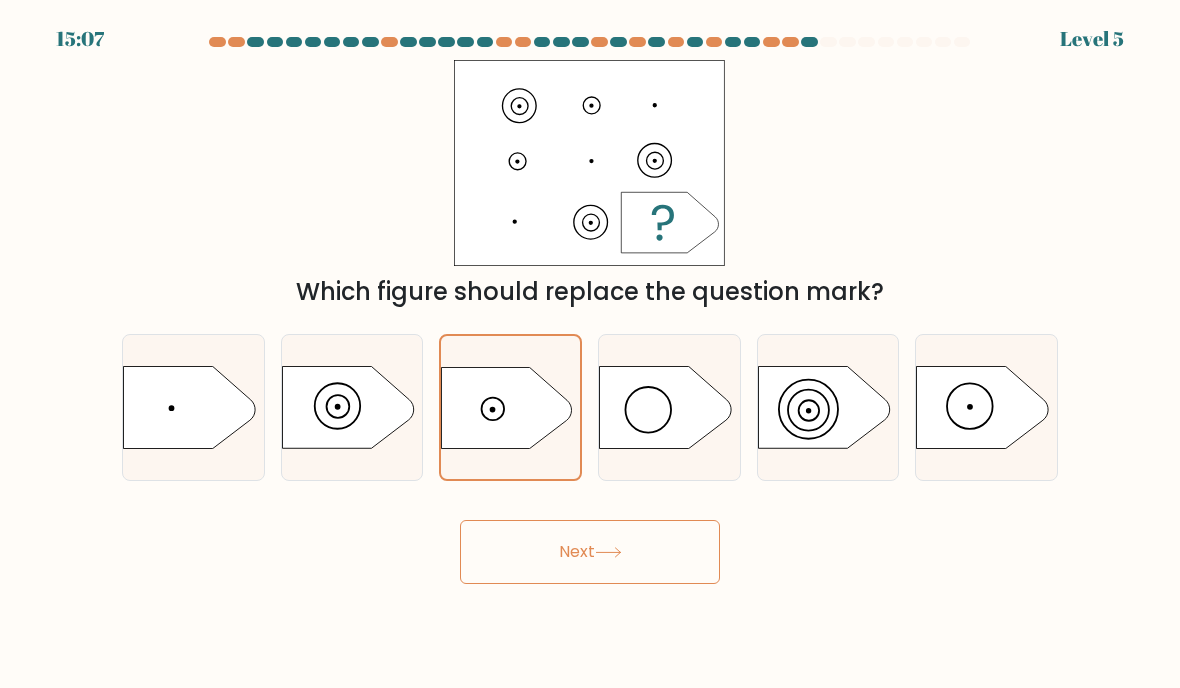 click on "Next" at bounding box center (590, 552) 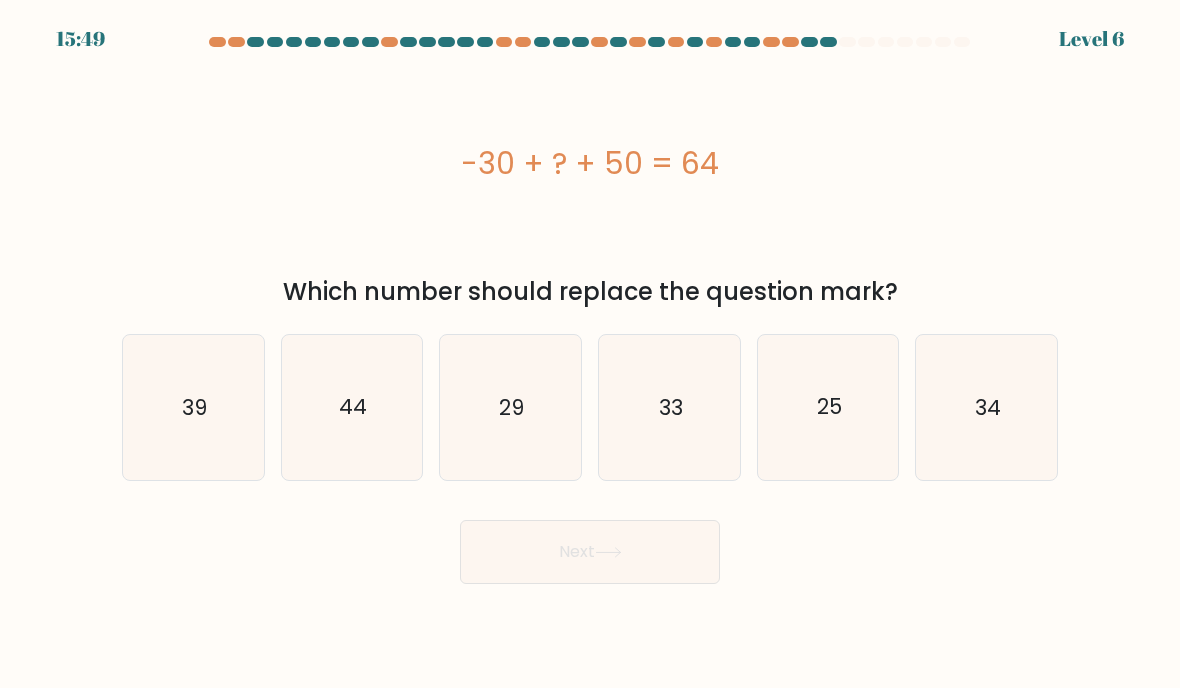 click on "33" at bounding box center (669, 407) 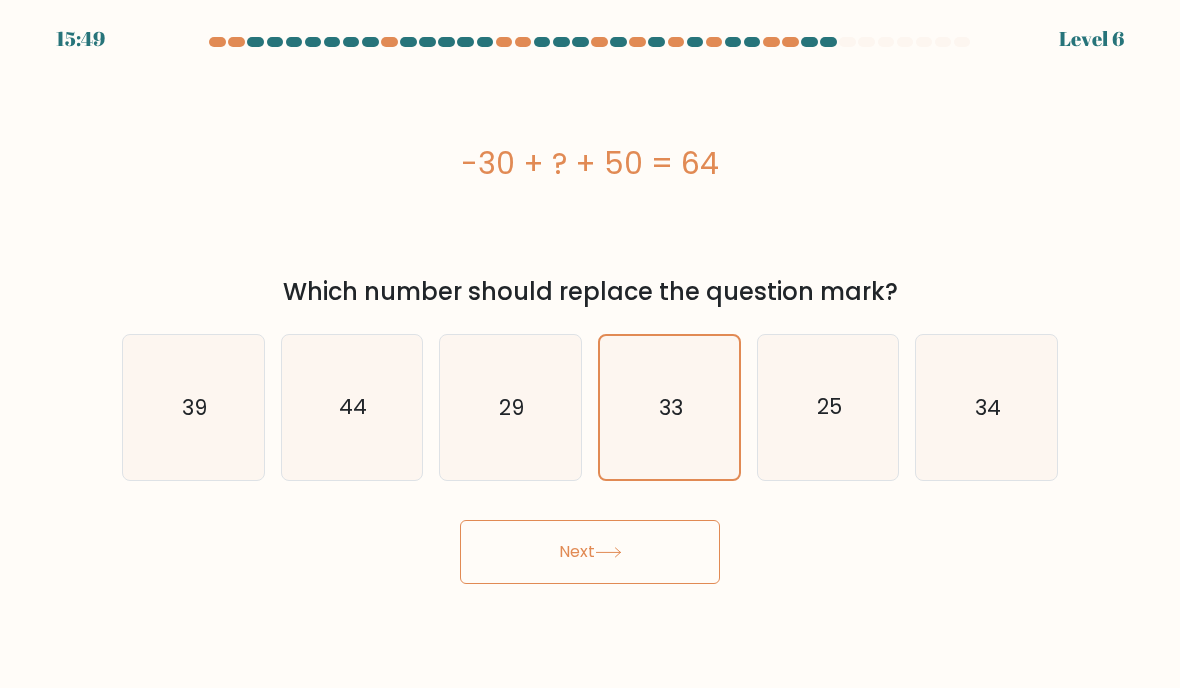 click on "Next" at bounding box center (590, 552) 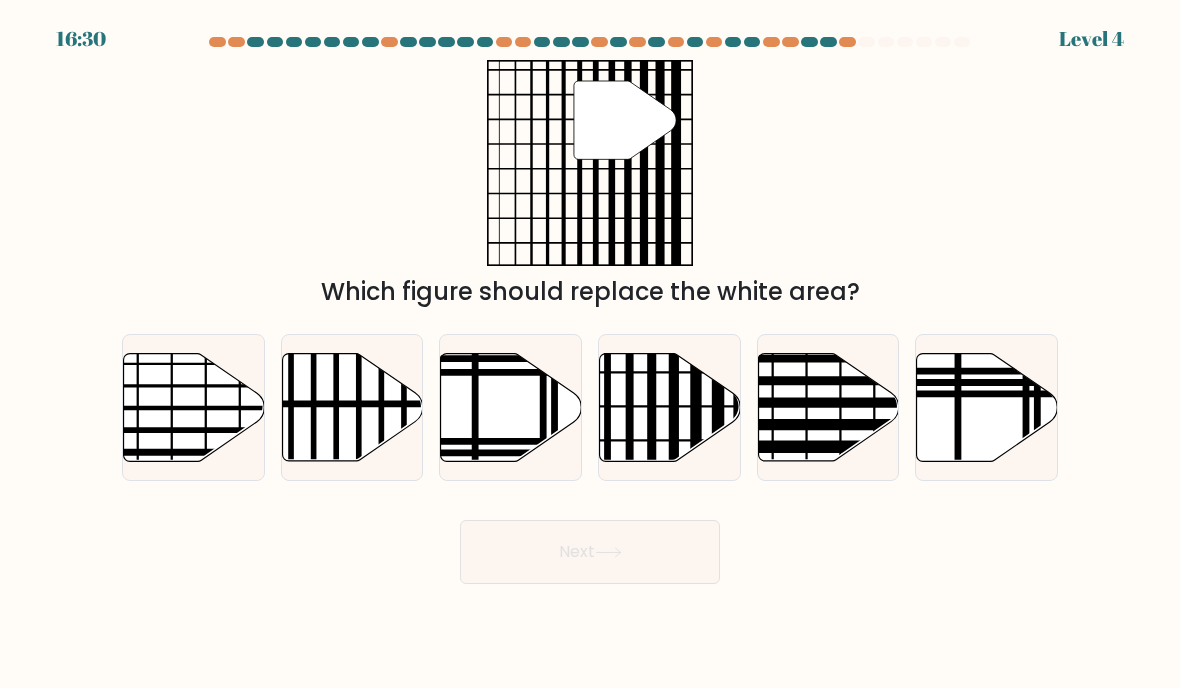 click at bounding box center (718, 466) 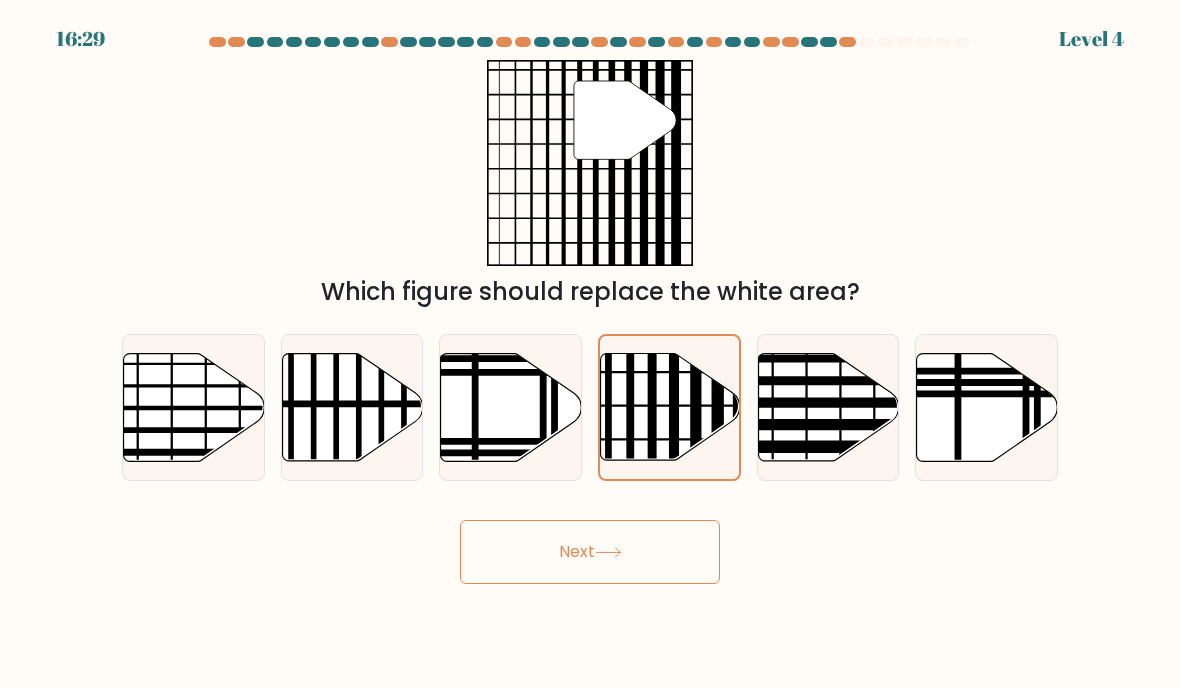click on "Next" at bounding box center (590, 552) 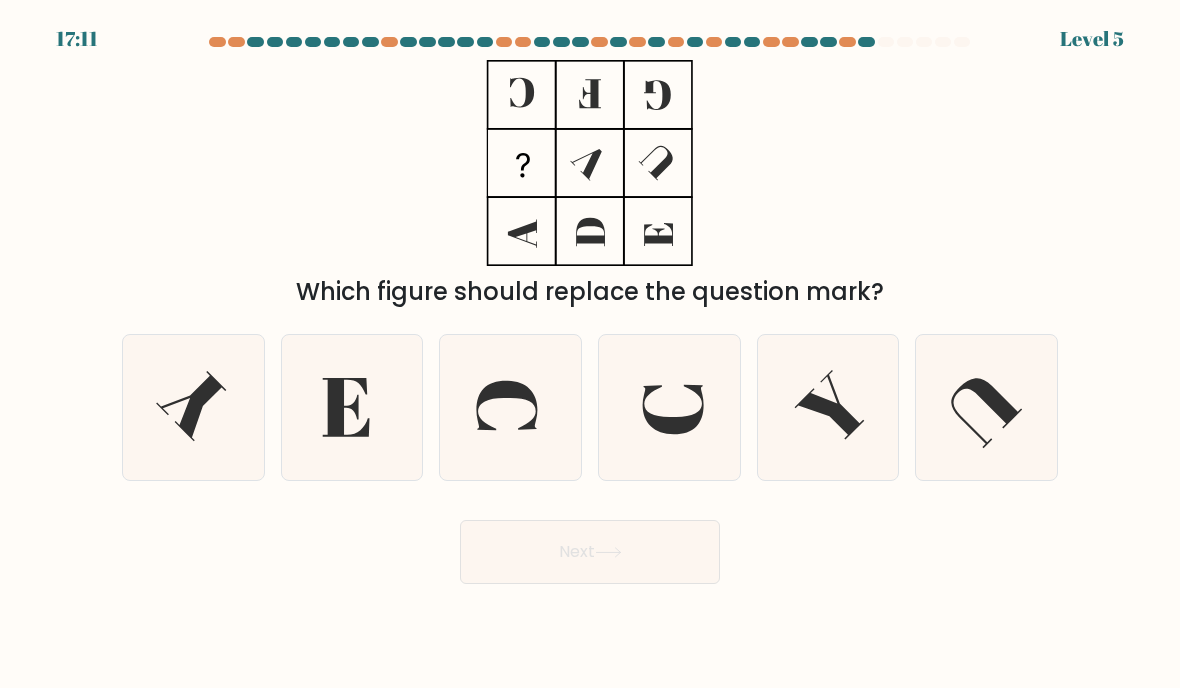 click at bounding box center [828, 407] 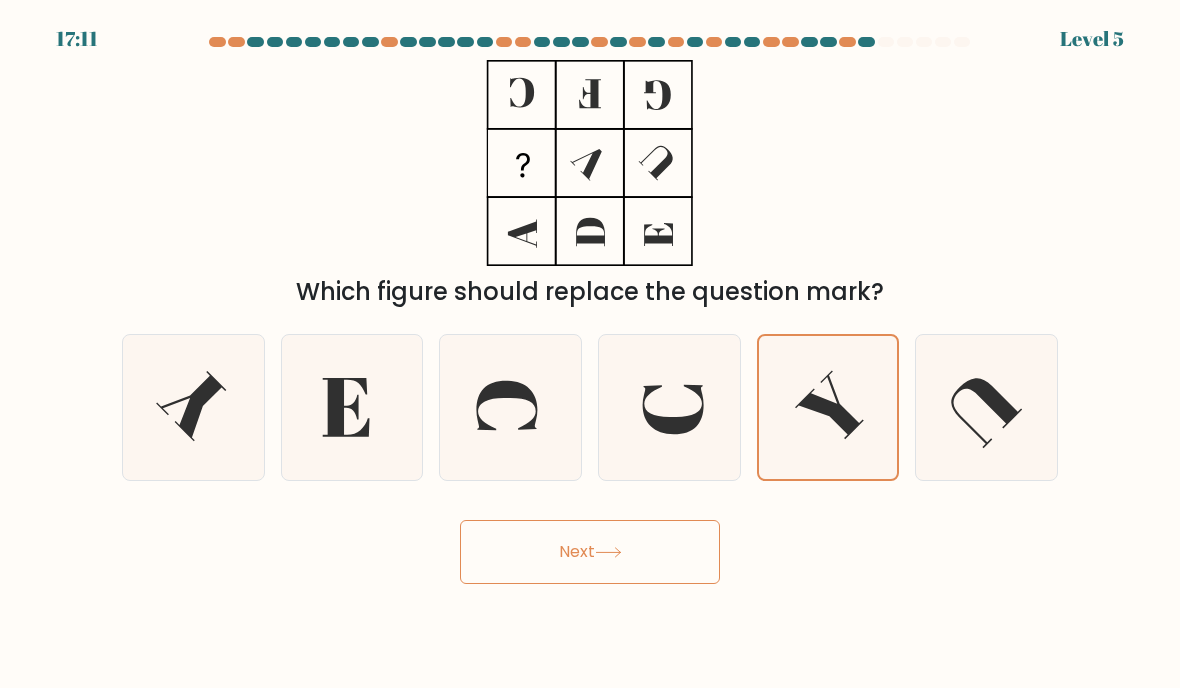 click on "Next" at bounding box center [590, 552] 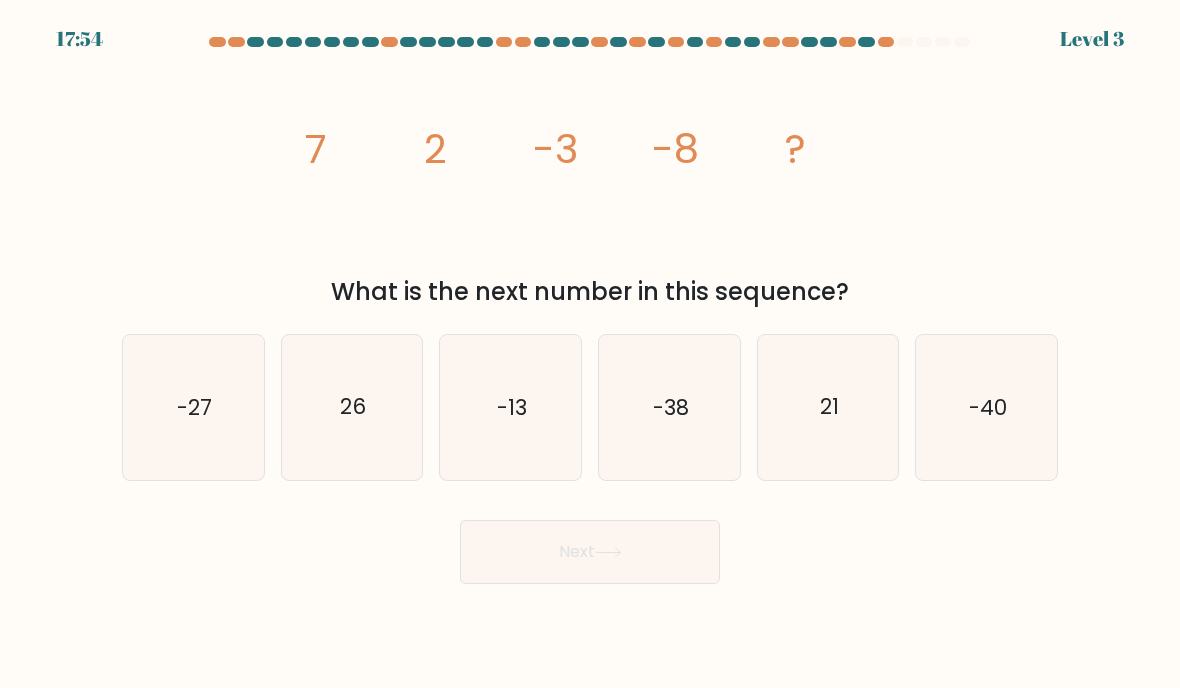 click on "-38" at bounding box center [669, 407] 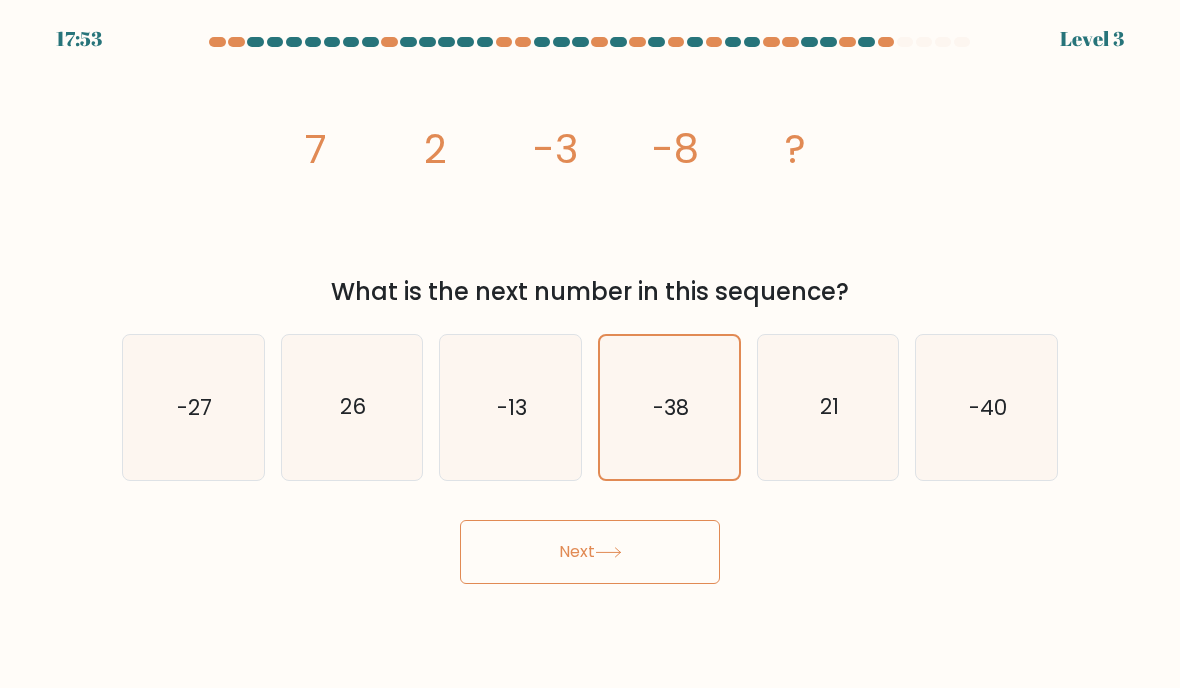 click on "Next" at bounding box center (590, 552) 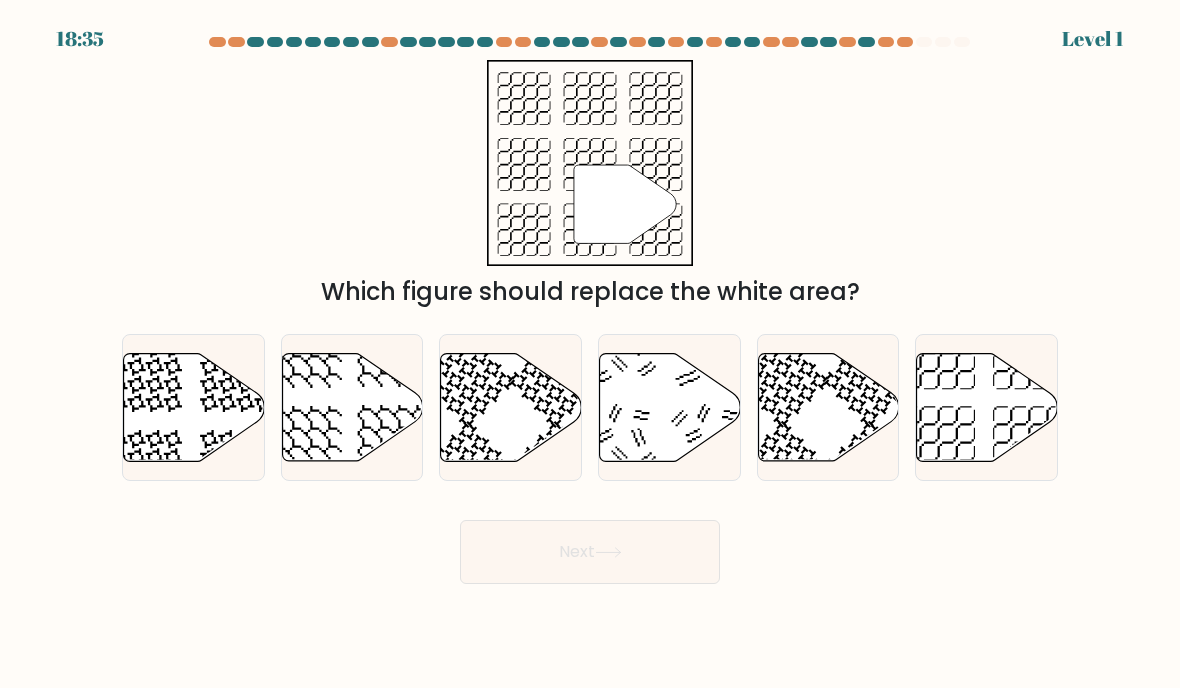 click at bounding box center [1029, 442] 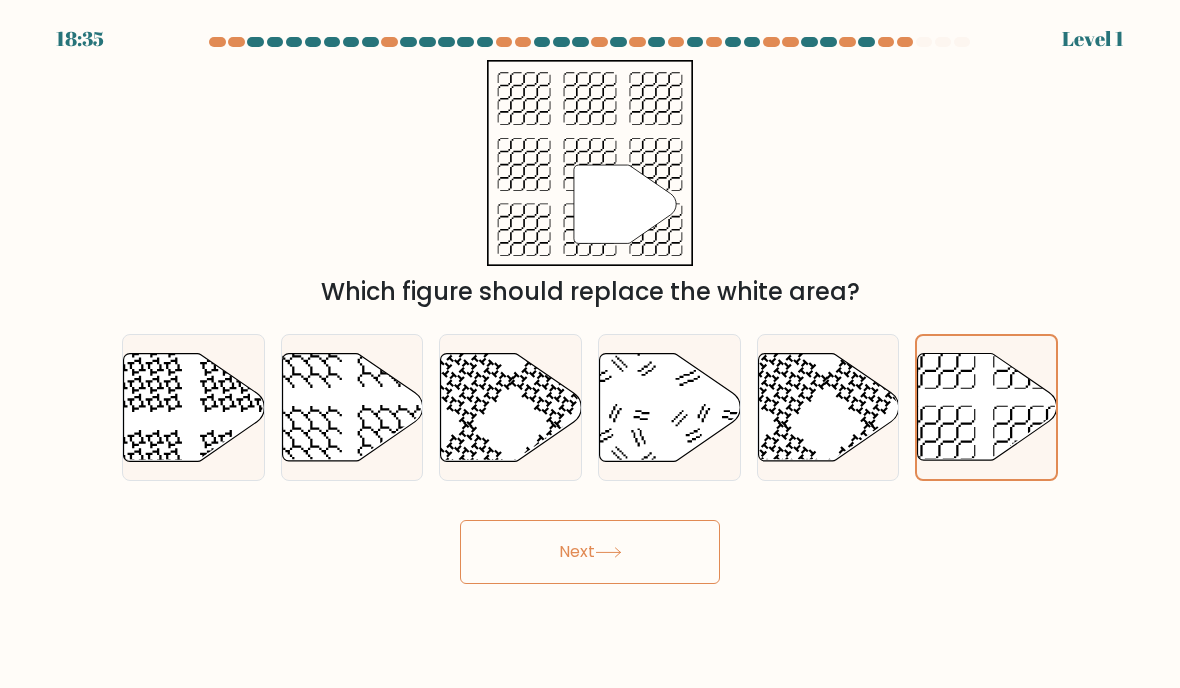 click on "Next" at bounding box center [590, 552] 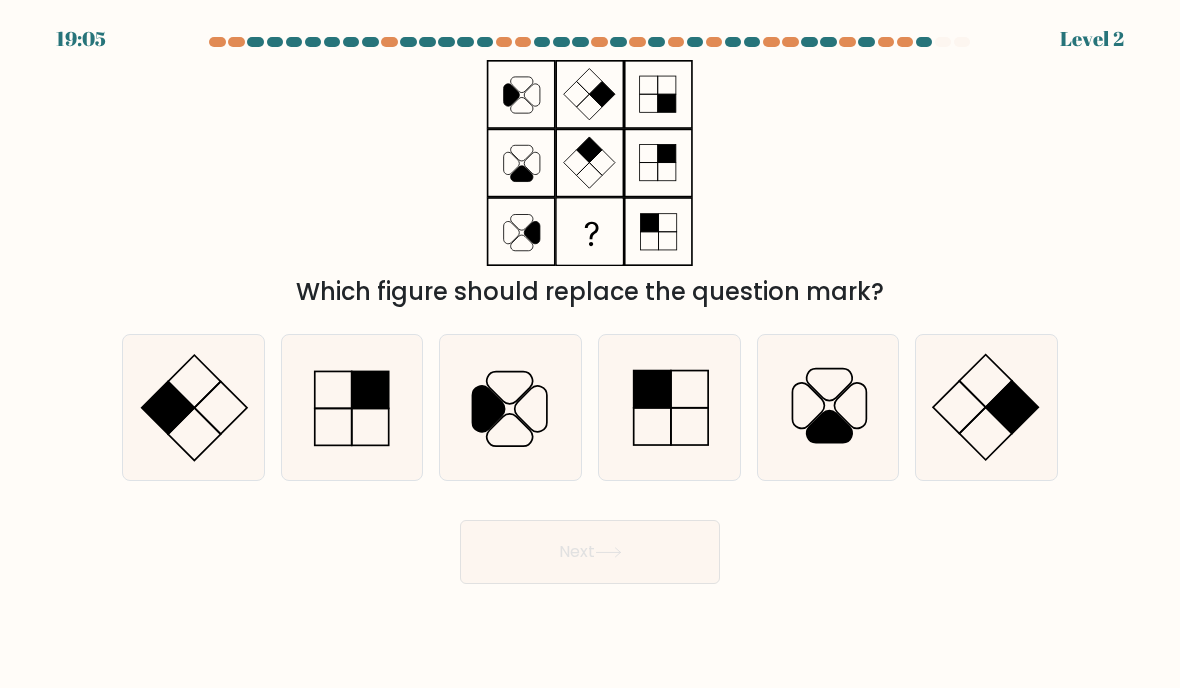 click at bounding box center [220, 408] 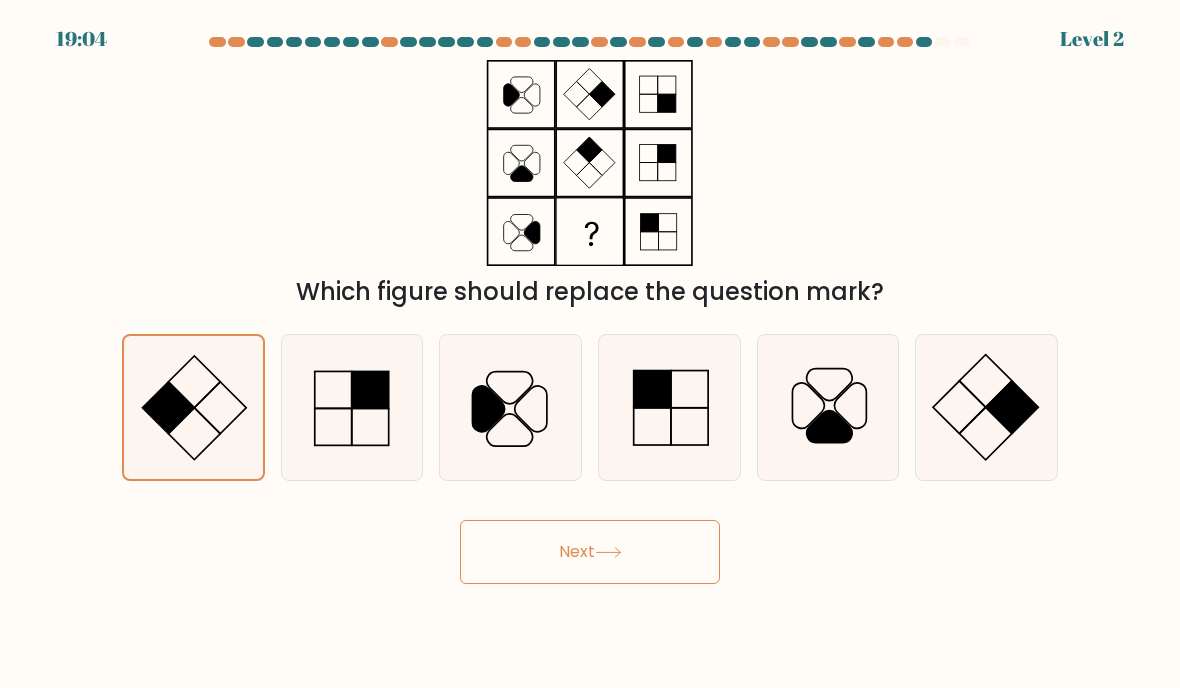 click at bounding box center [608, 552] 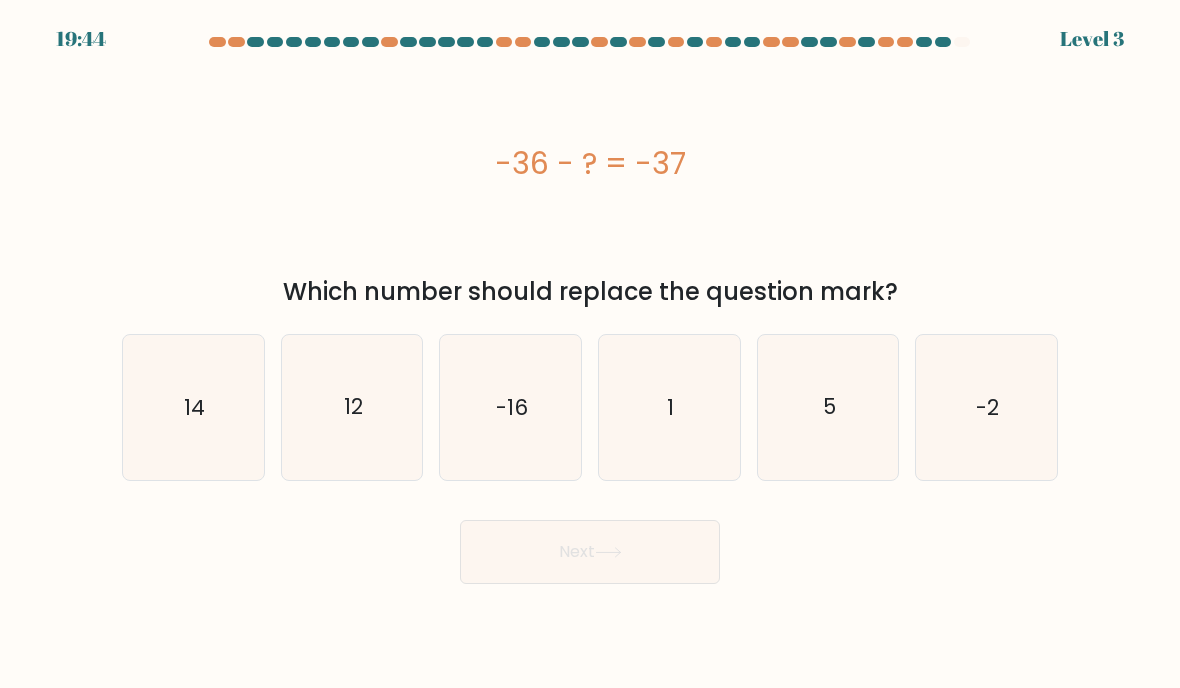 click on "5" at bounding box center [828, 407] 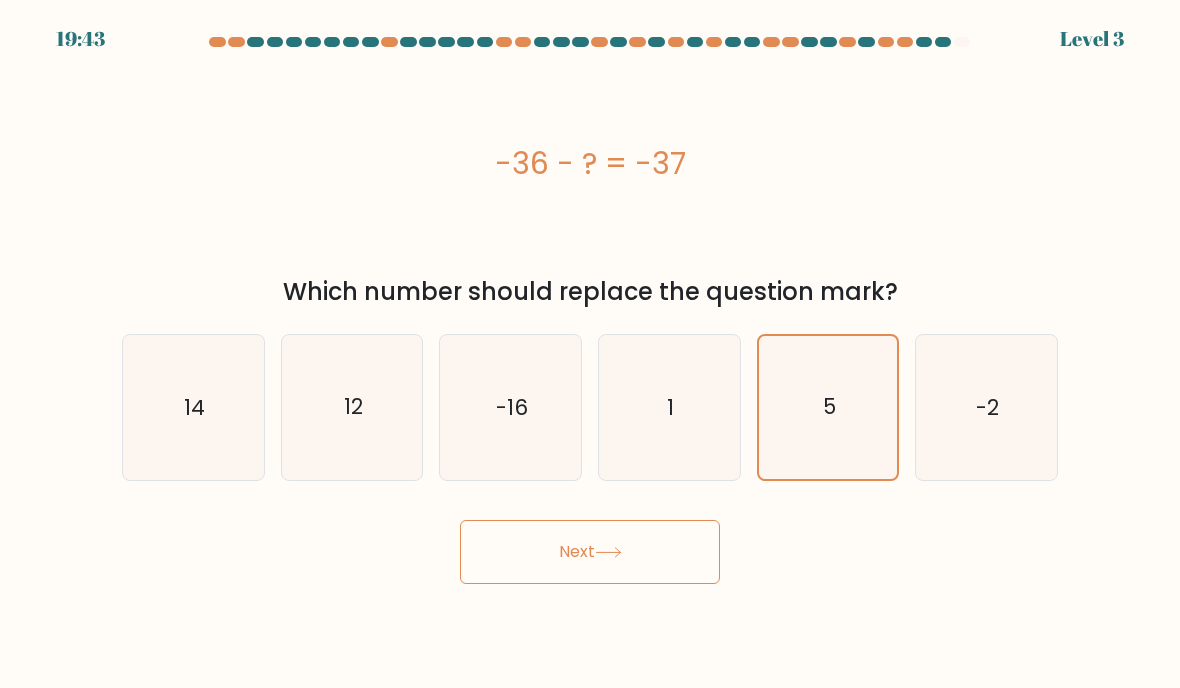 click on "Next" at bounding box center [590, 552] 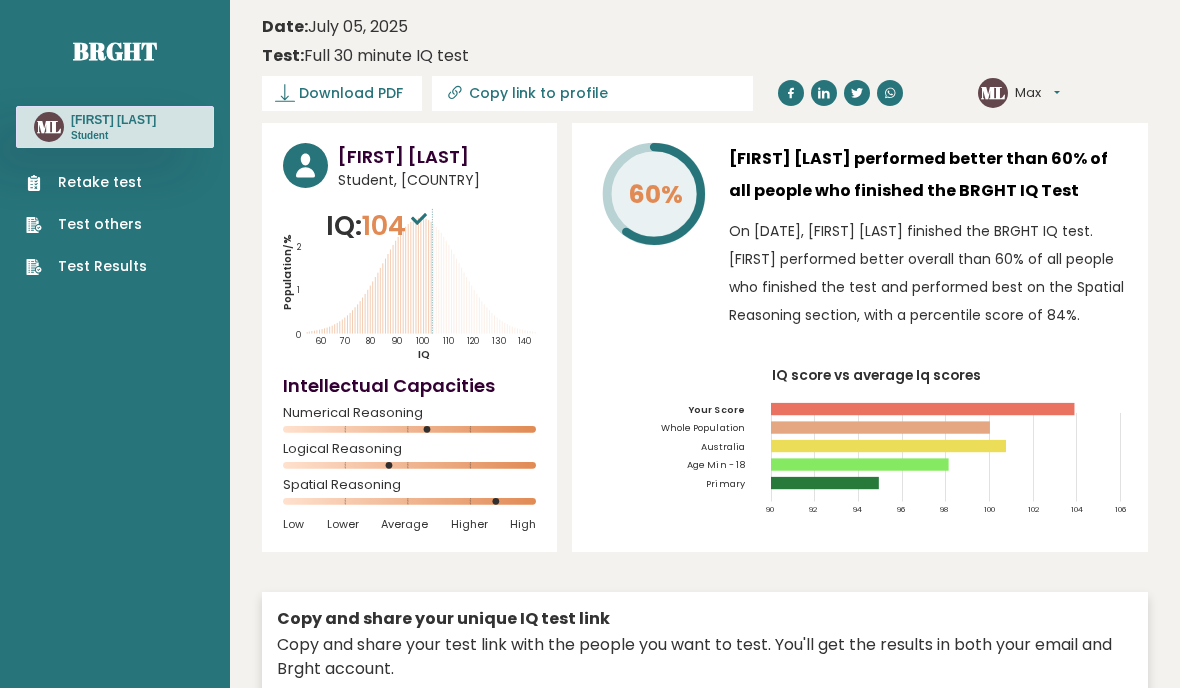 scroll, scrollTop: 0, scrollLeft: 0, axis: both 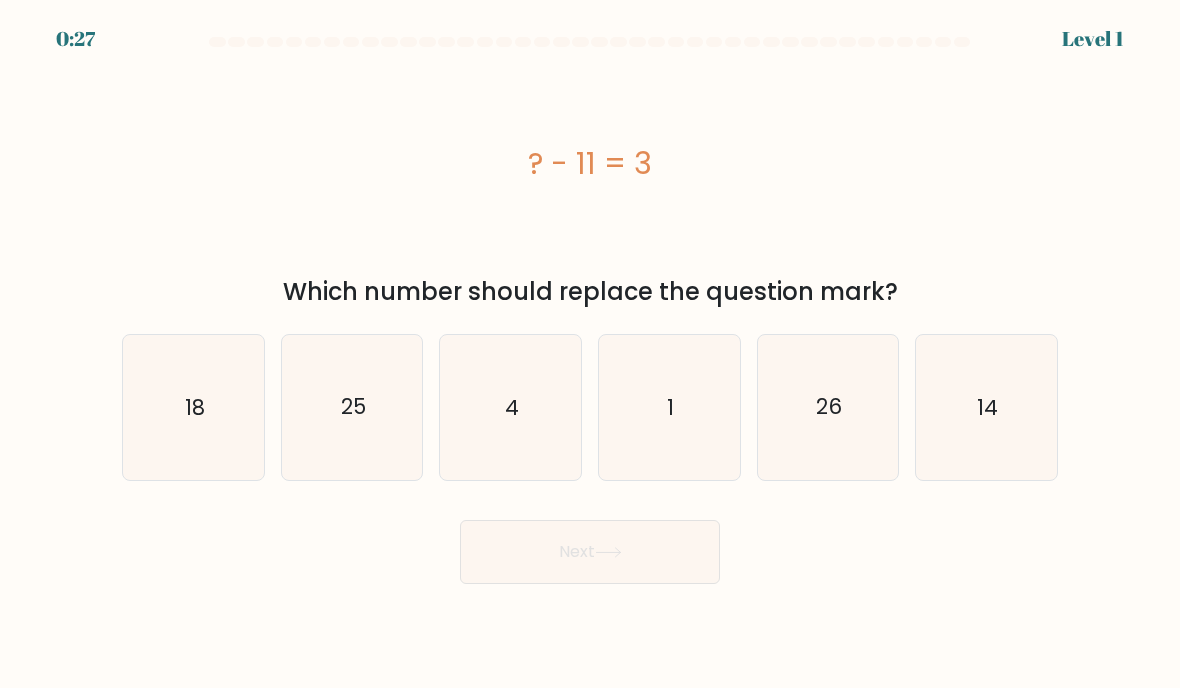 radio on "true" 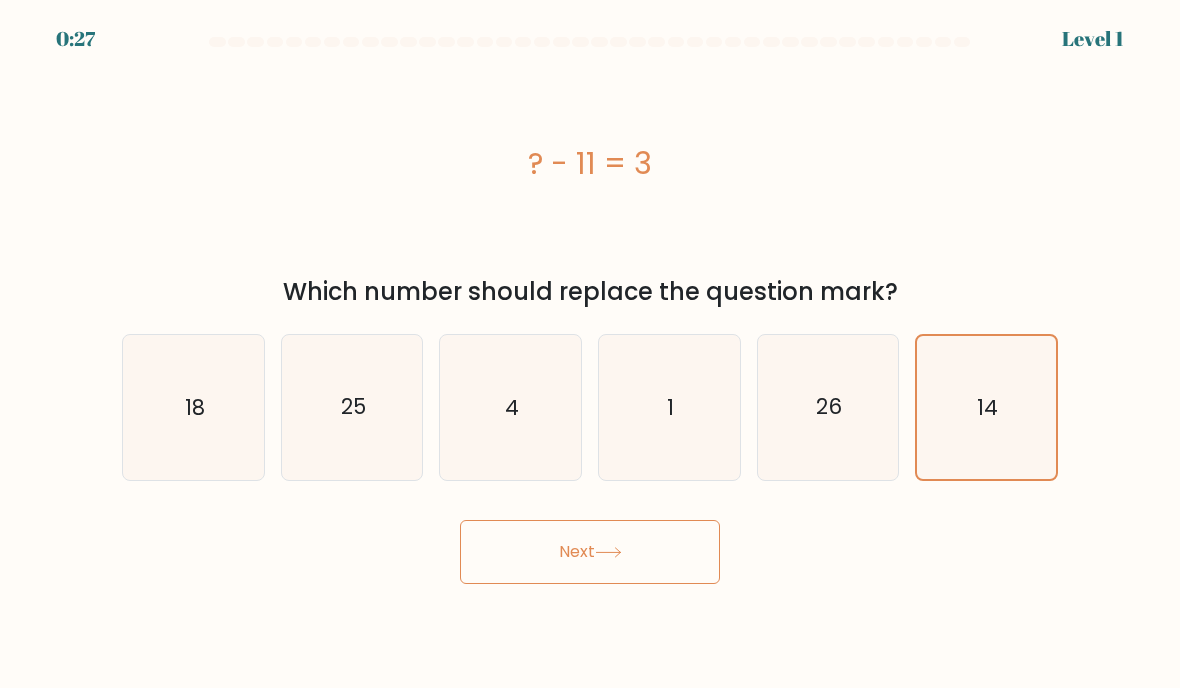 click at bounding box center (608, 552) 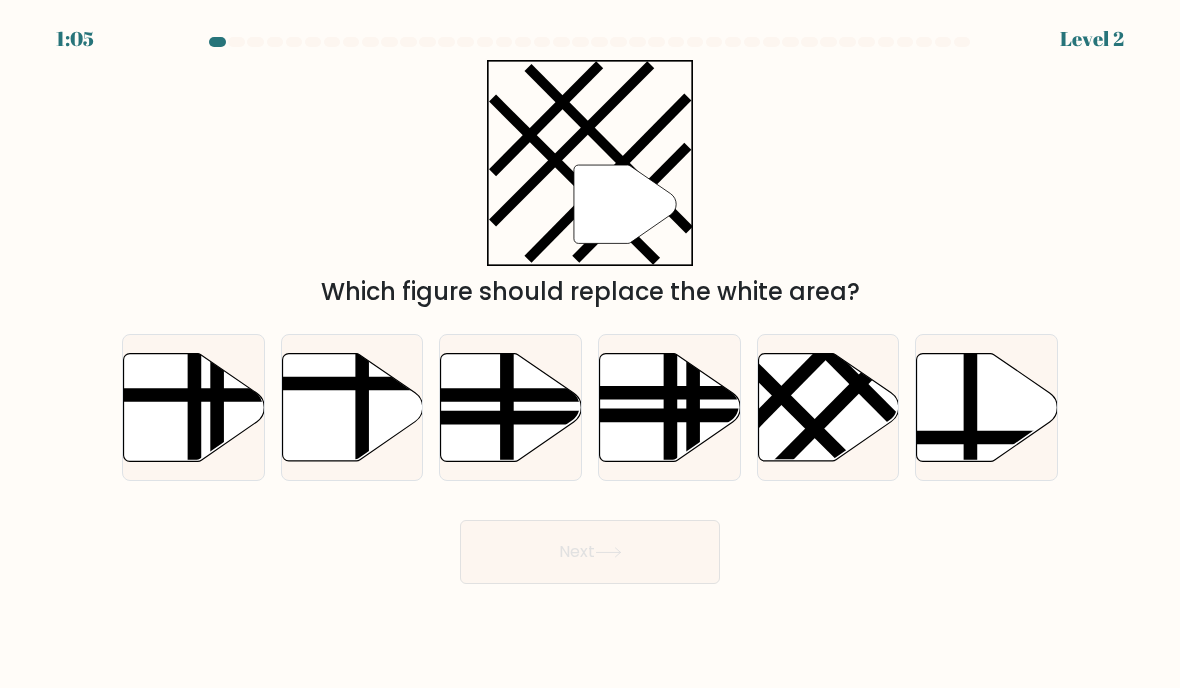 click at bounding box center (759, 373) 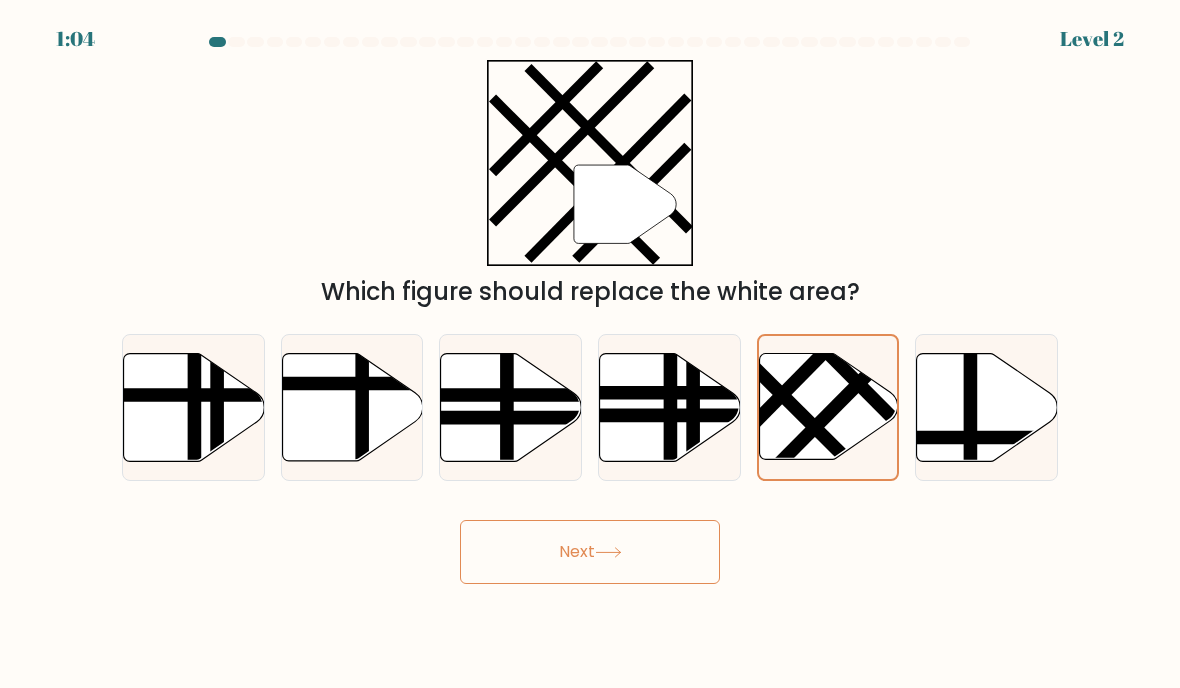 click on "Next" at bounding box center (590, 552) 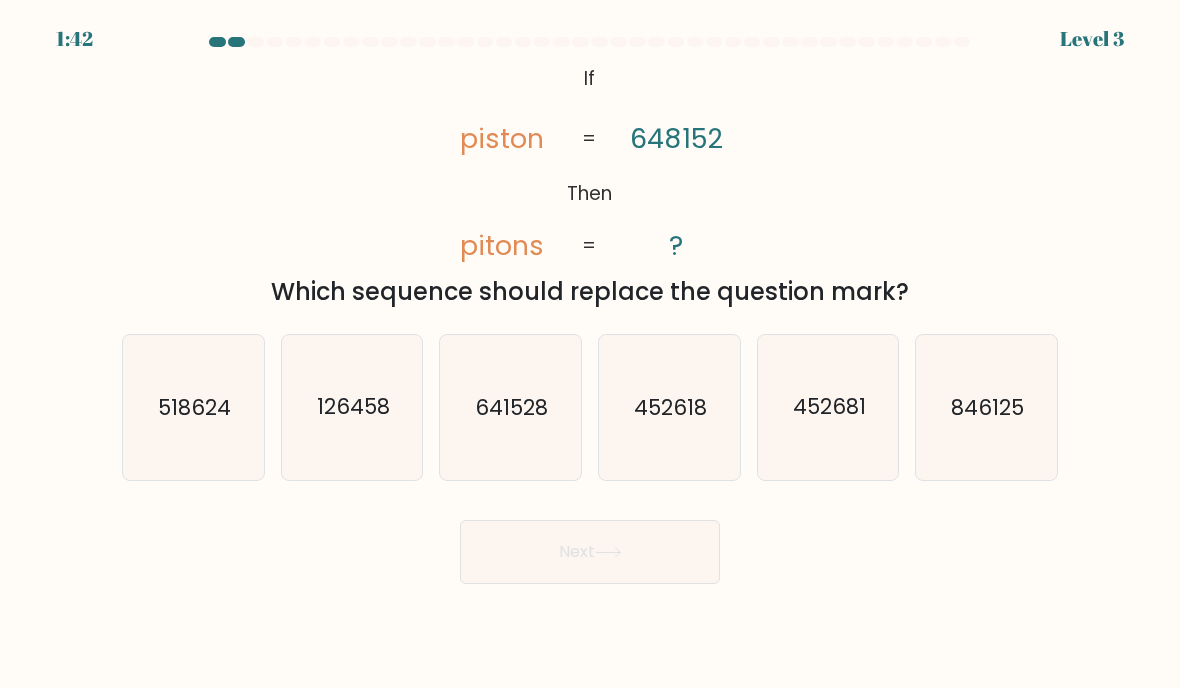 click on "846125" at bounding box center (986, 407) 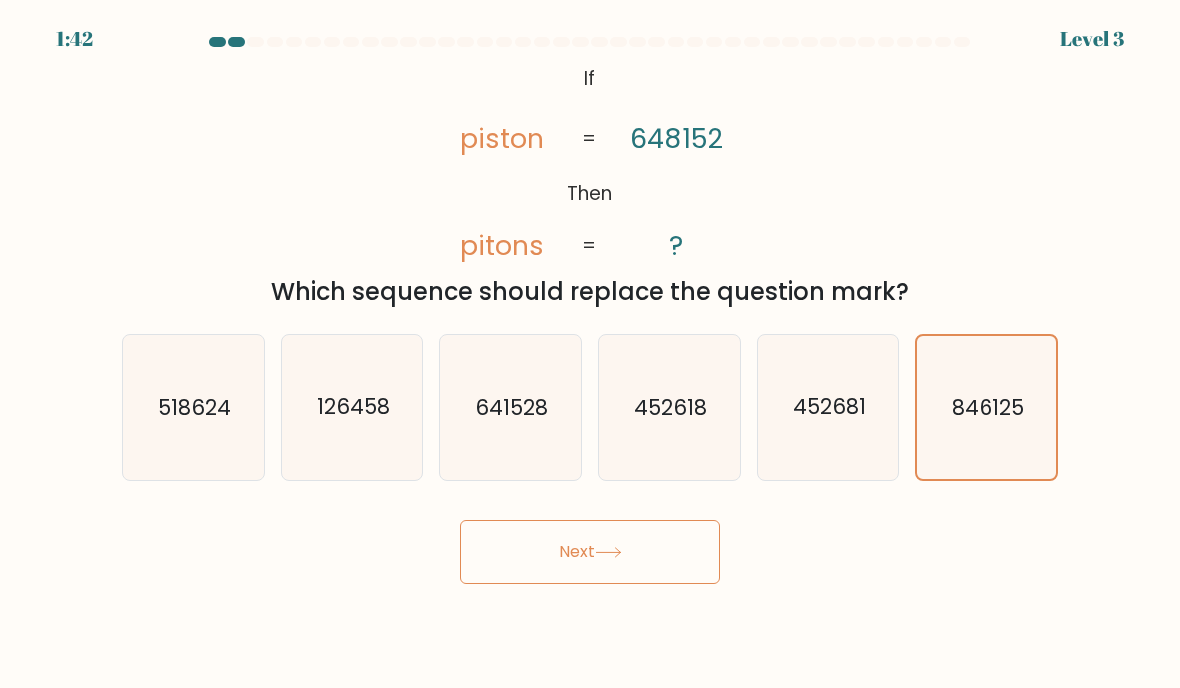 click on "Next" at bounding box center (590, 552) 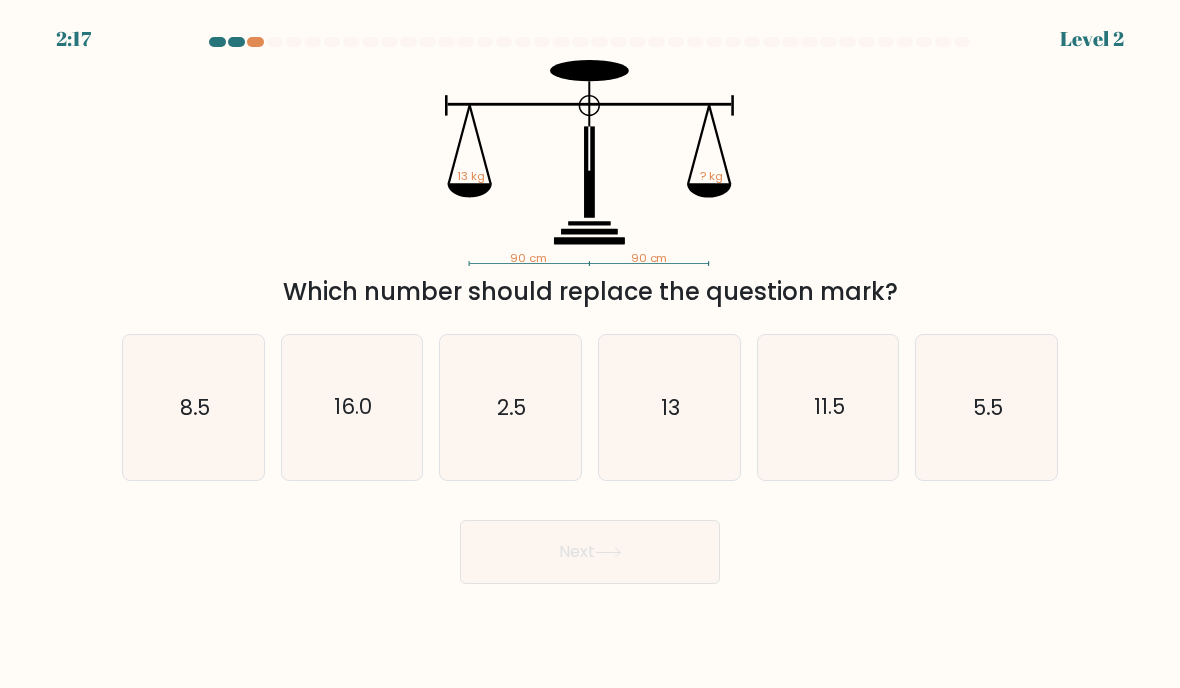 click on "13" at bounding box center [669, 407] 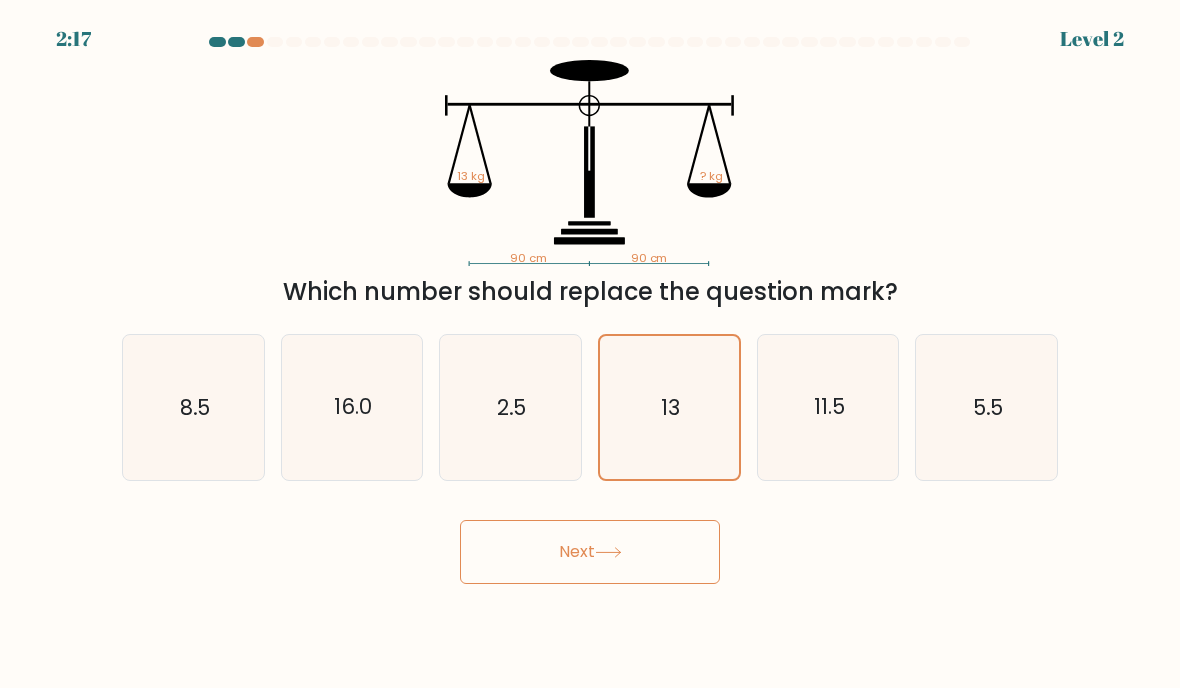 click on "Next" at bounding box center [590, 552] 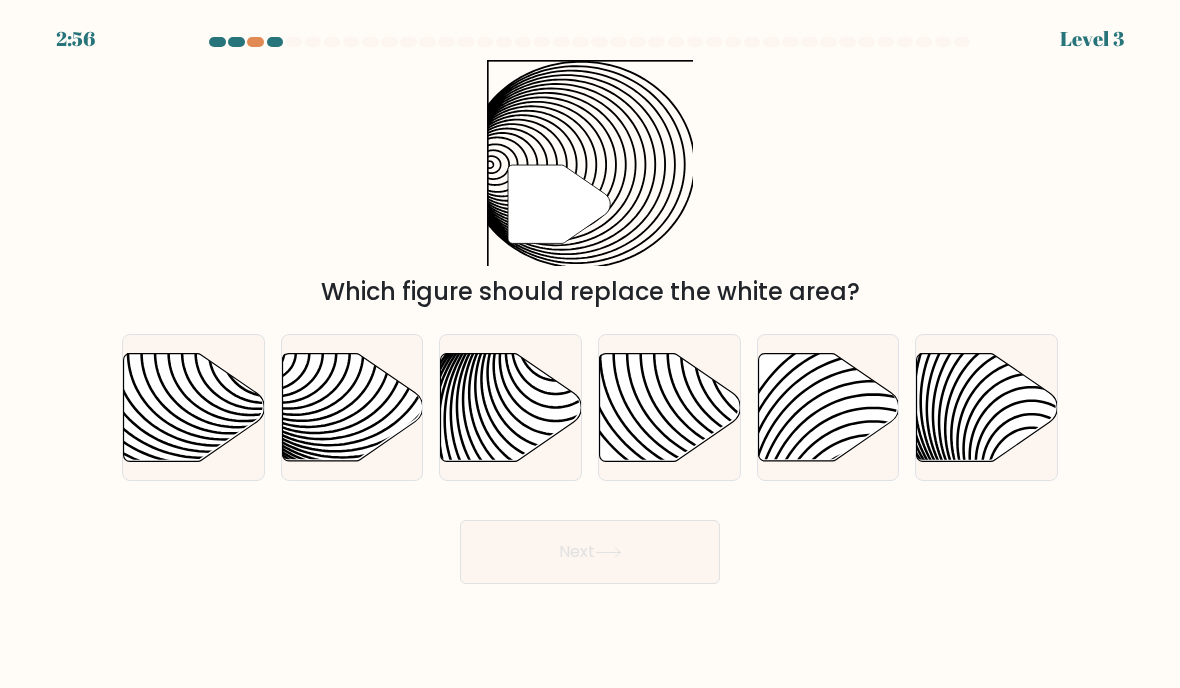 click at bounding box center (511, 407) 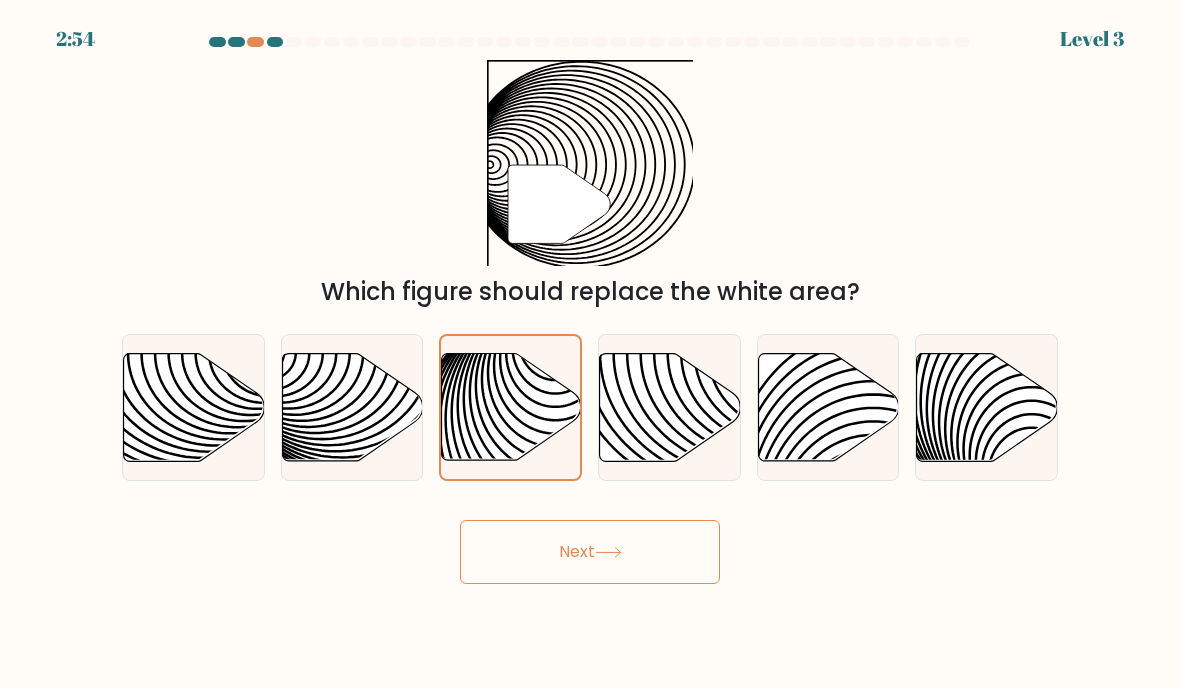 click on "Next" at bounding box center (590, 552) 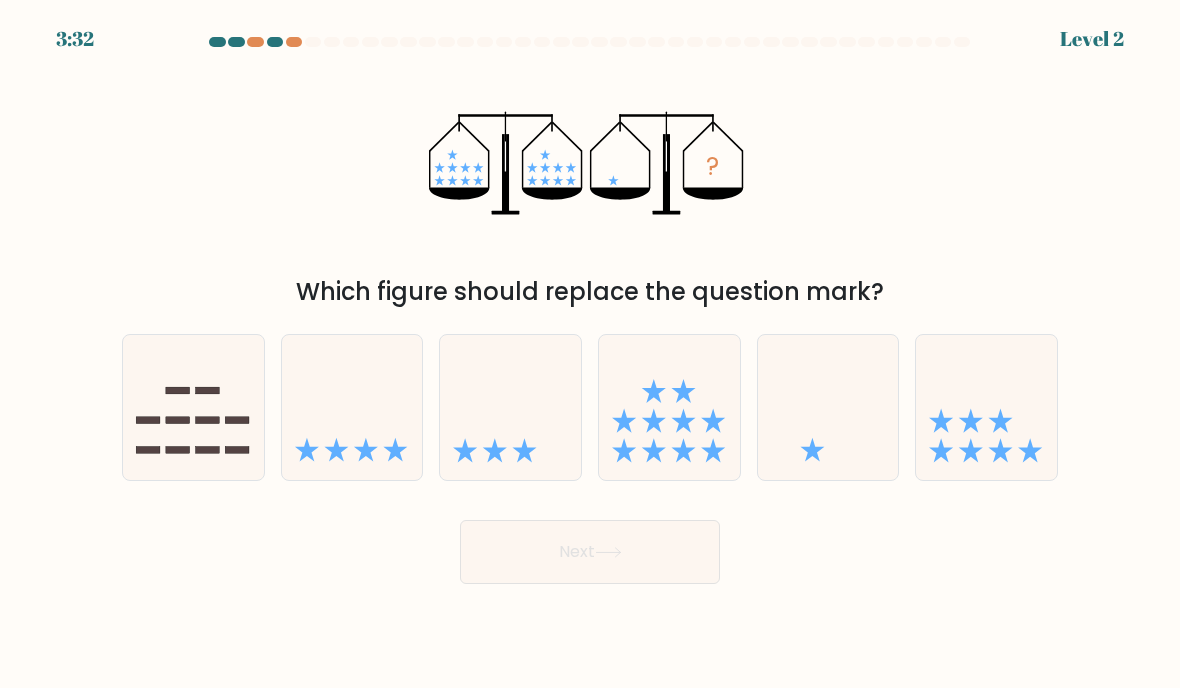 click at bounding box center [971, 450] 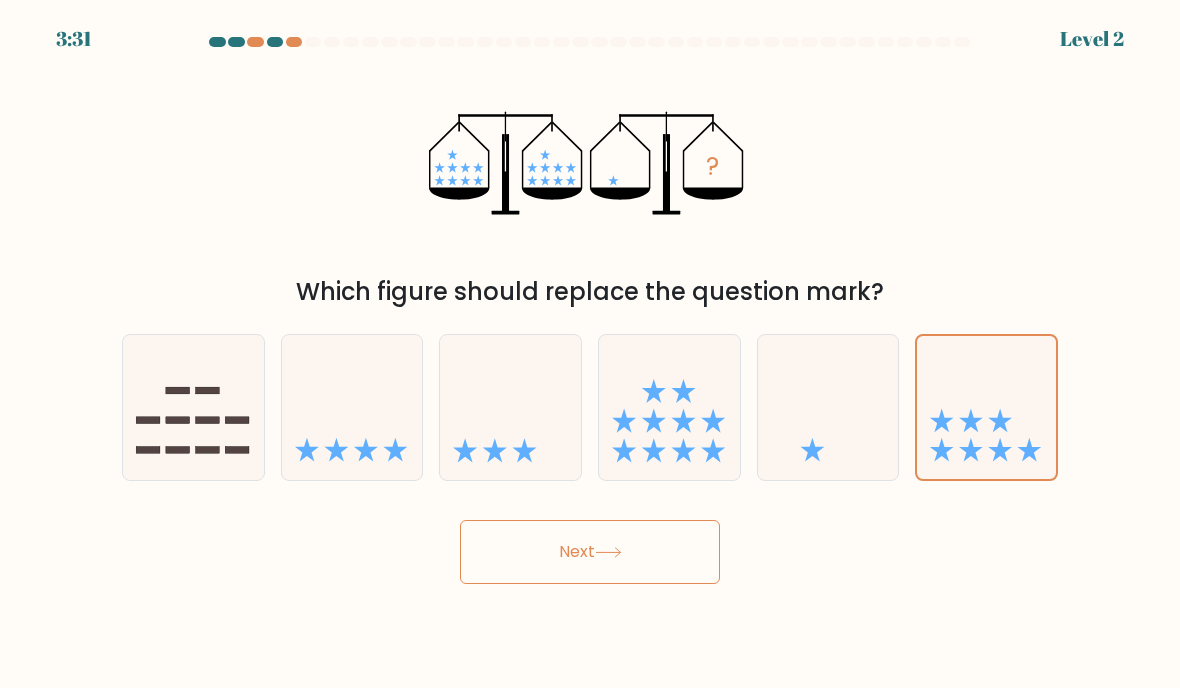 click on "Next" at bounding box center [590, 552] 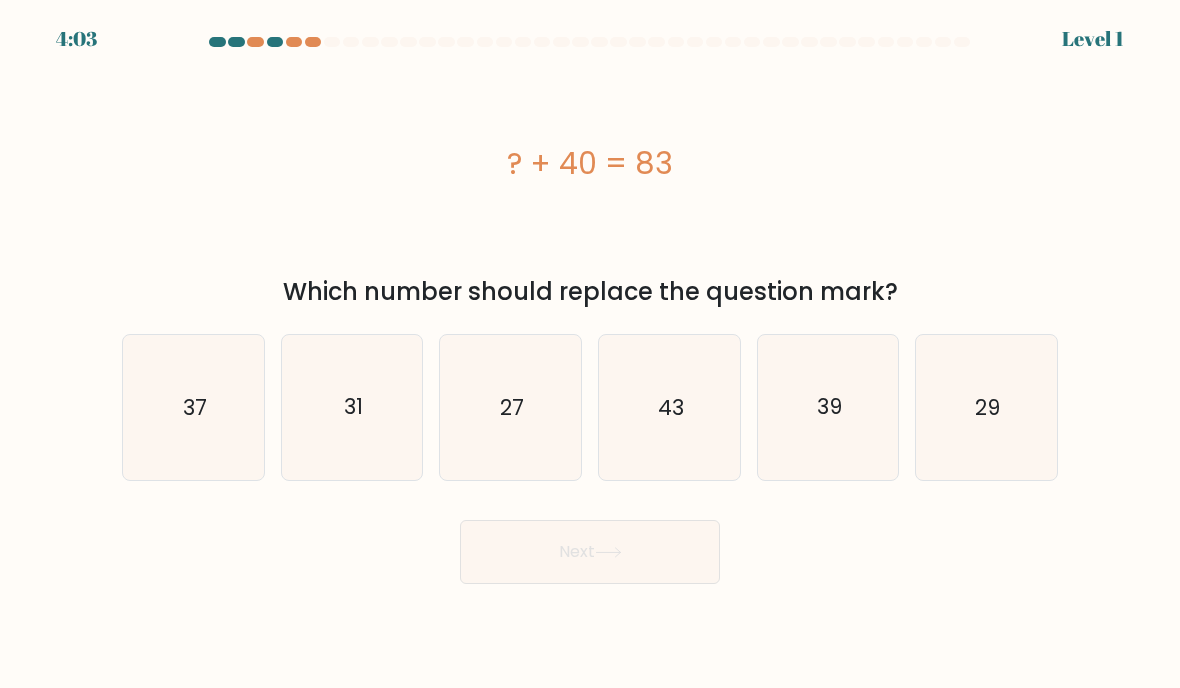 click on "31" at bounding box center [352, 407] 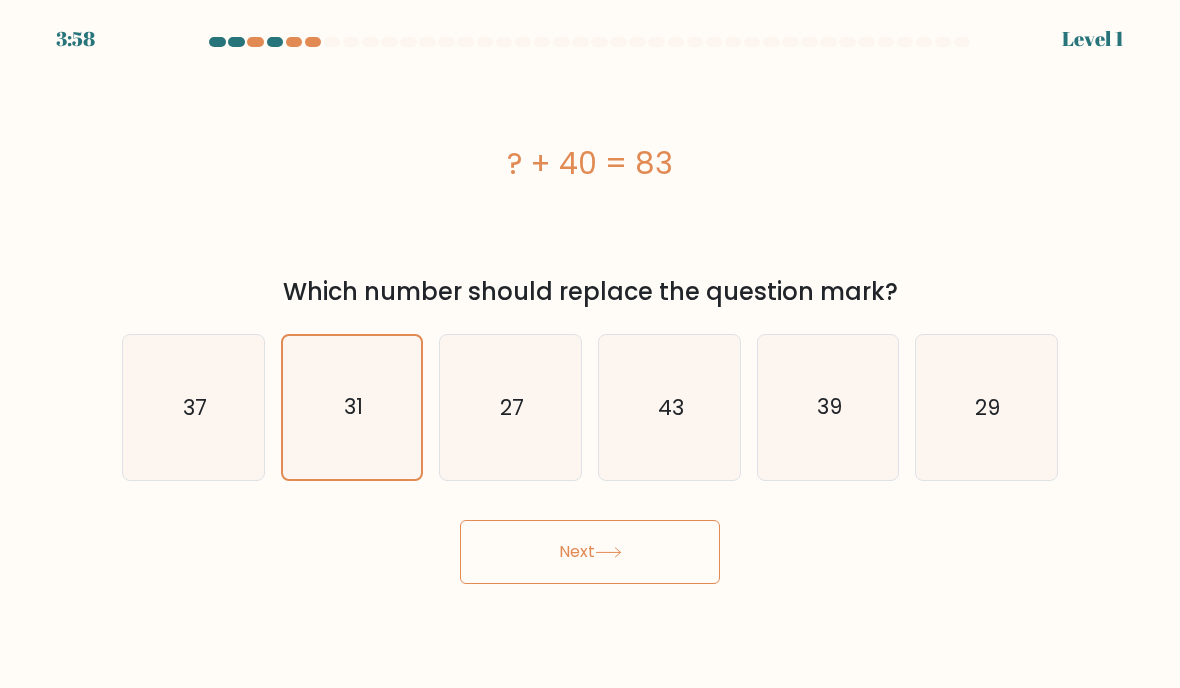 click on "43" at bounding box center (669, 407) 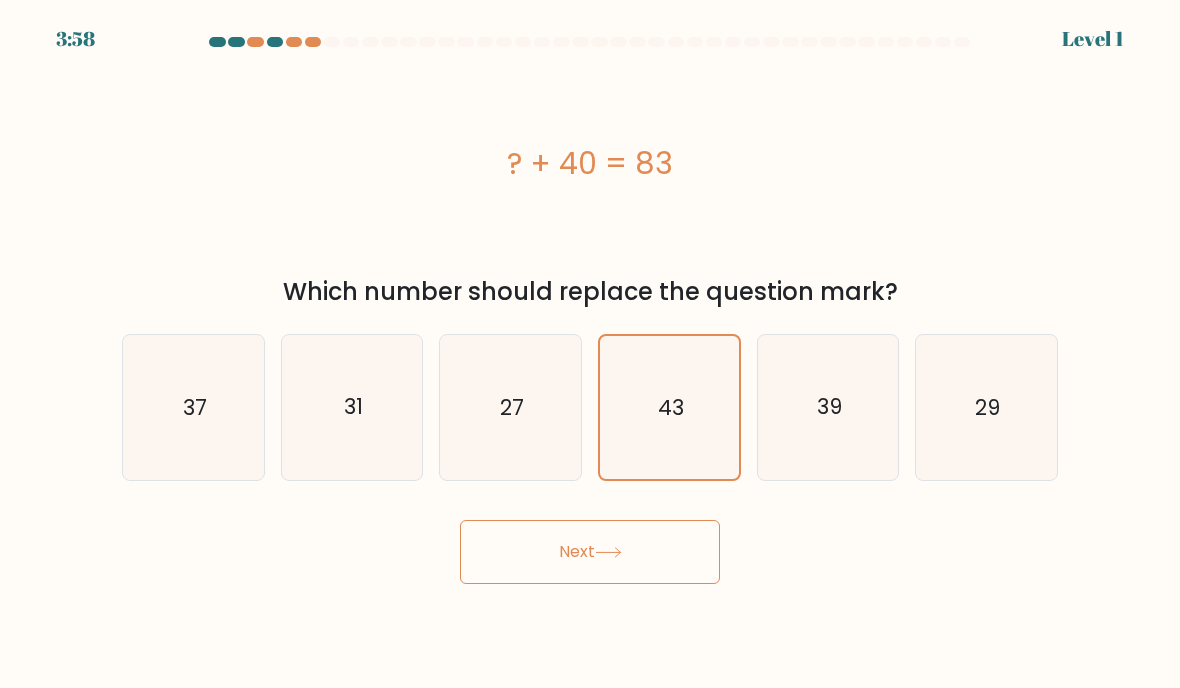 click on "Next" at bounding box center (590, 552) 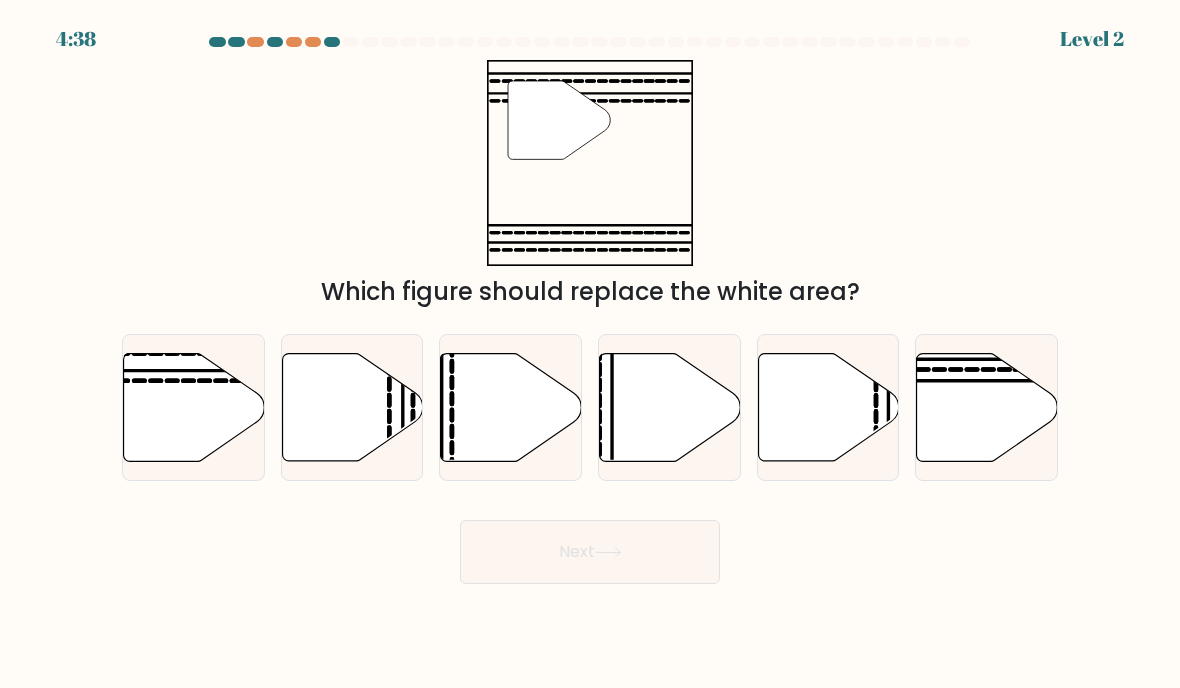 click at bounding box center [987, 407] 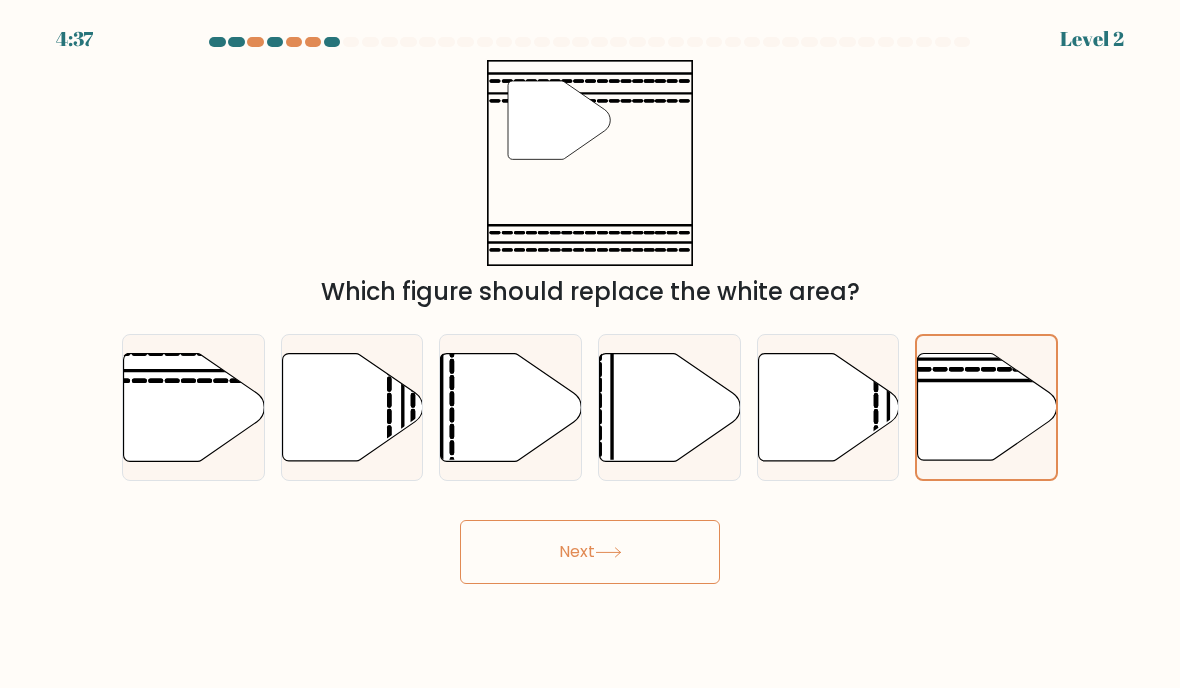 click on "Next" at bounding box center [590, 552] 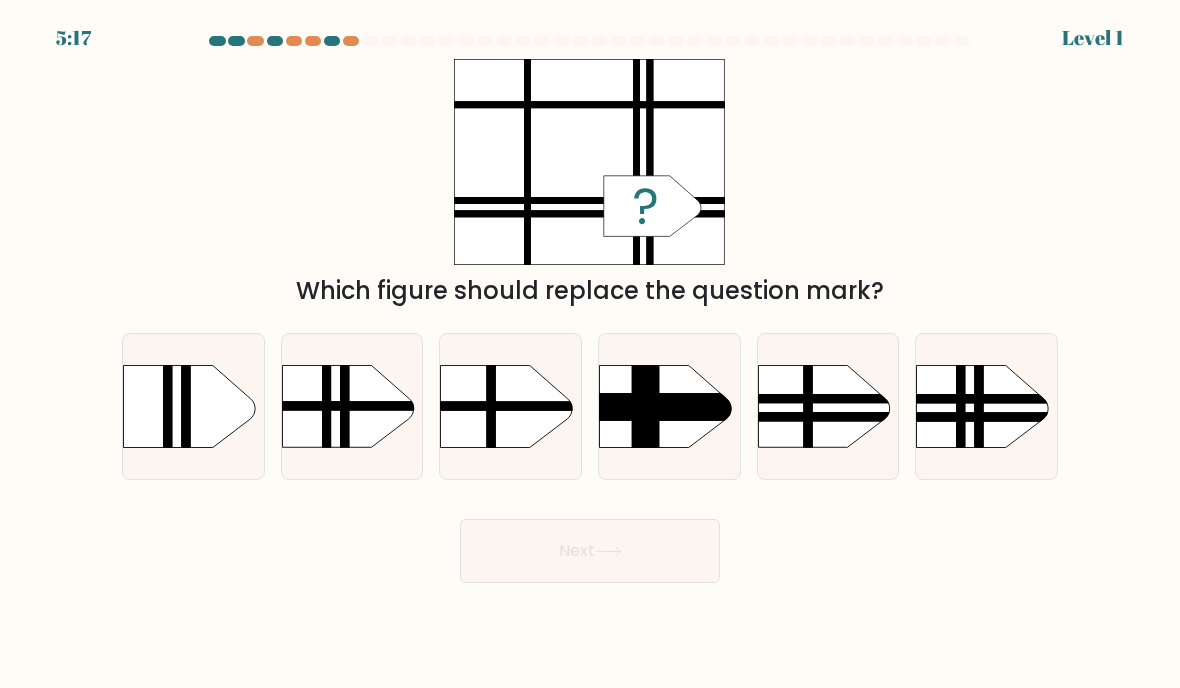 scroll, scrollTop: 20, scrollLeft: 0, axis: vertical 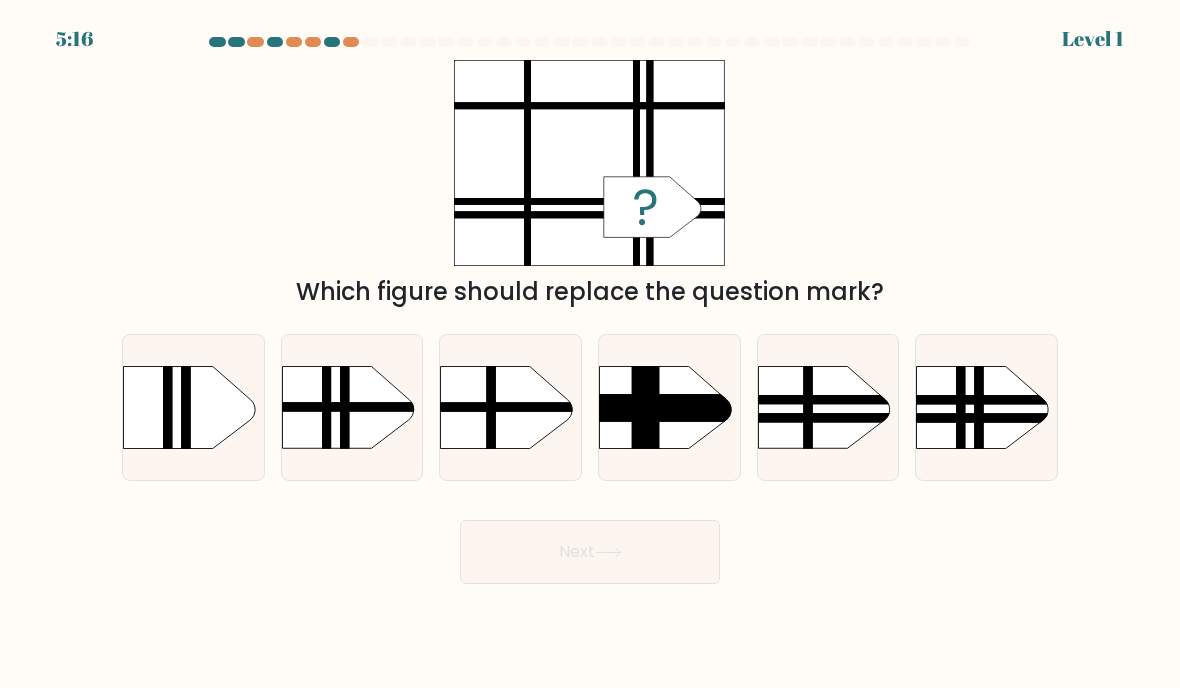 click at bounding box center (897, 347) 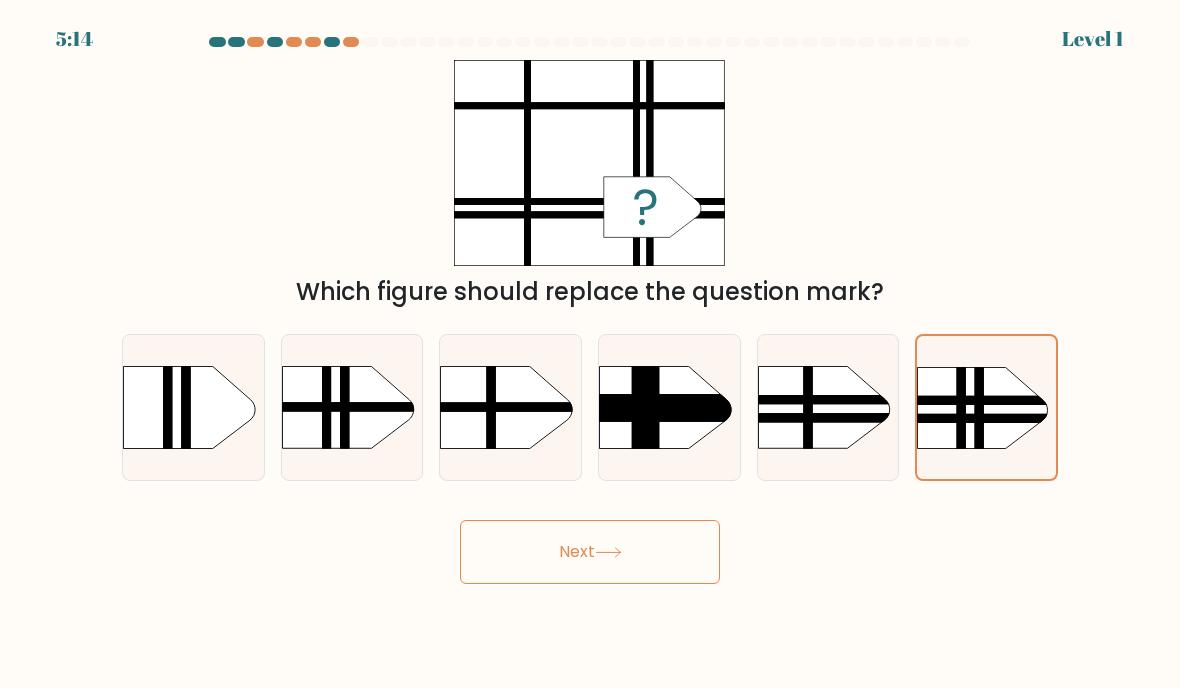 click on "Next" at bounding box center (590, 552) 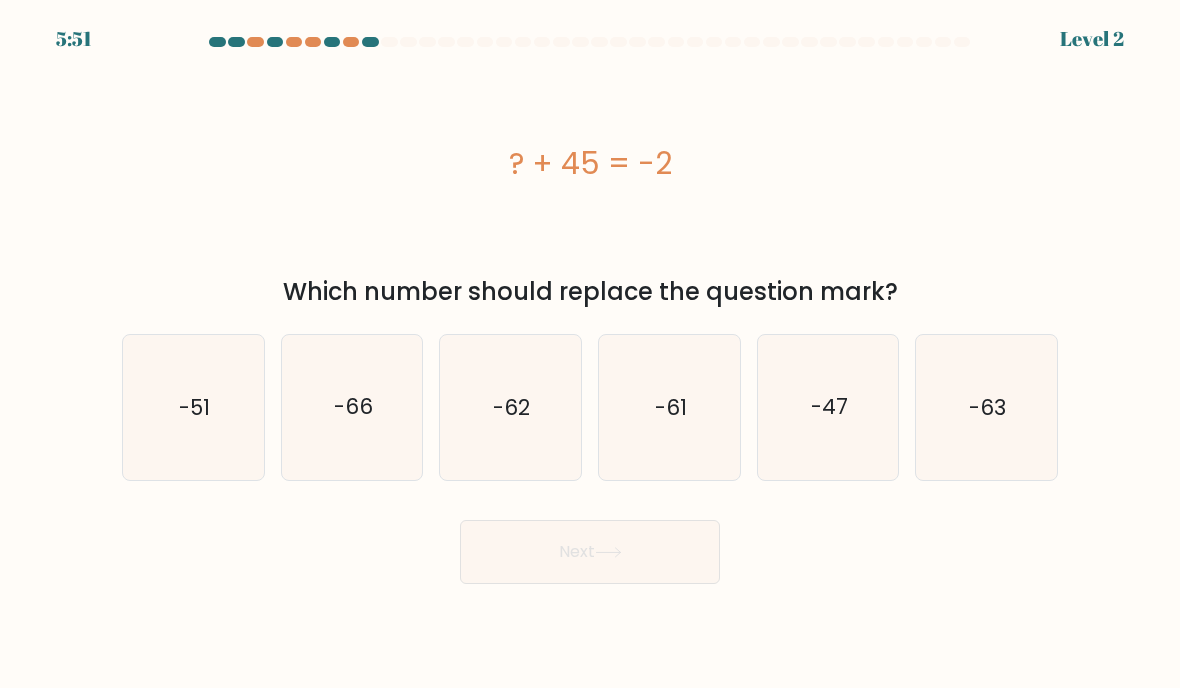 click on "-47" at bounding box center (828, 407) 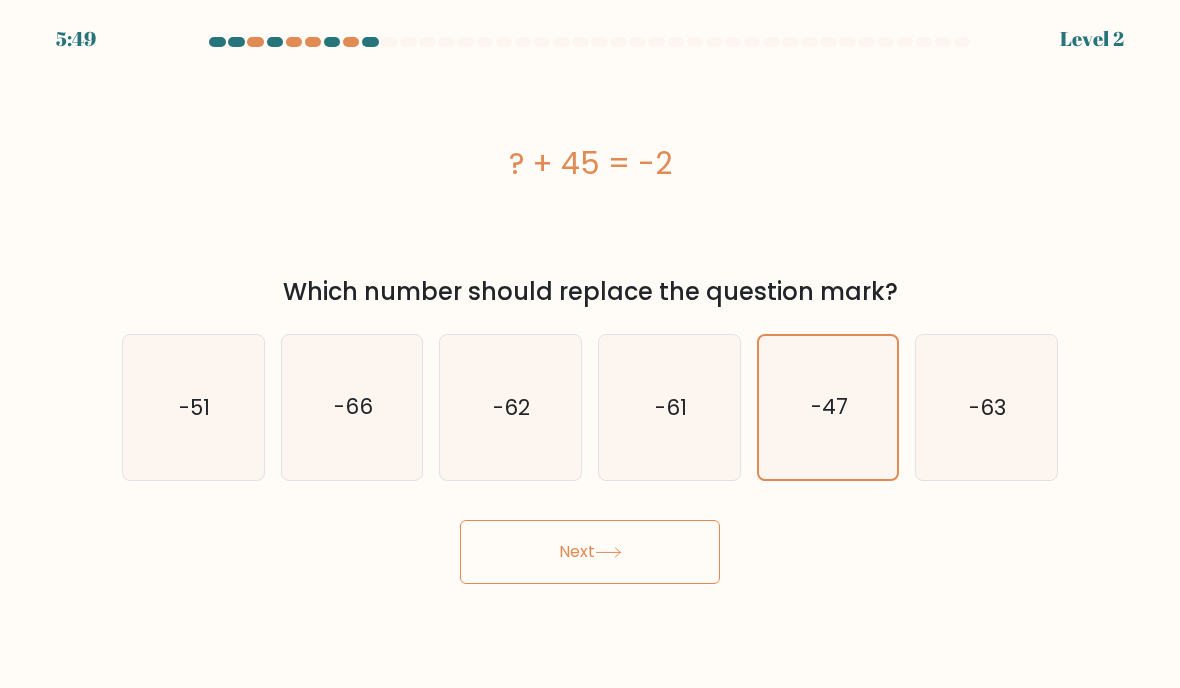 click on "Next" at bounding box center [590, 552] 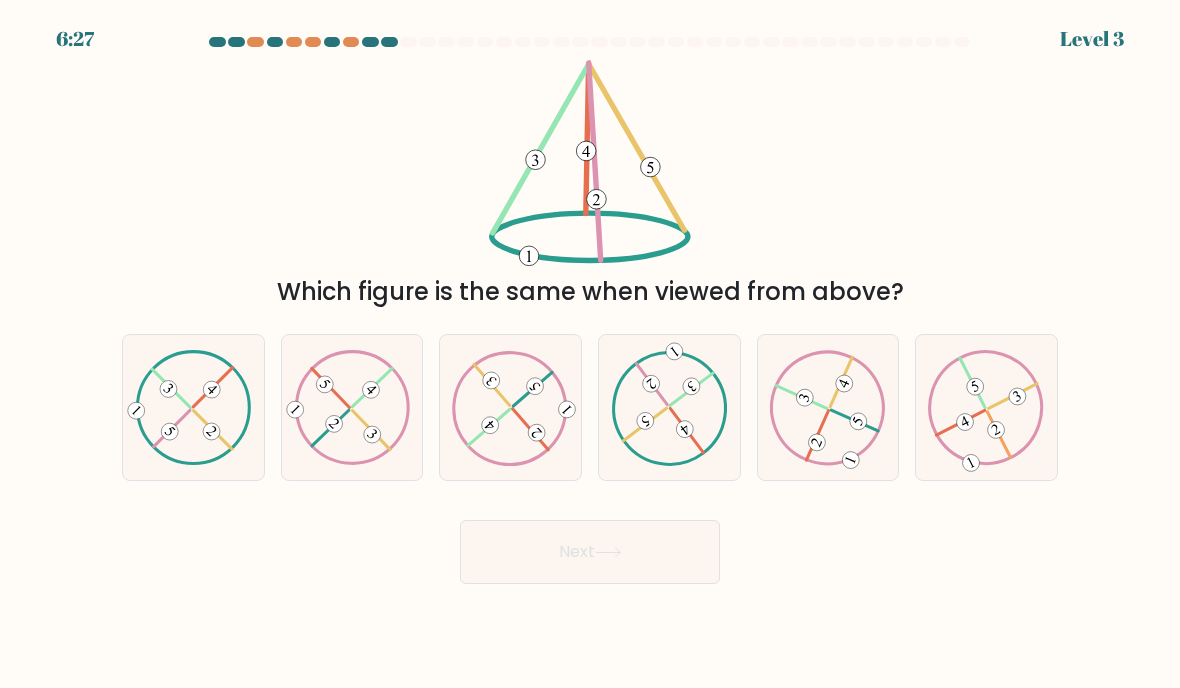 click on "Which figure is the same when viewed from above?" at bounding box center [590, 292] 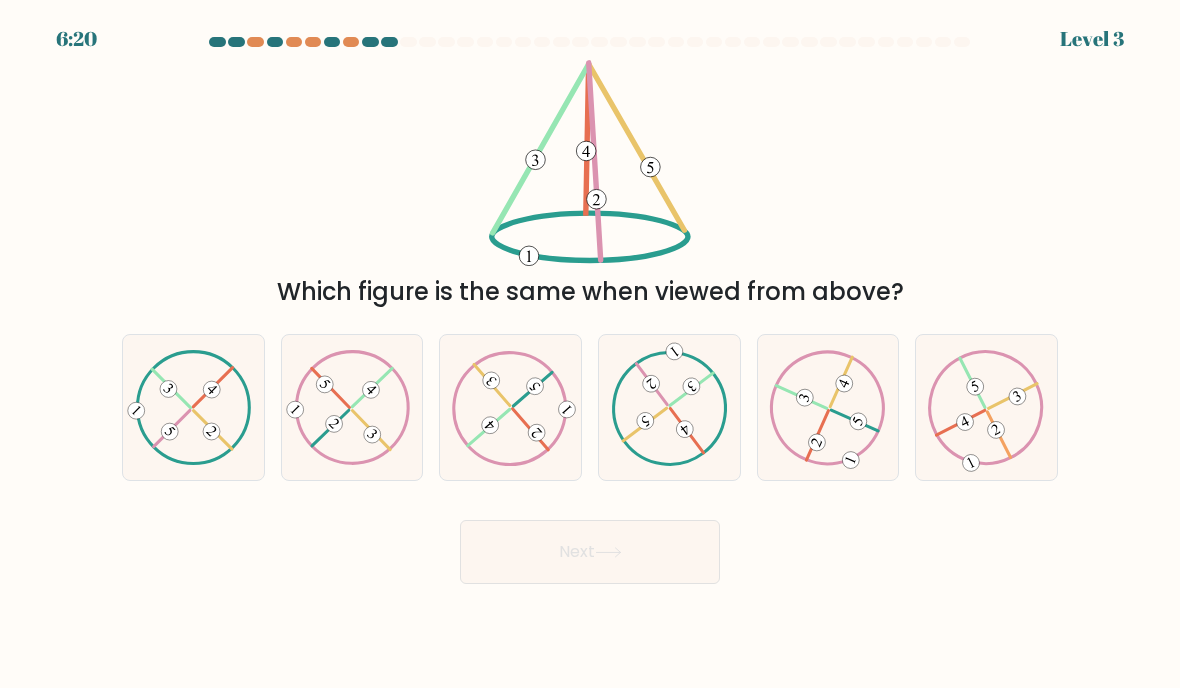 click at bounding box center (645, 424) 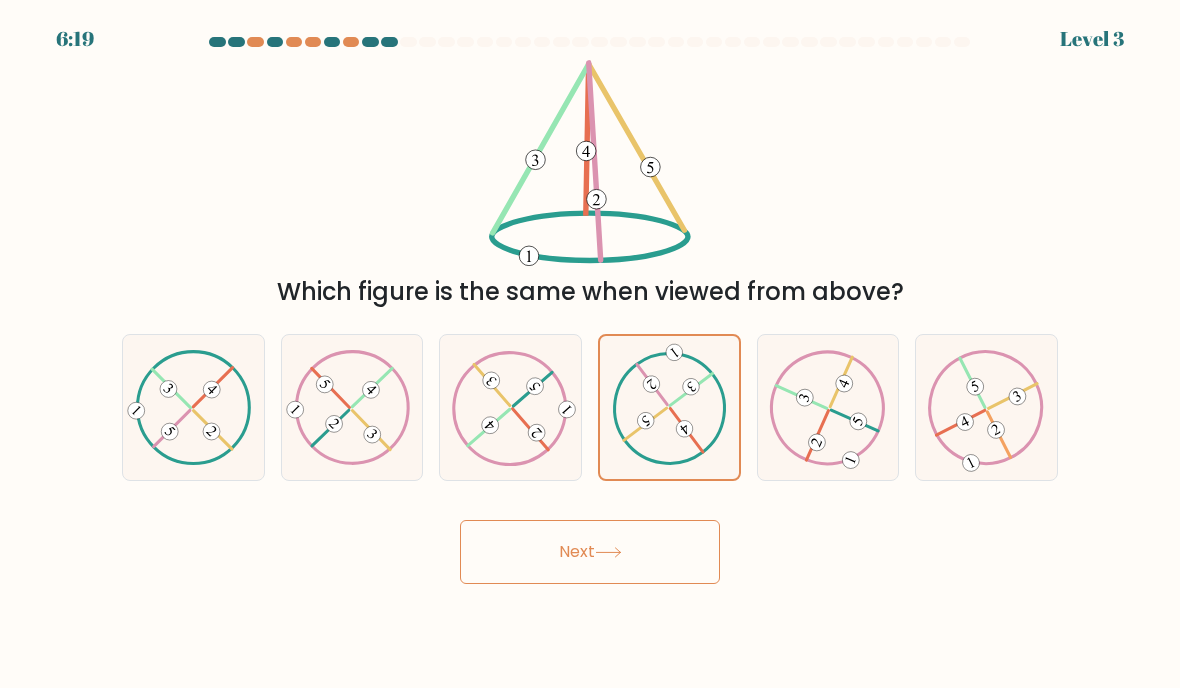 click on "Next" at bounding box center [590, 552] 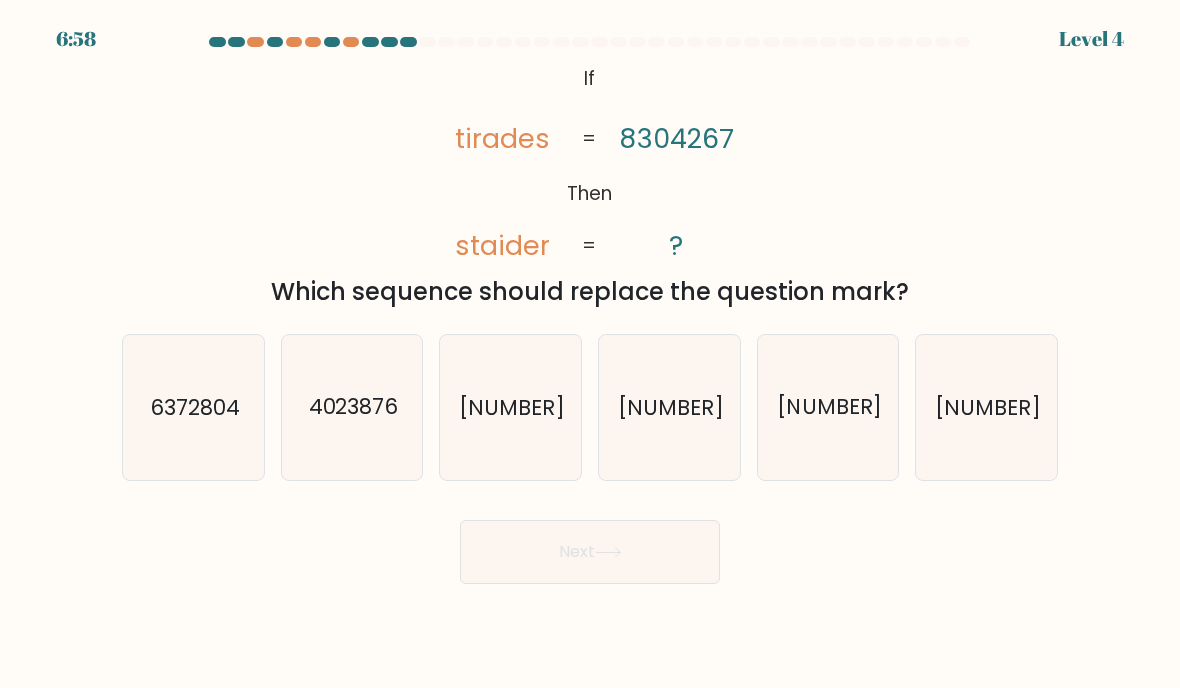 click on "7843260" at bounding box center [510, 407] 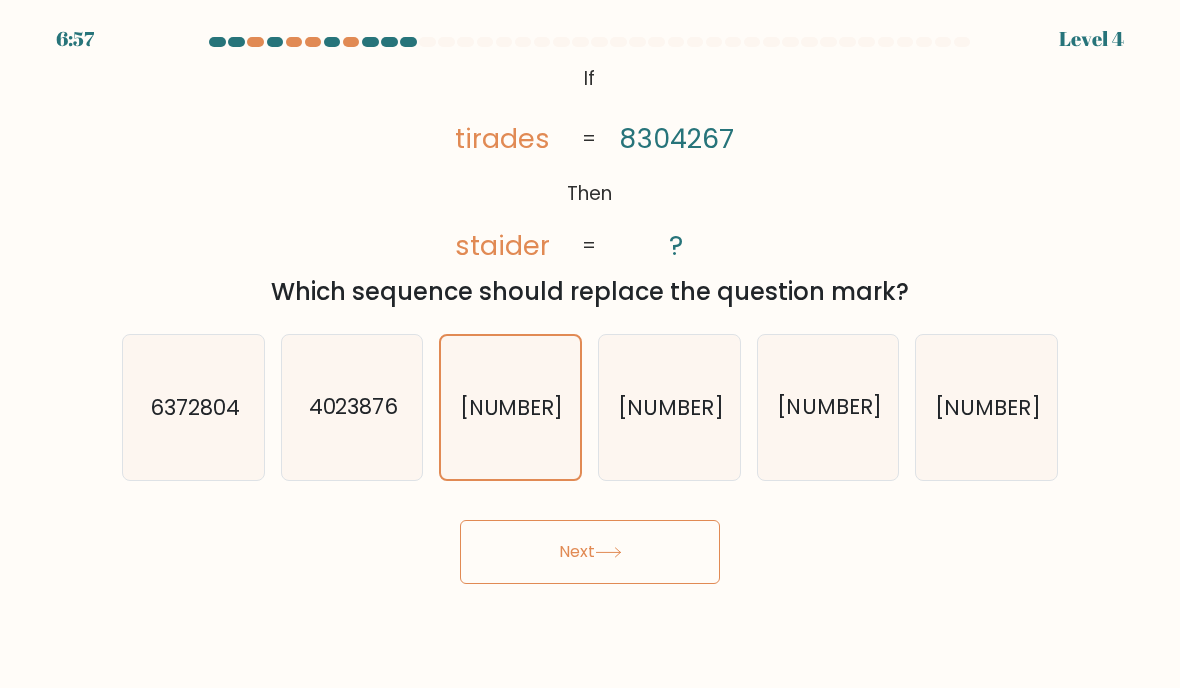 click on "Next" at bounding box center [590, 552] 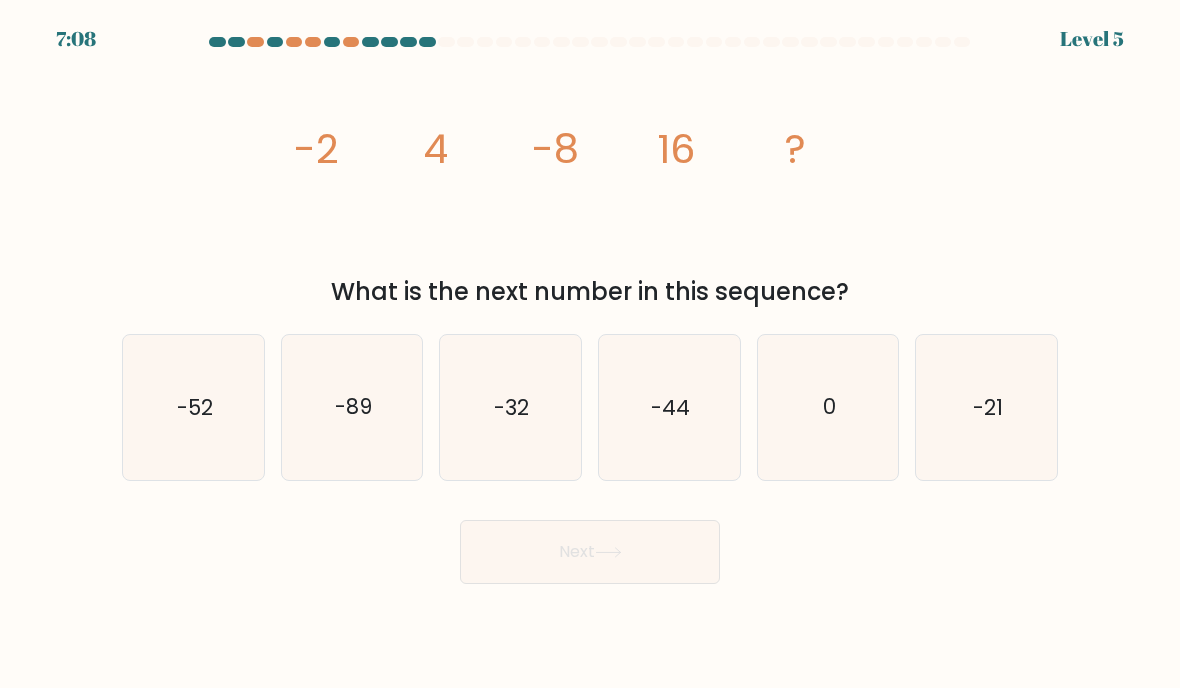 click on "-52" at bounding box center [193, 407] 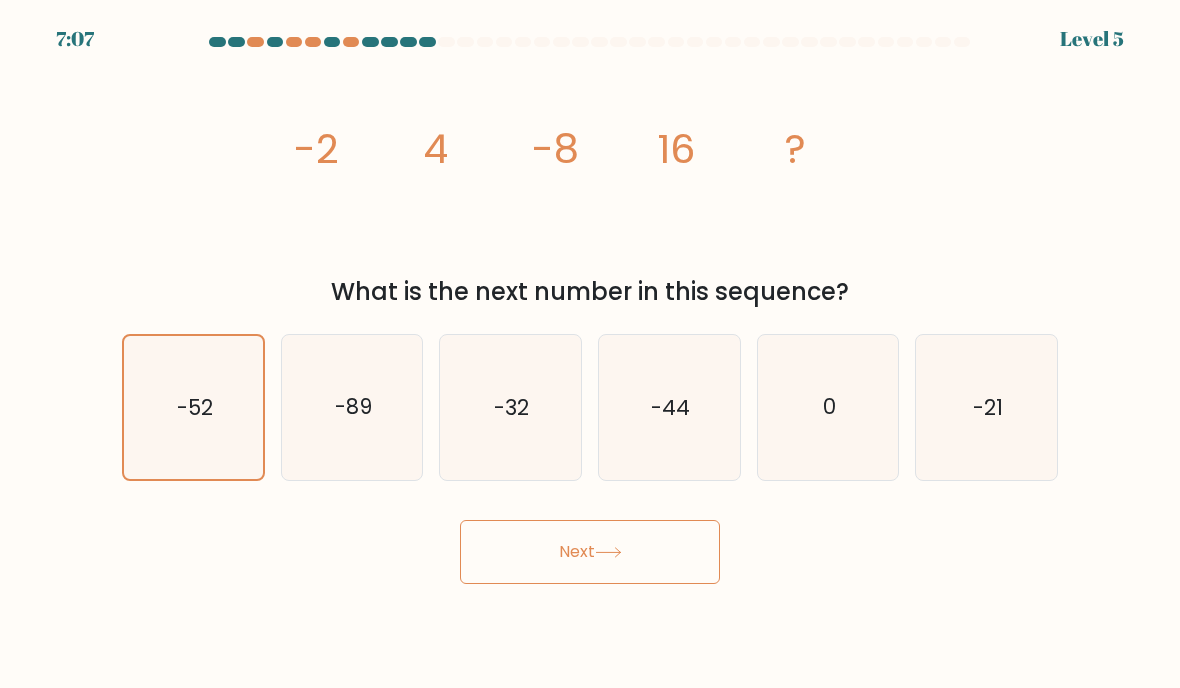 click on "Next" at bounding box center (590, 552) 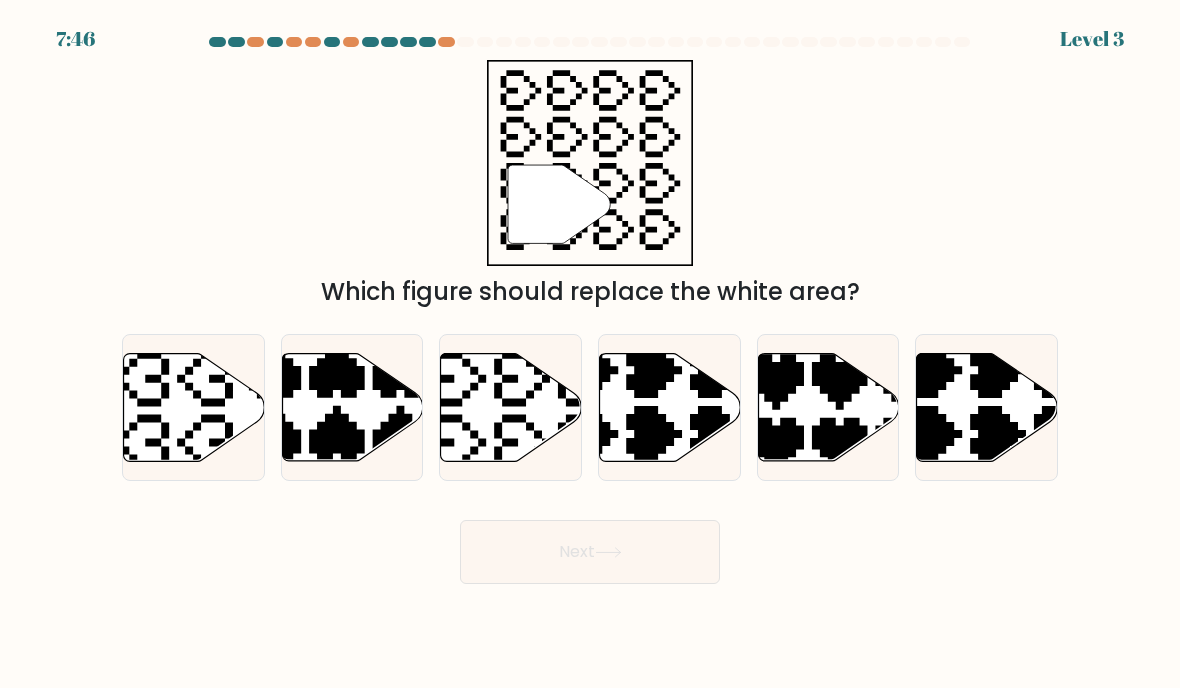 click at bounding box center [511, 407] 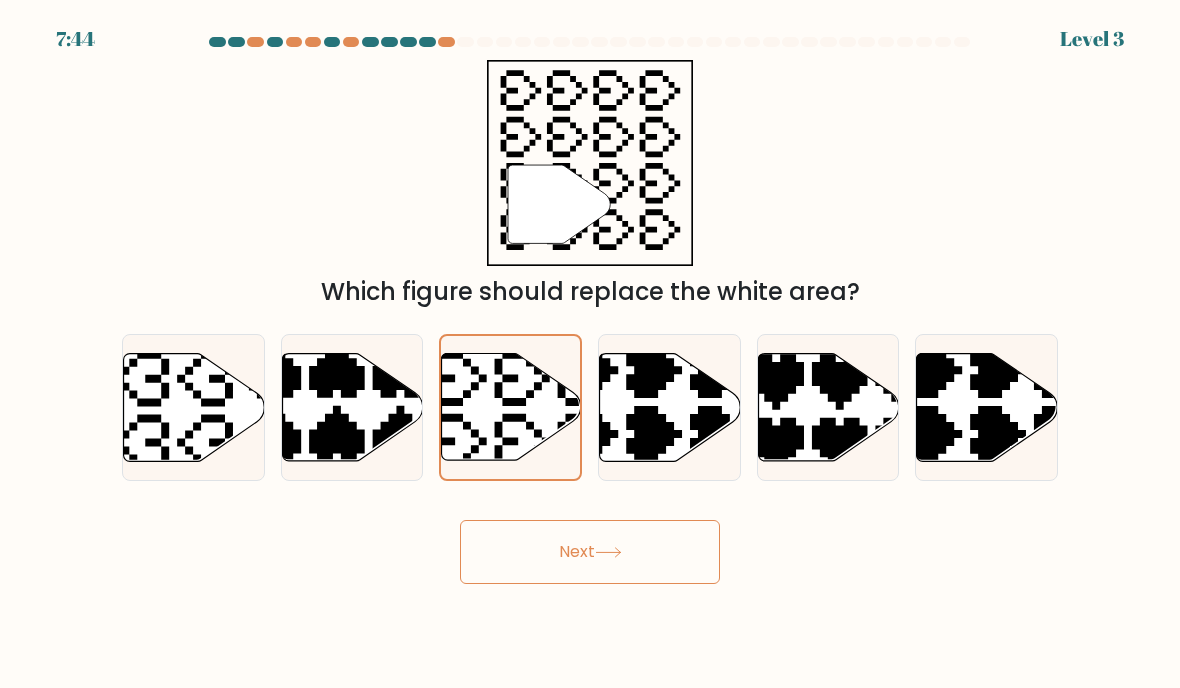 click at bounding box center (194, 407) 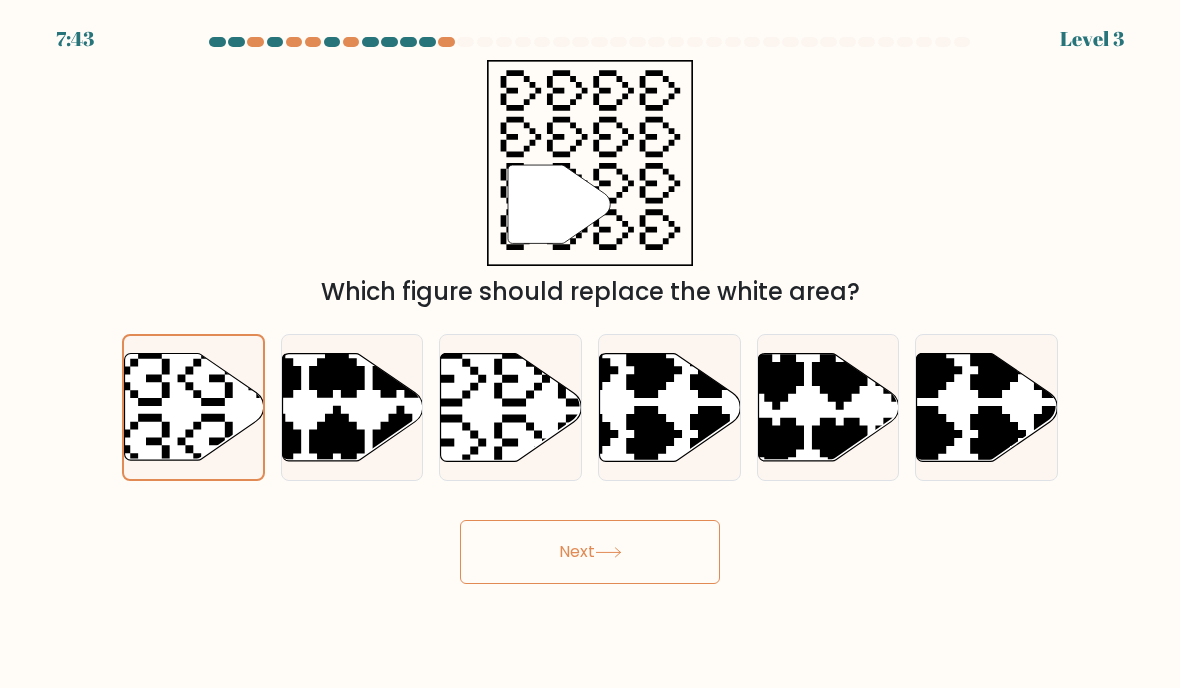 click on "Next" at bounding box center (590, 552) 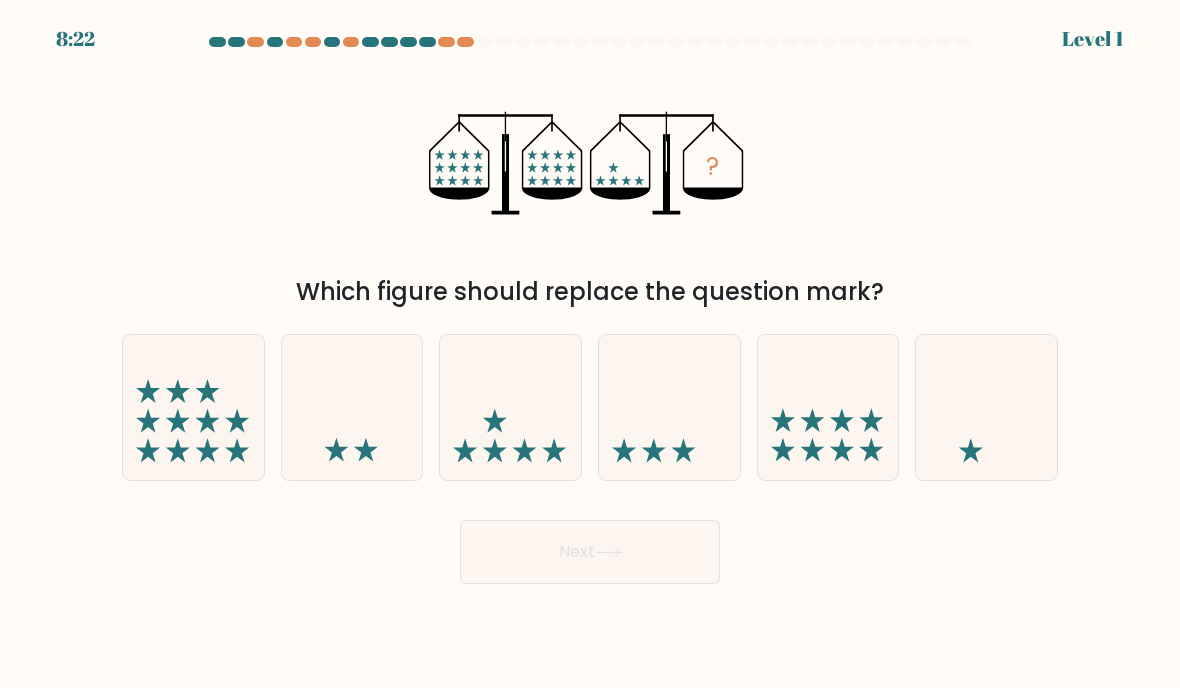 click at bounding box center [510, 407] 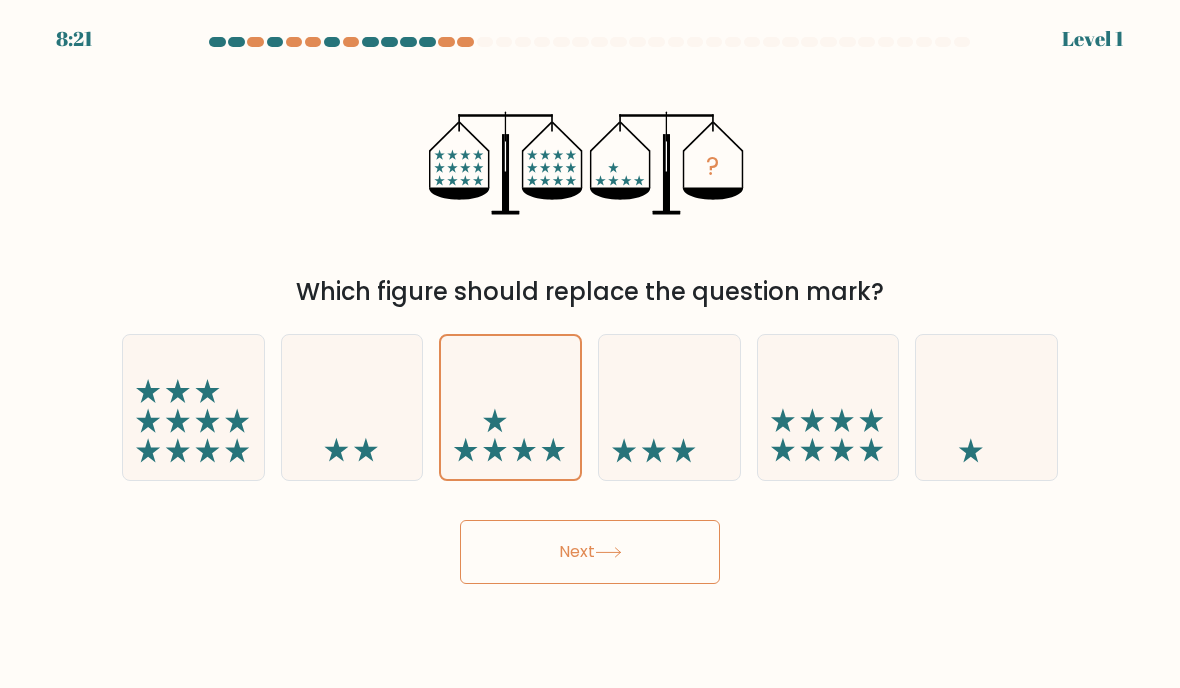 click on "Next" at bounding box center [590, 552] 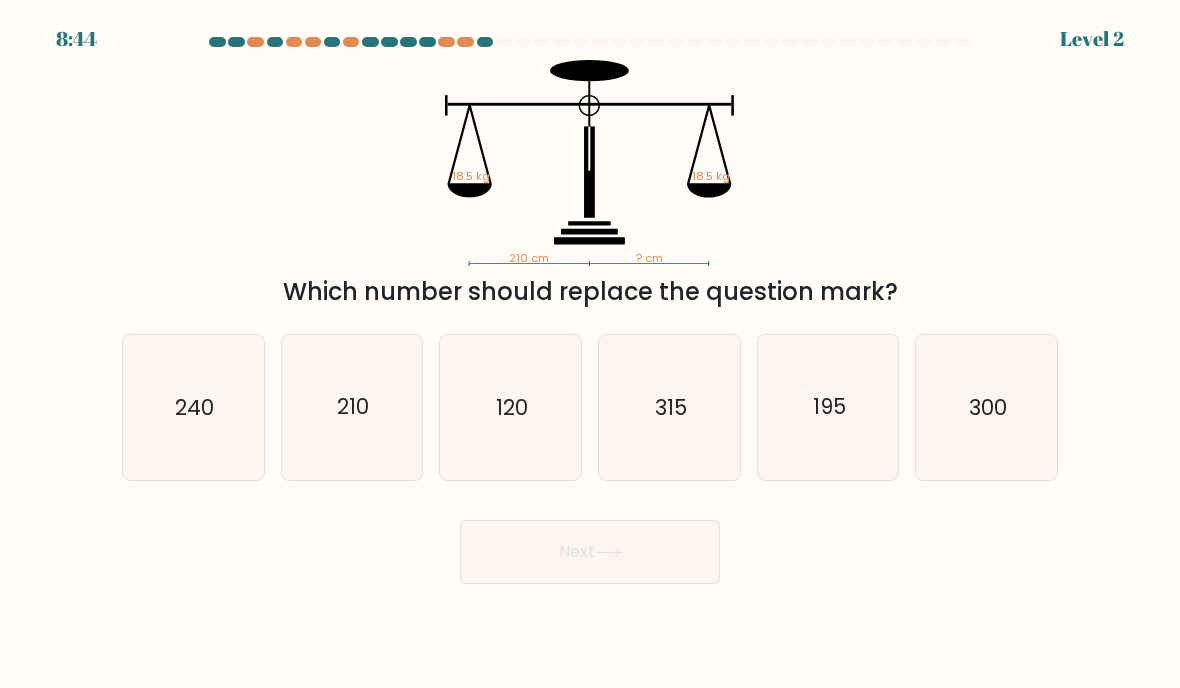click on "315" at bounding box center (669, 407) 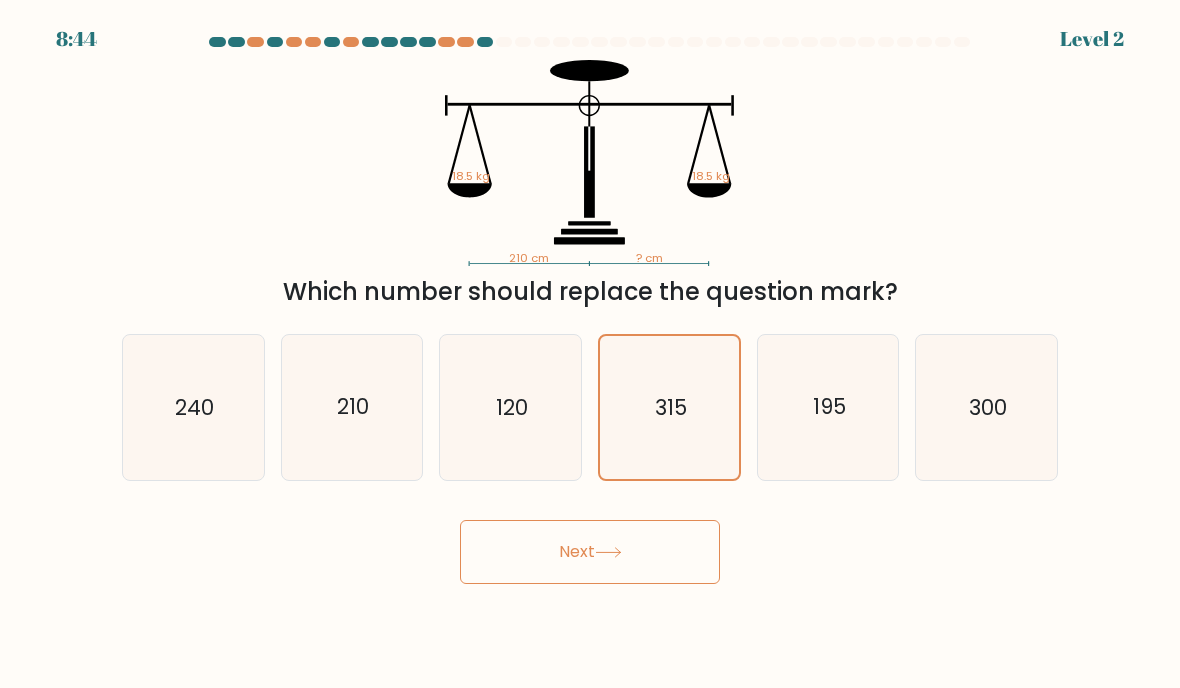 click on "Next" at bounding box center (590, 552) 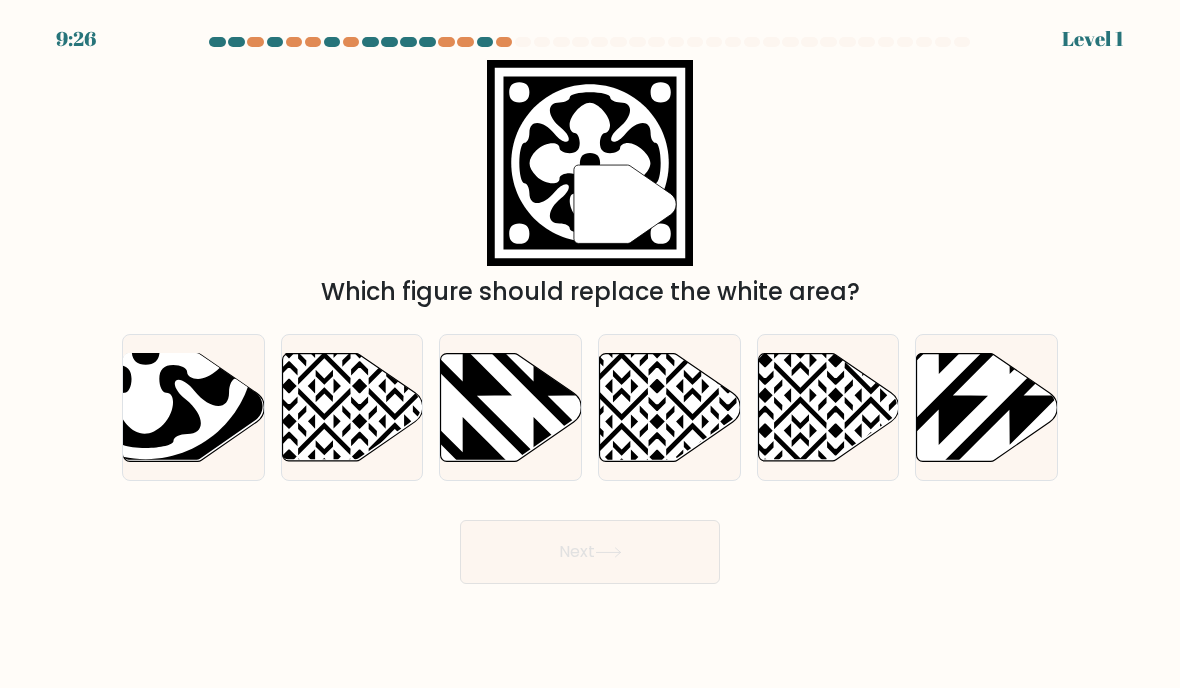 click at bounding box center (145, 350) 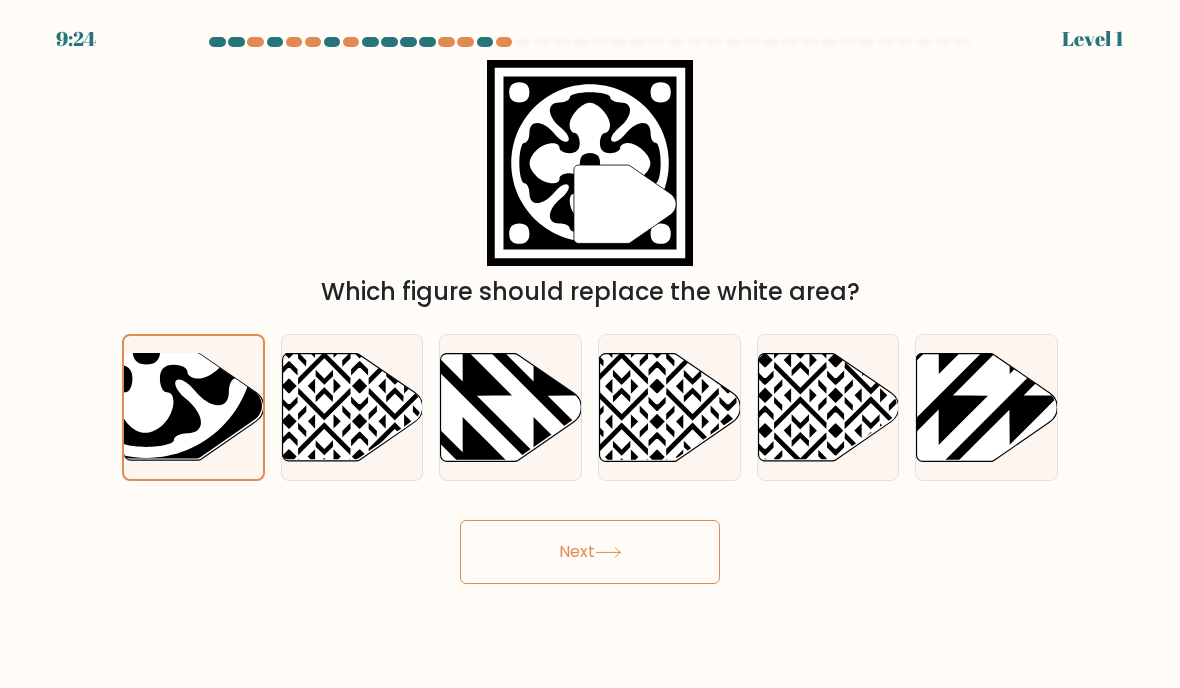 click on "Next" at bounding box center [590, 552] 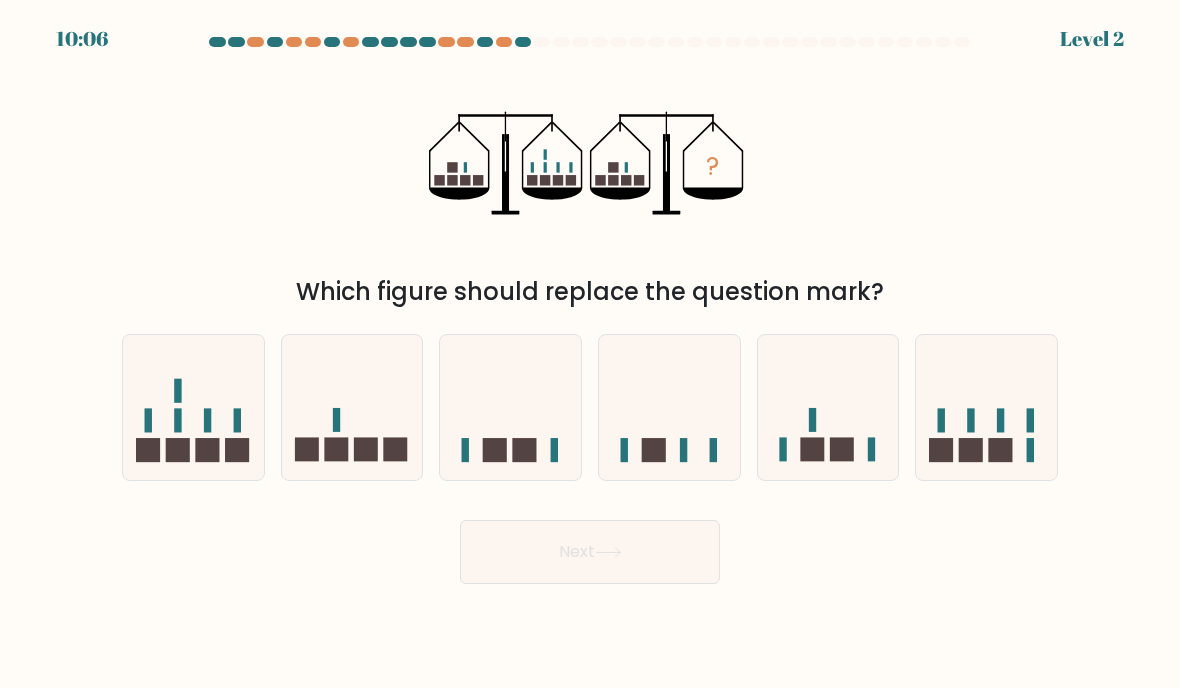 click at bounding box center (812, 450) 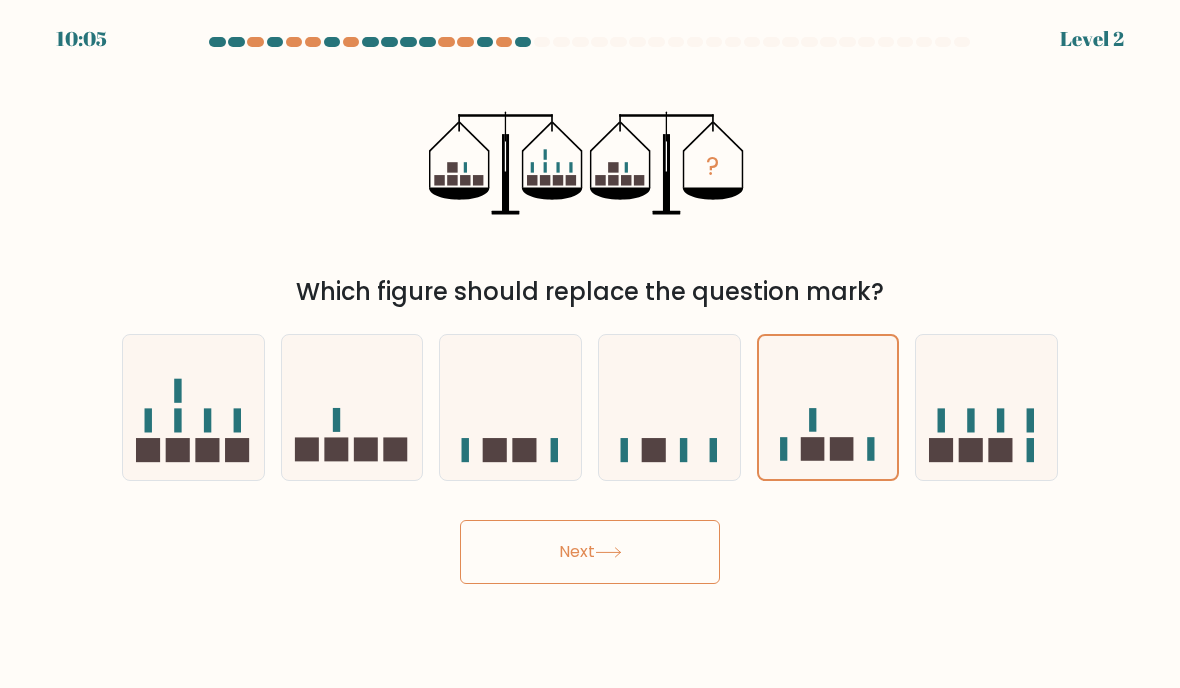 click on "Next" at bounding box center [590, 552] 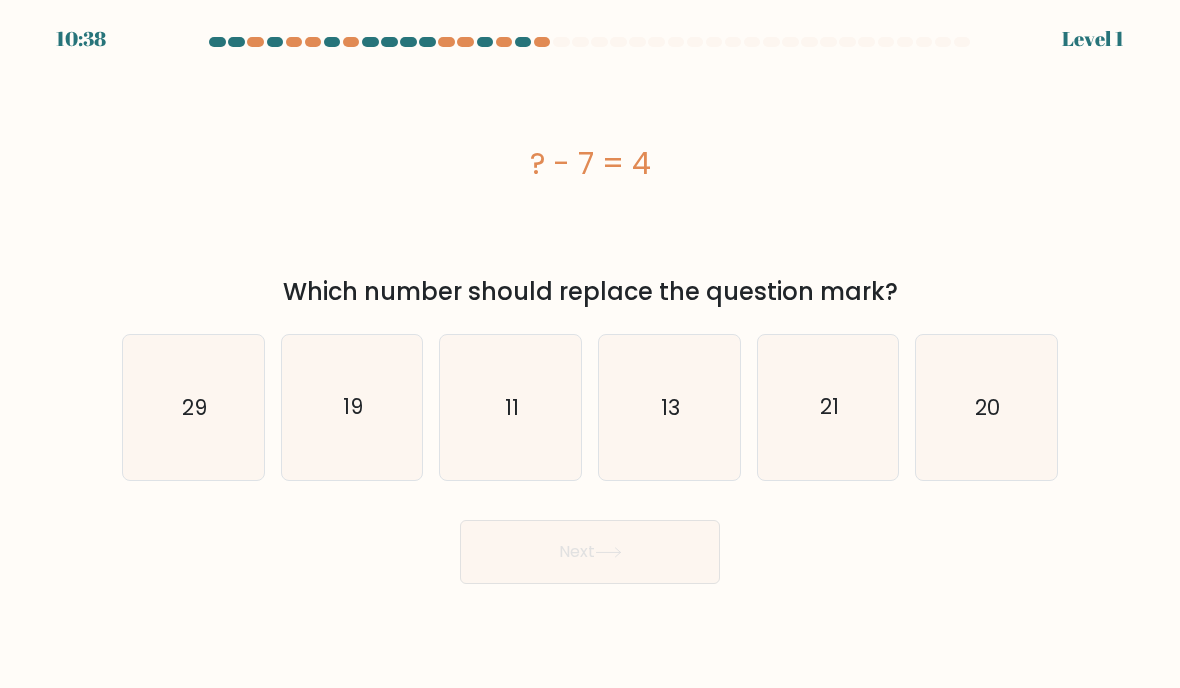 click on "11" at bounding box center [510, 407] 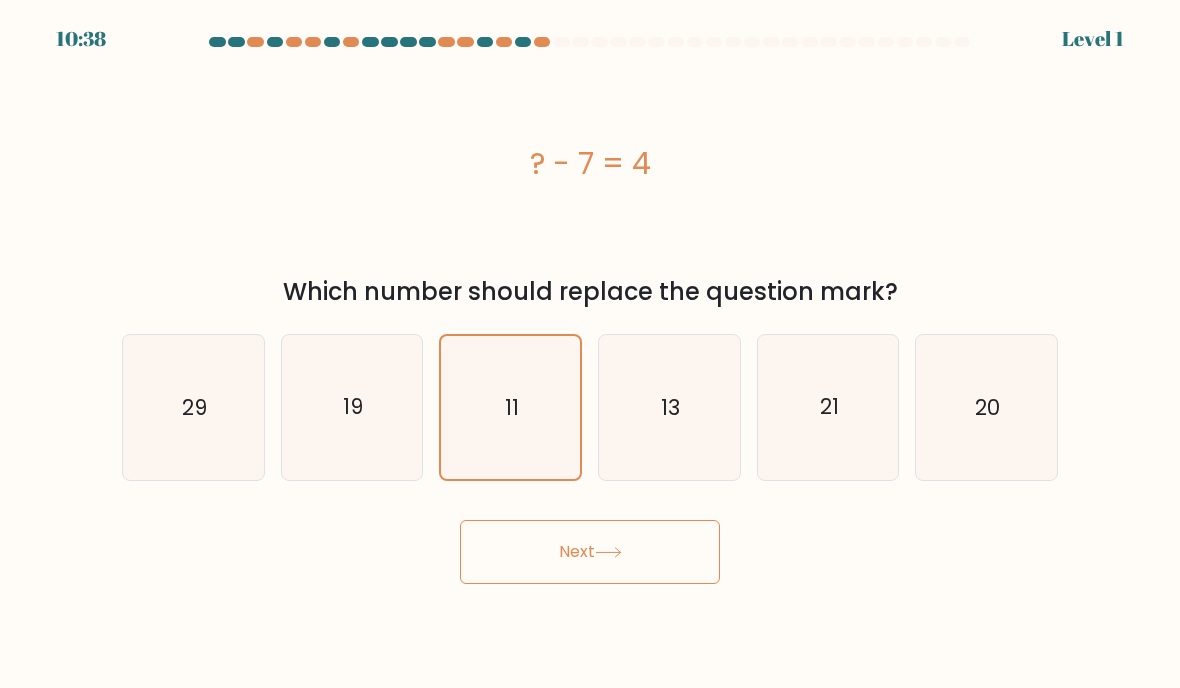 click on "Next" at bounding box center (590, 552) 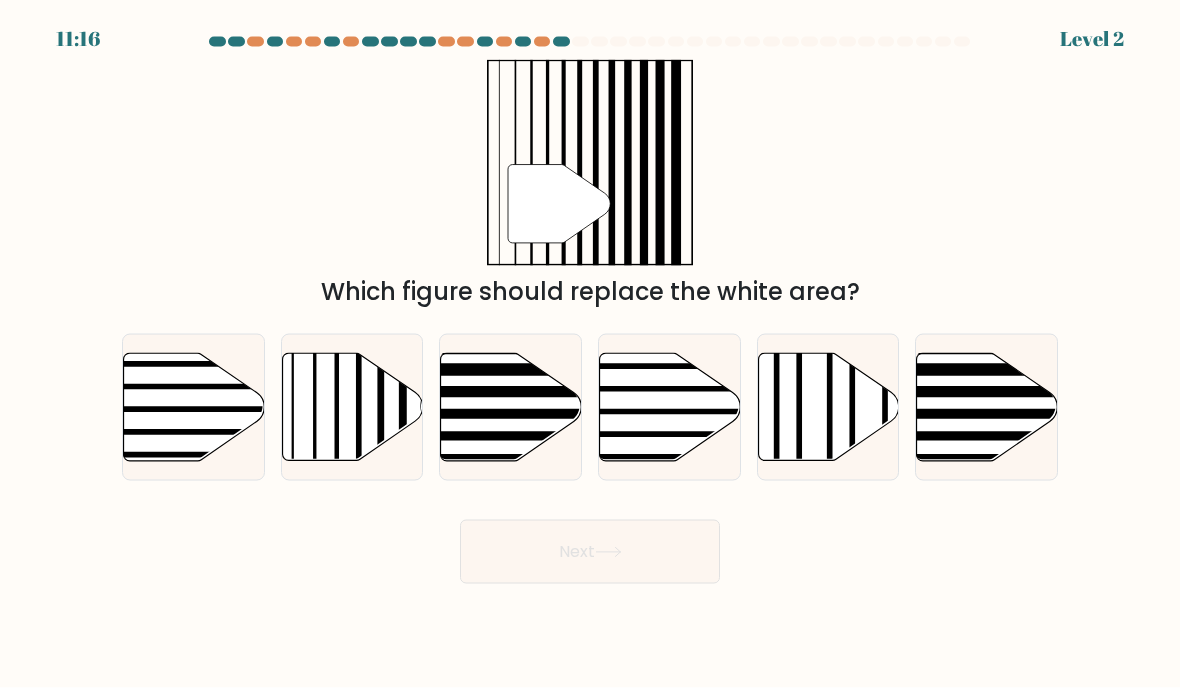 scroll, scrollTop: 5, scrollLeft: 0, axis: vertical 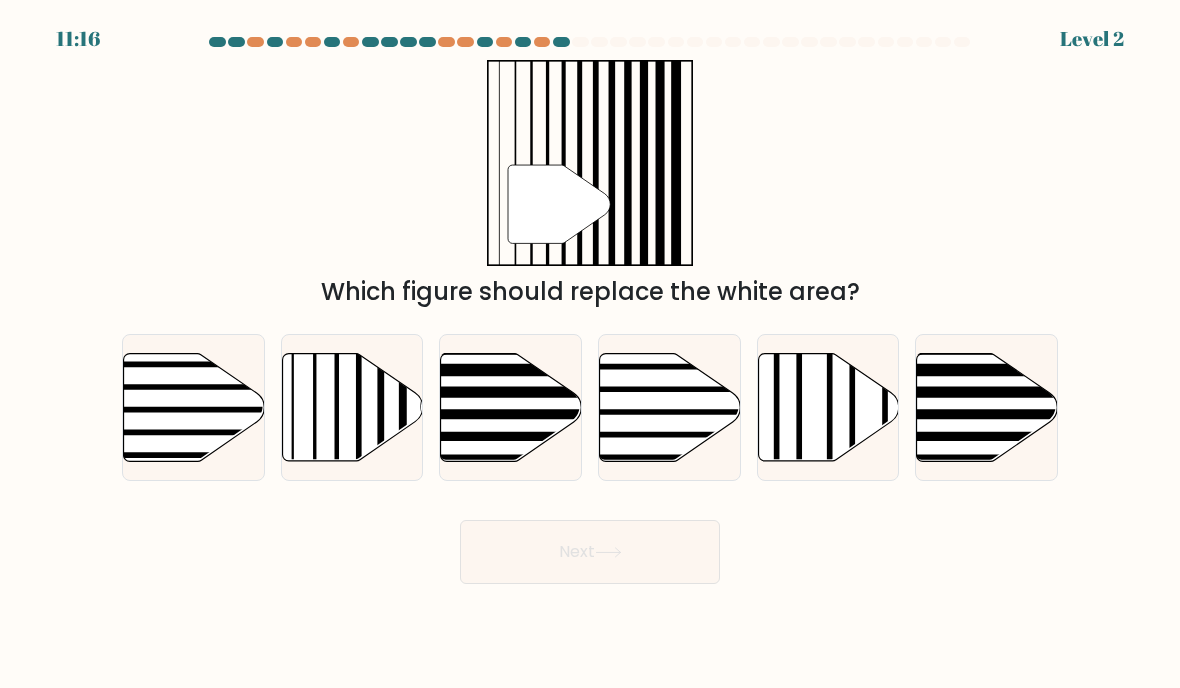 click at bounding box center (352, 407) 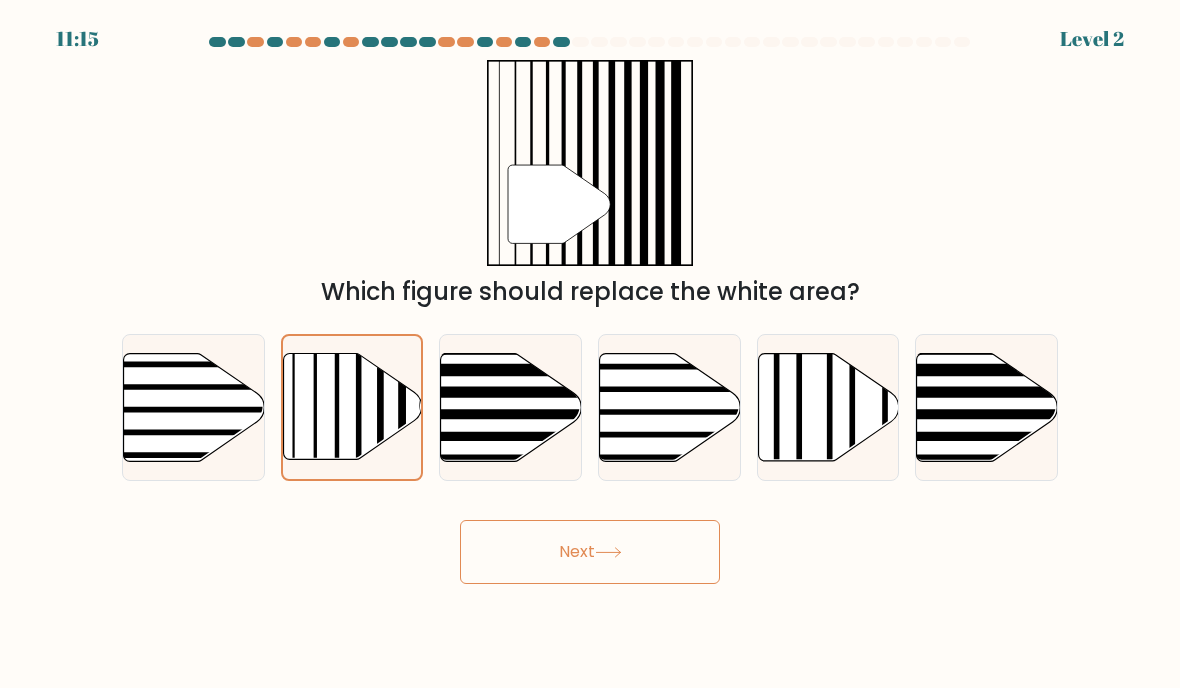 scroll, scrollTop: 0, scrollLeft: 0, axis: both 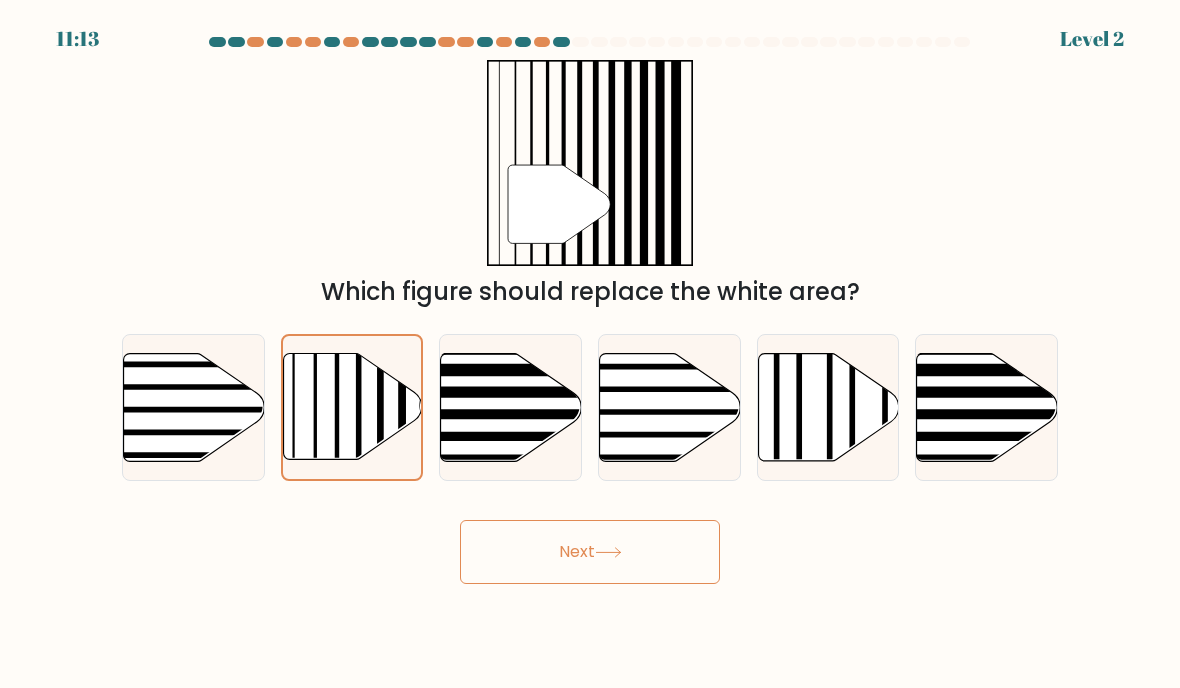 click on "Next" at bounding box center [590, 552] 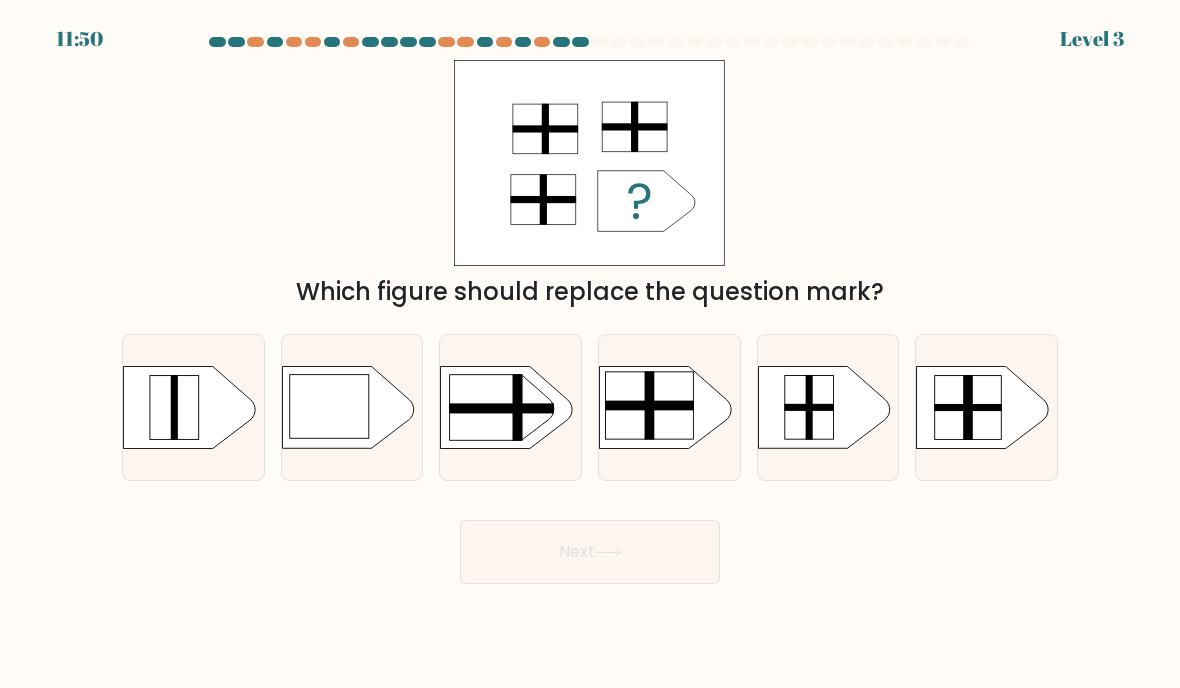 click at bounding box center [649, 405] 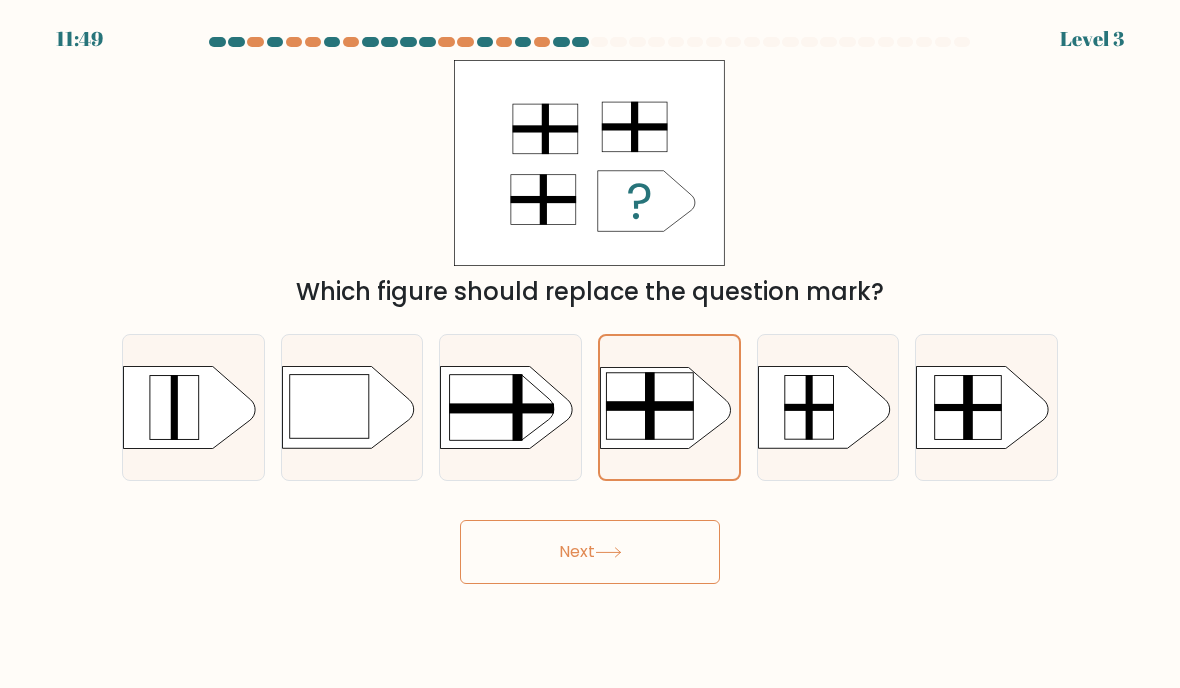 click on "11:49
Level 3" at bounding box center (590, 344) 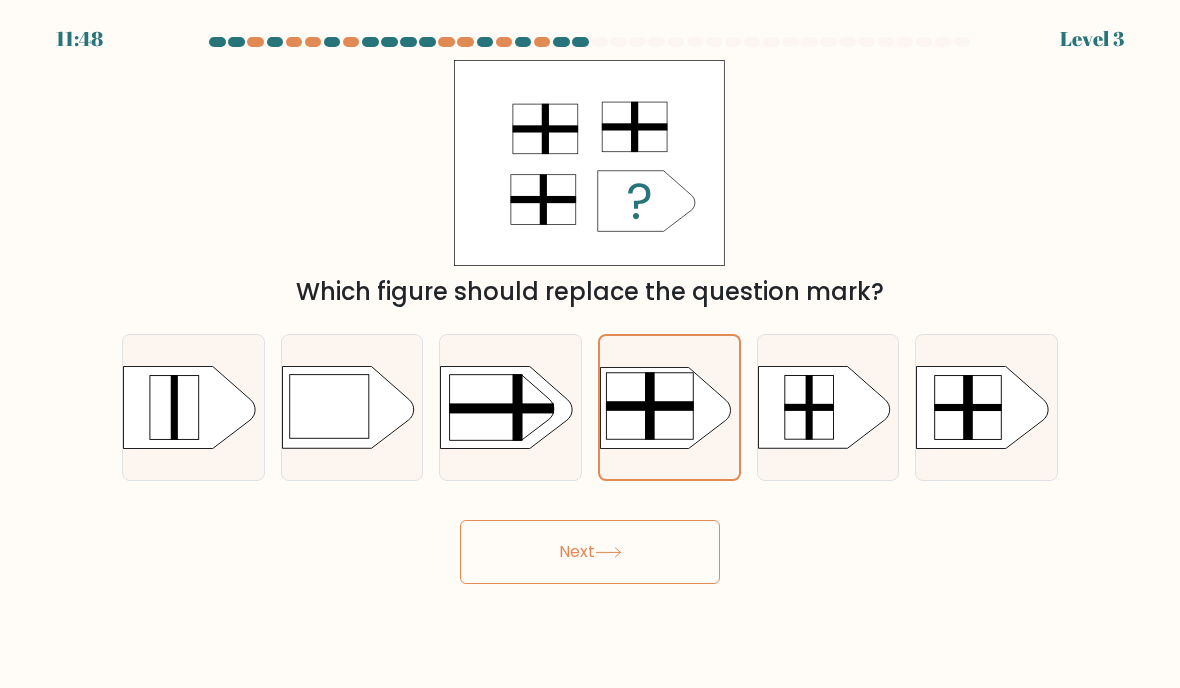 click on "Next" at bounding box center (590, 552) 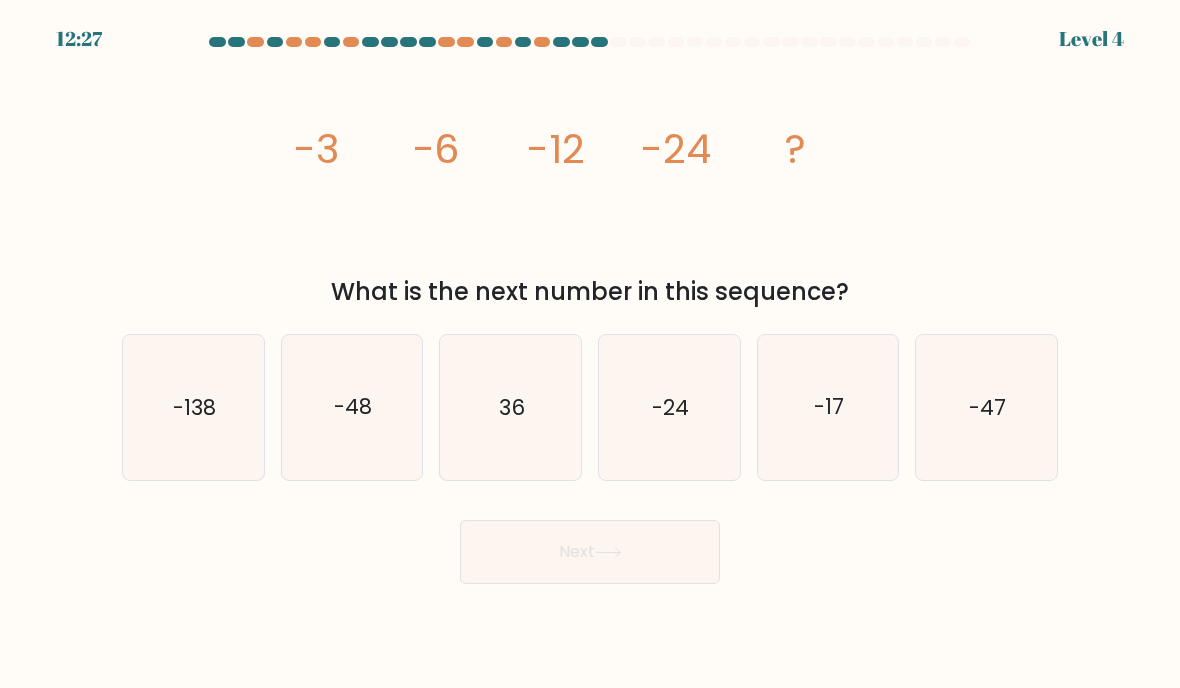 click on "-48" at bounding box center [352, 407] 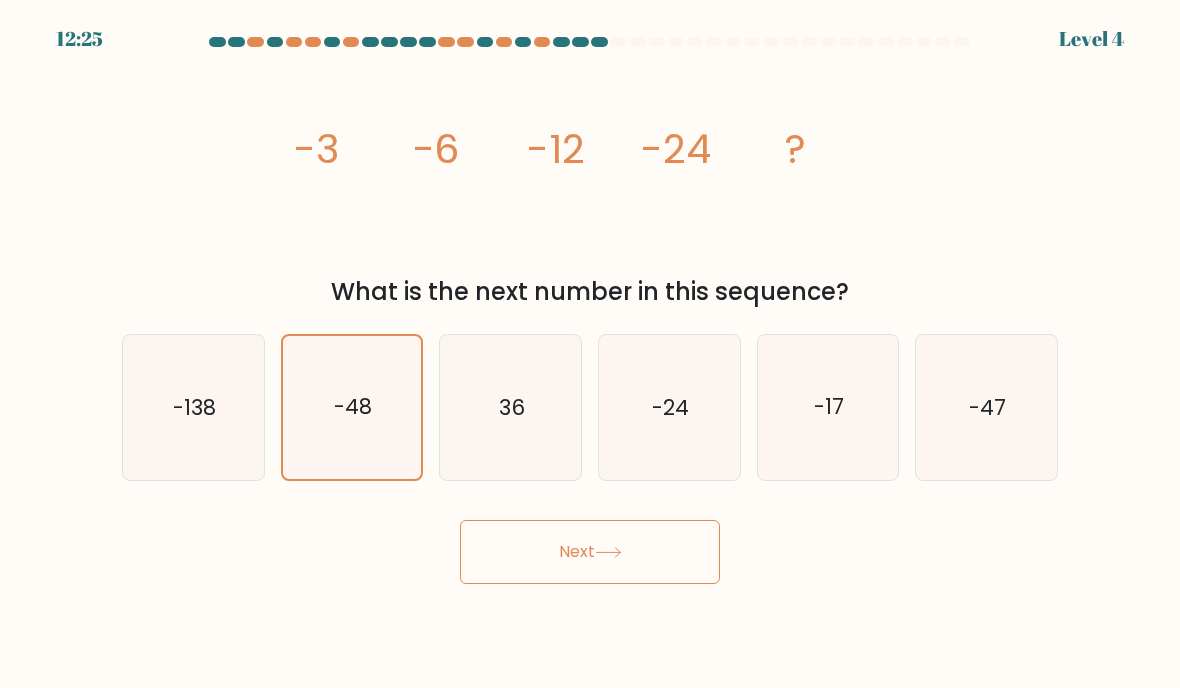 click on "Next" at bounding box center [590, 552] 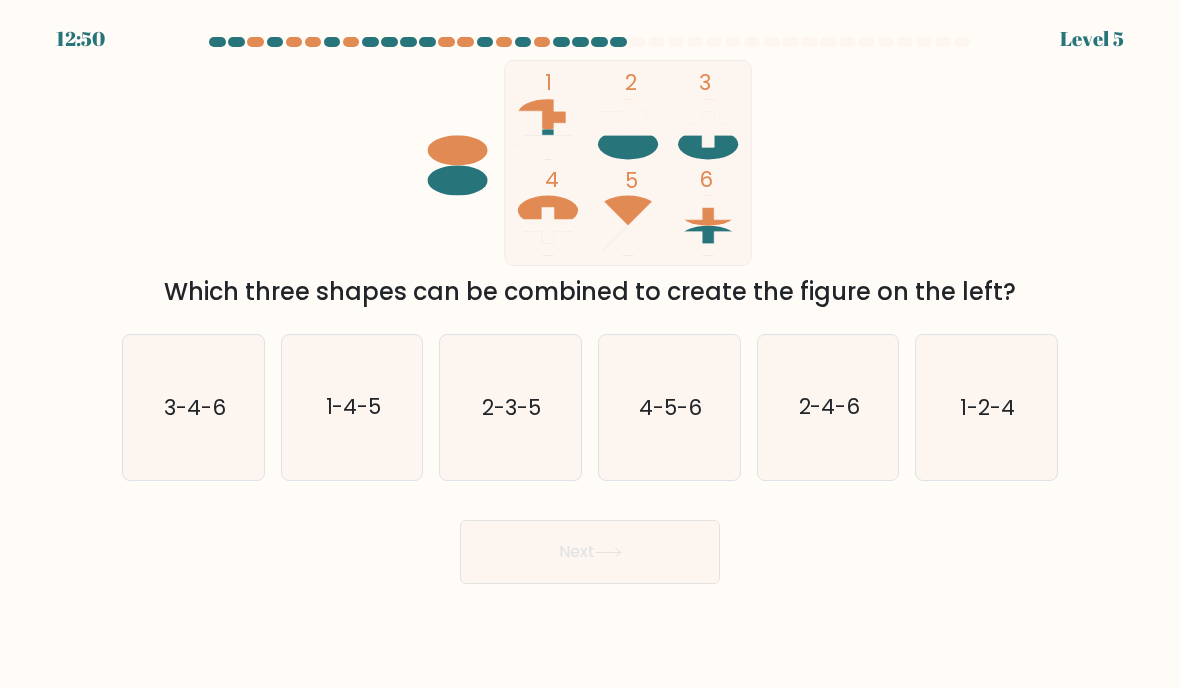 click on "3-4-6" at bounding box center [193, 407] 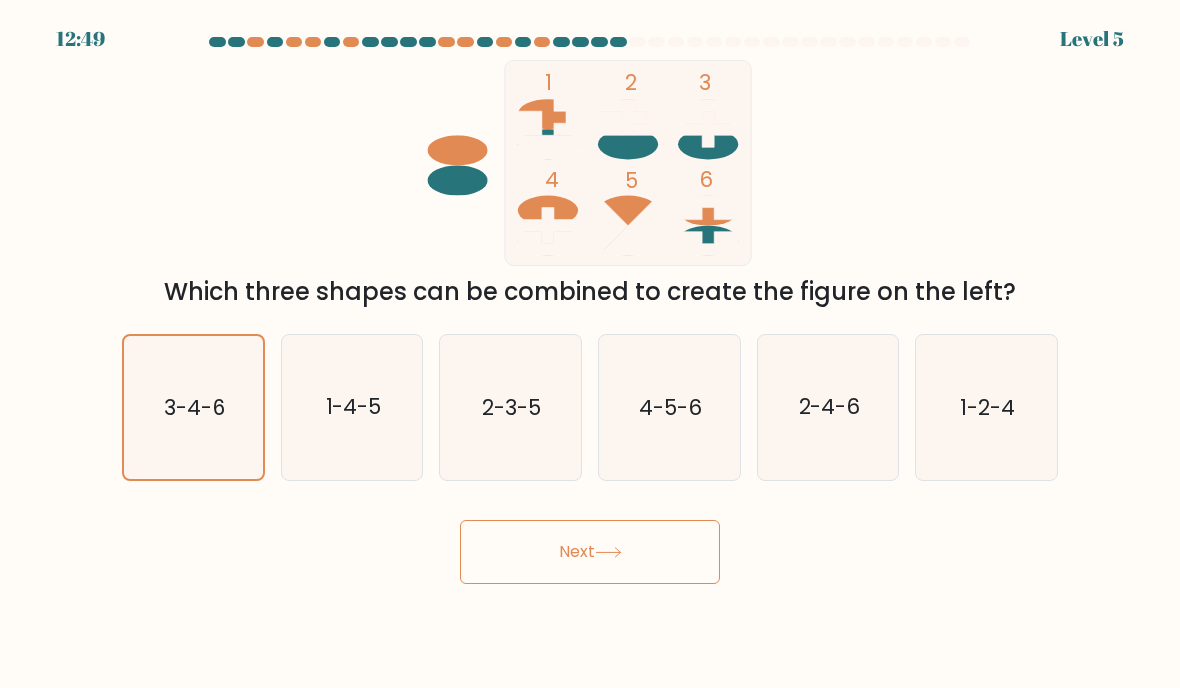 click on "Next" at bounding box center (590, 552) 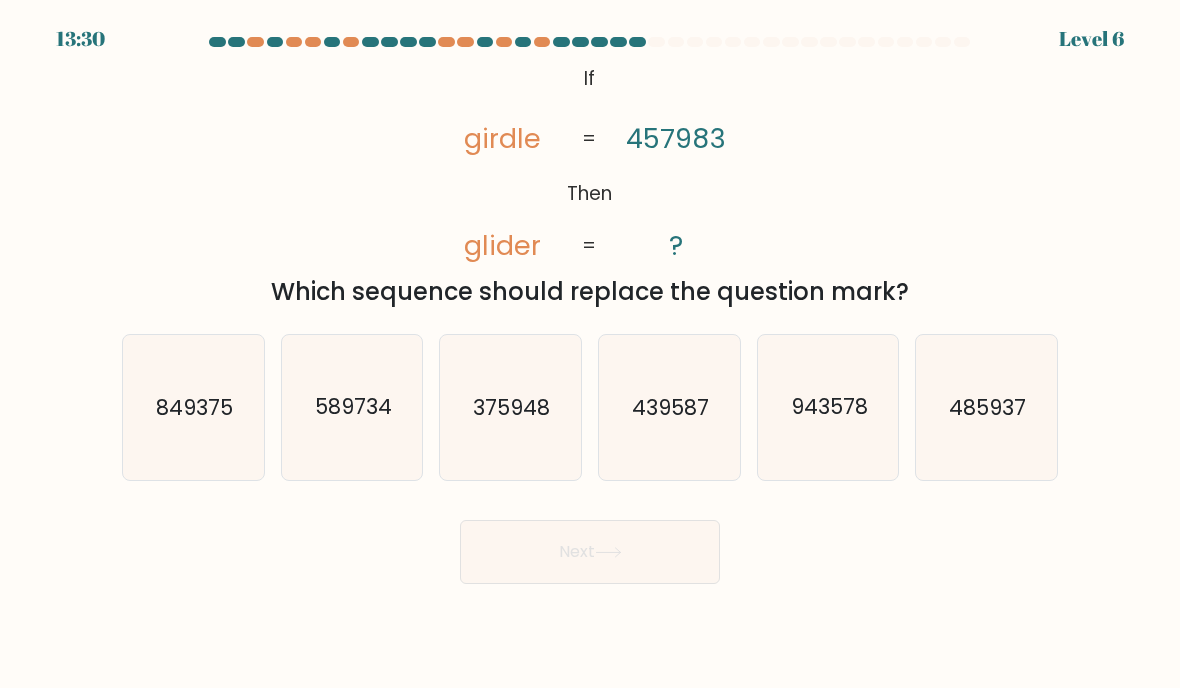 click on "439587" at bounding box center [669, 407] 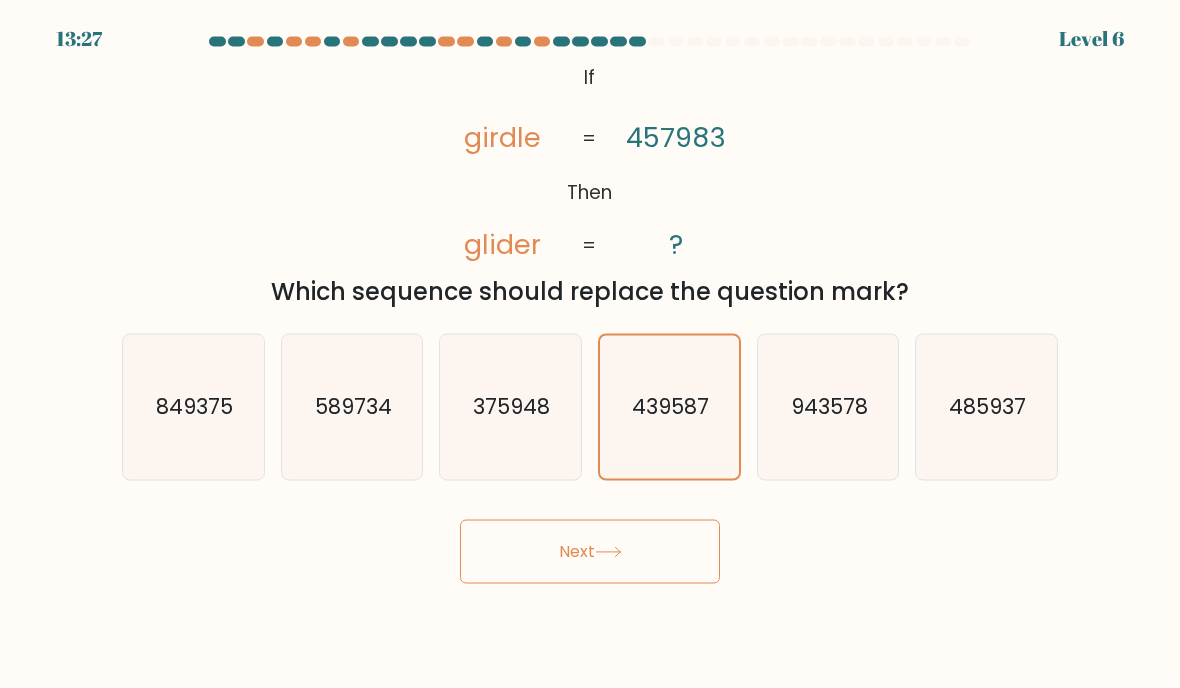 click on "Next" at bounding box center (590, 552) 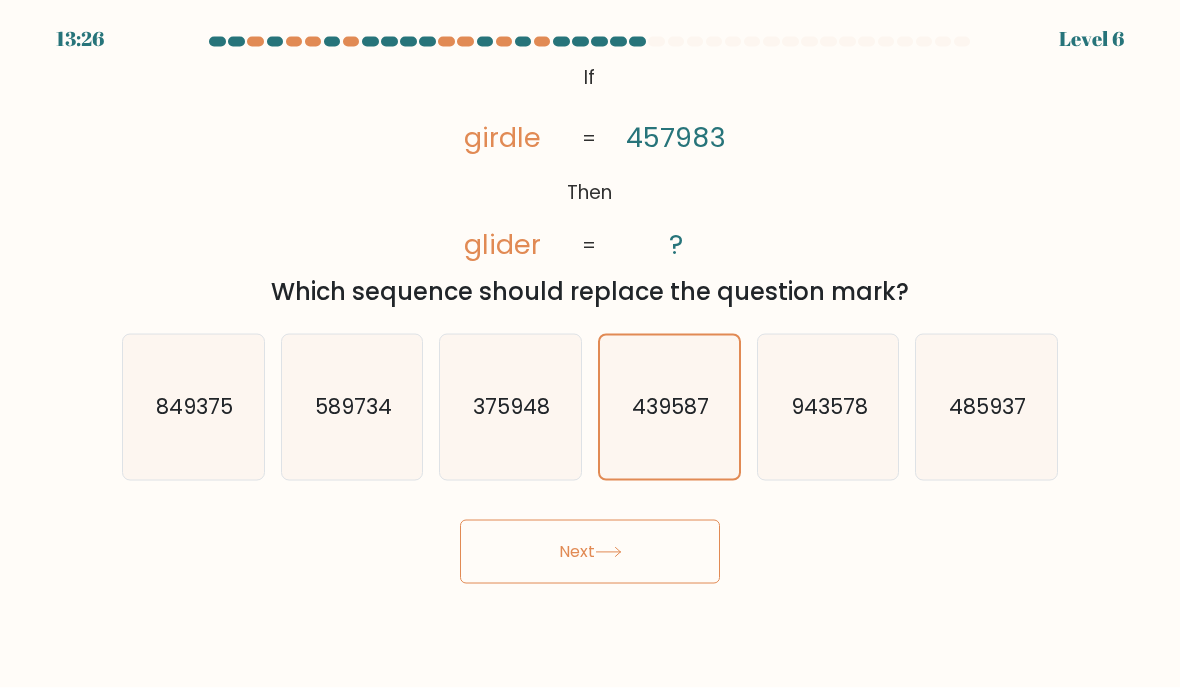 scroll, scrollTop: 7, scrollLeft: 0, axis: vertical 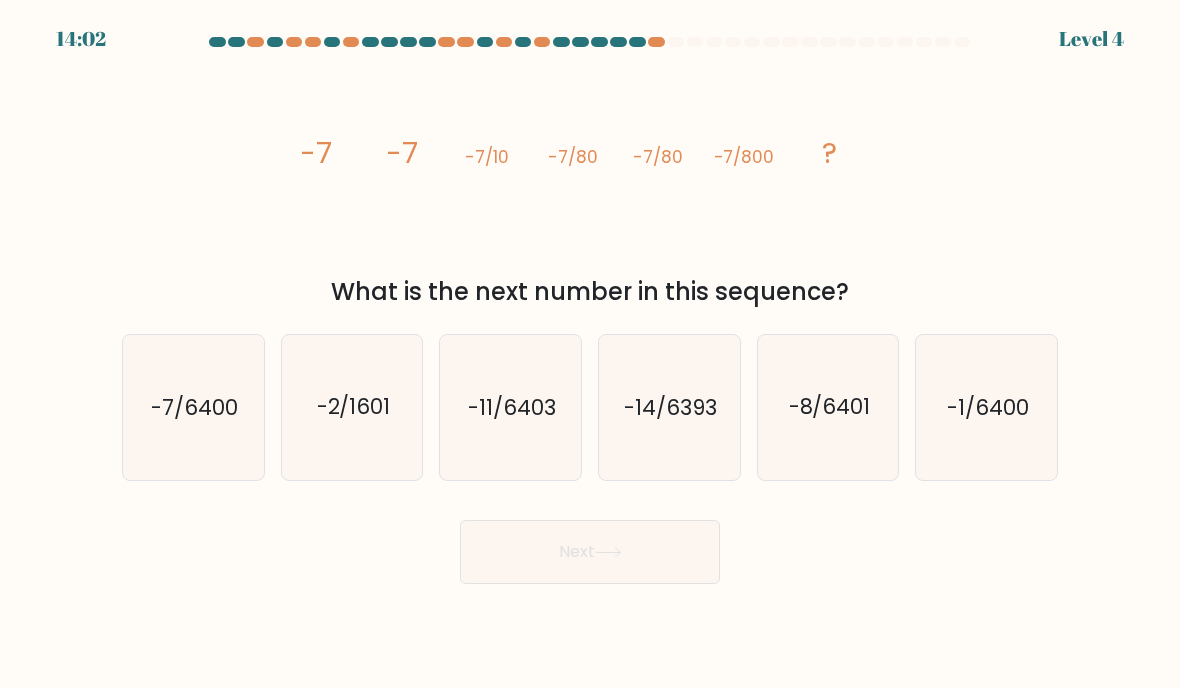 click on "-14/6393" at bounding box center [669, 407] 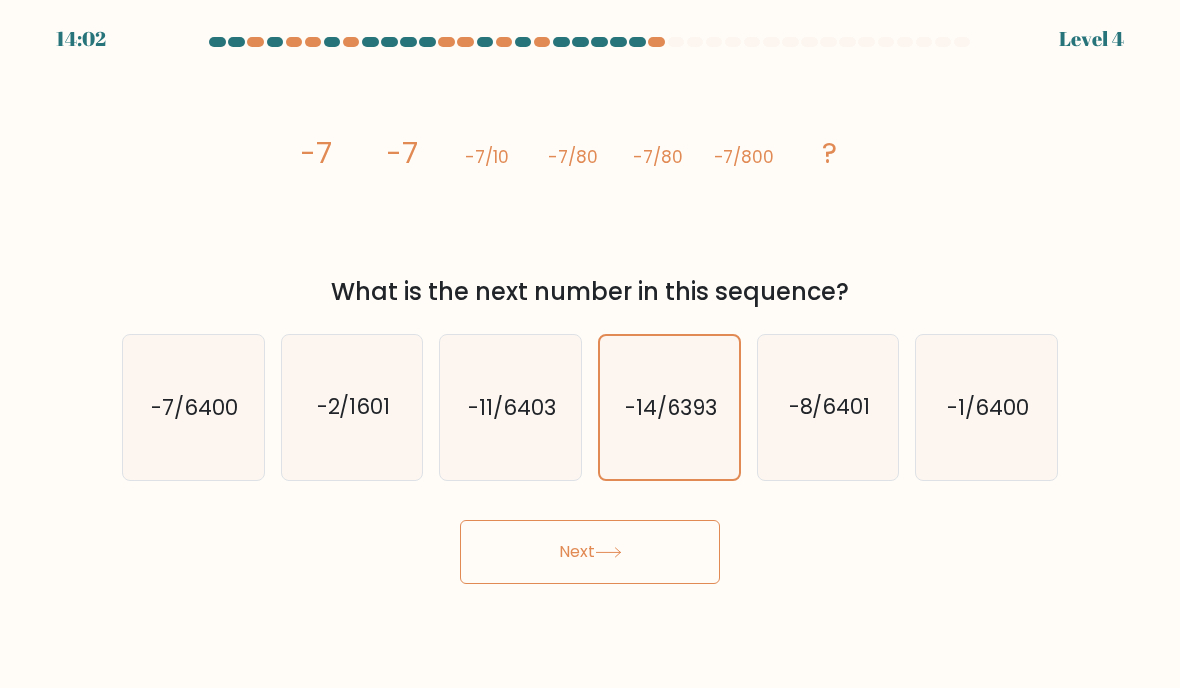 click on "Next" at bounding box center [590, 552] 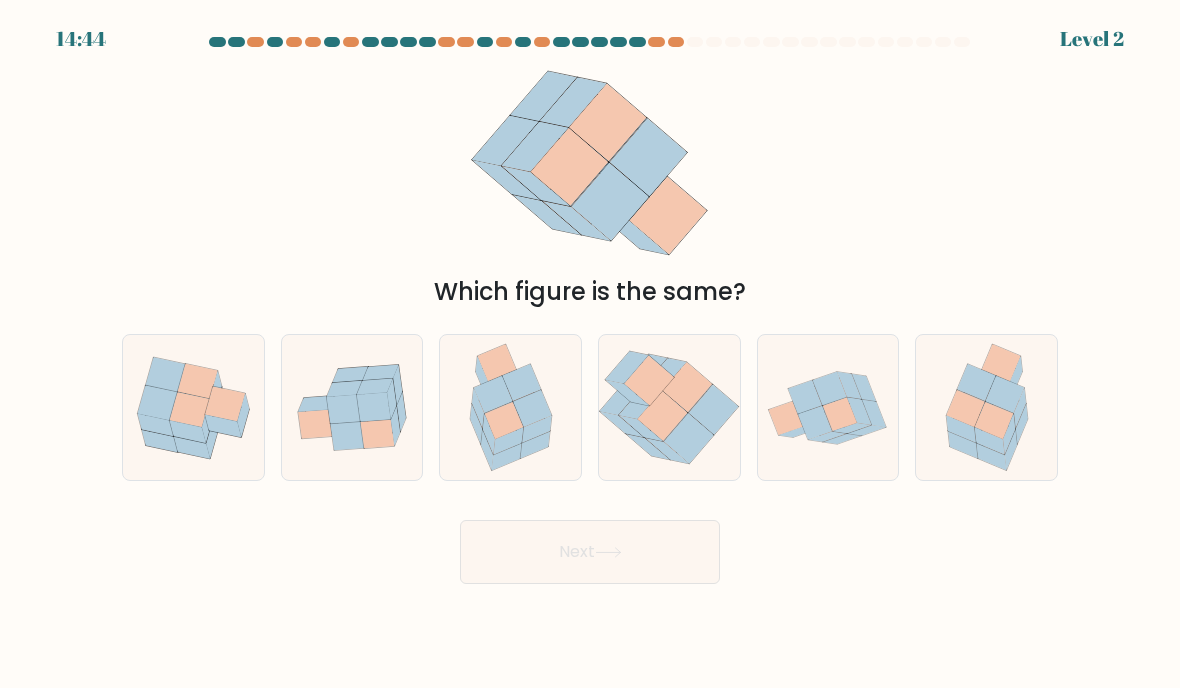 click at bounding box center (993, 420) 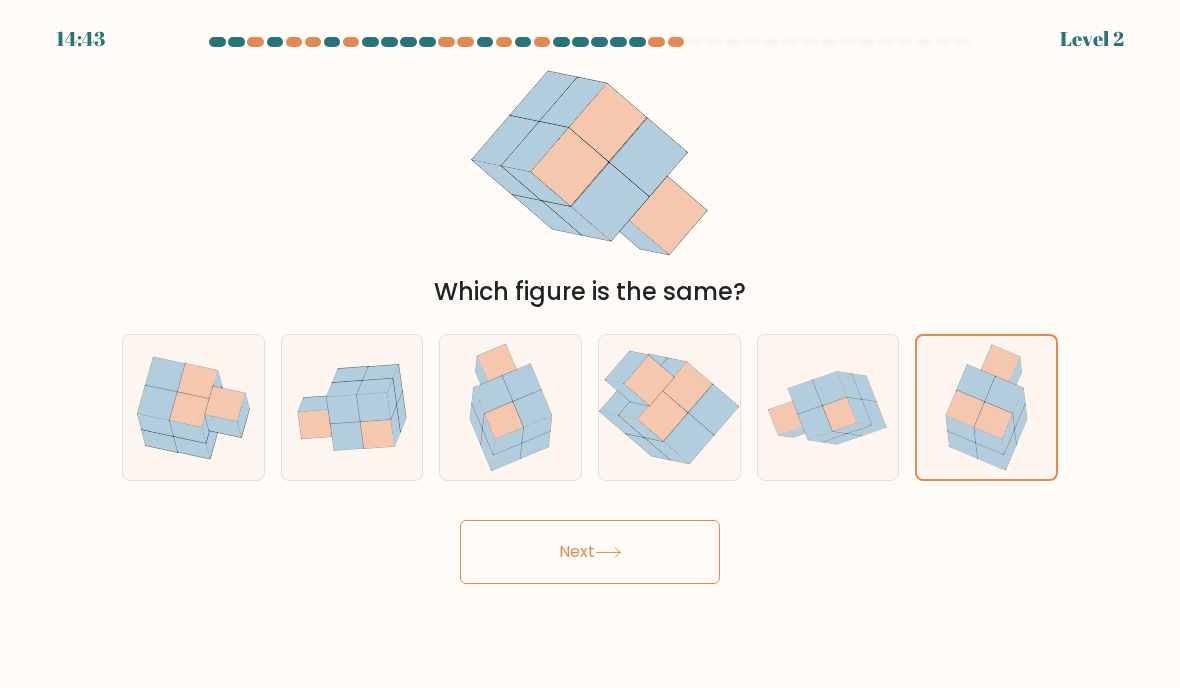 click on "Next" at bounding box center (590, 552) 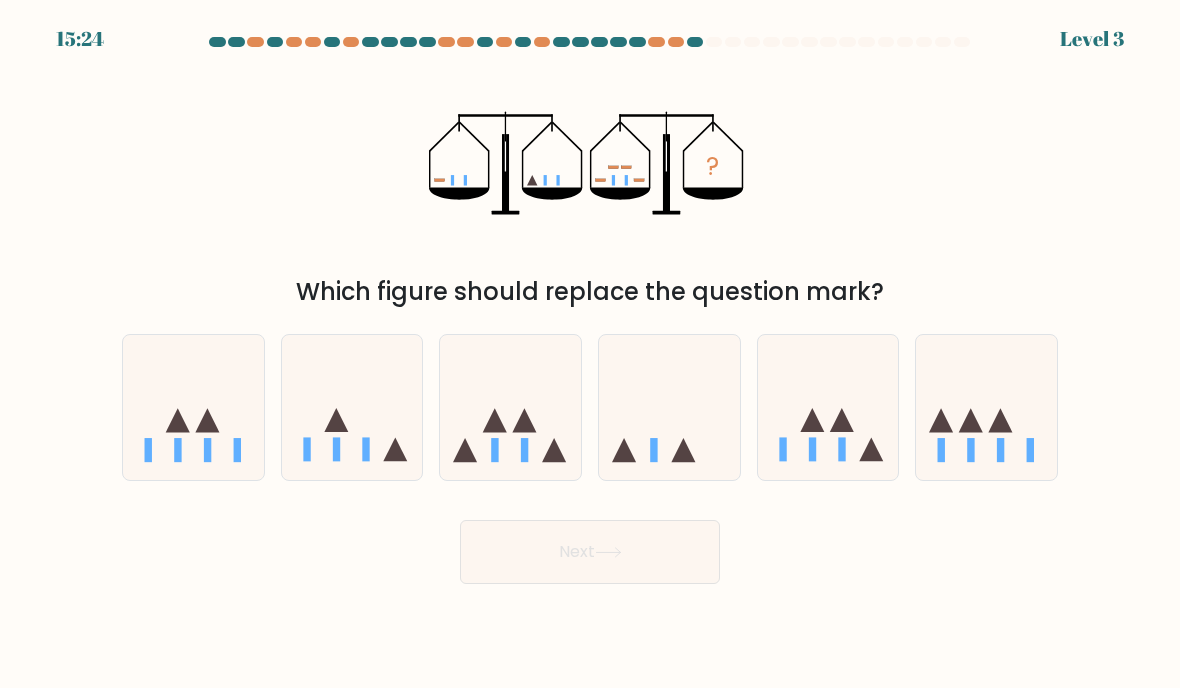click at bounding box center (971, 420) 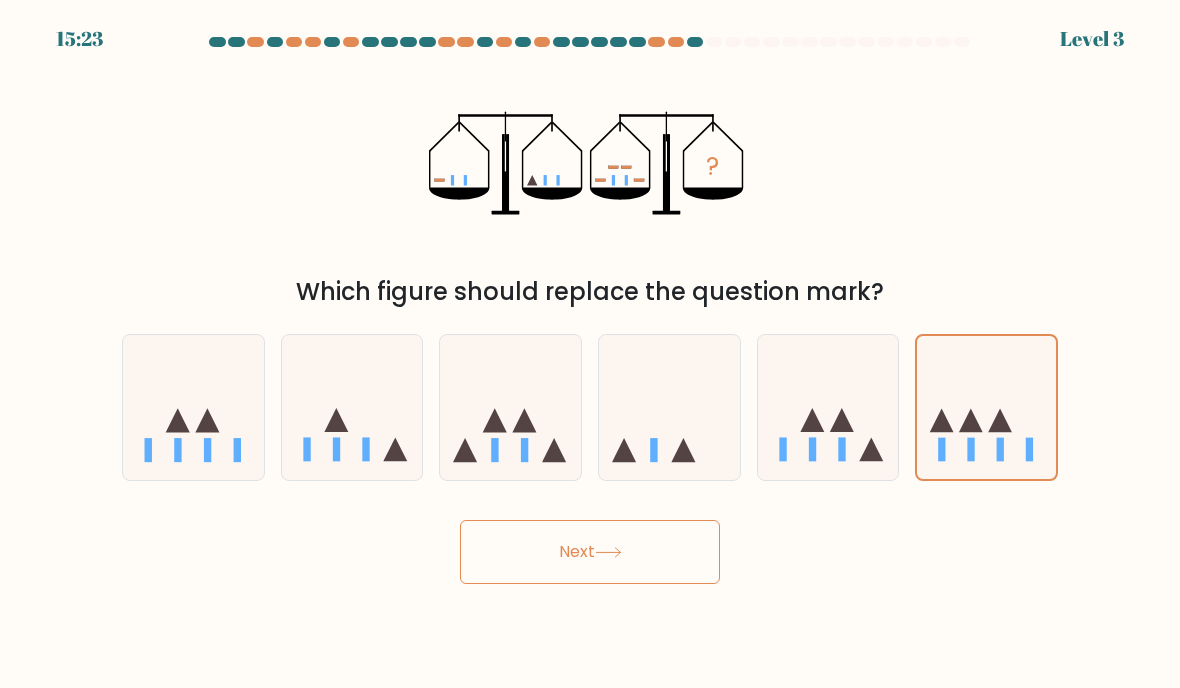 click at bounding box center (828, 407) 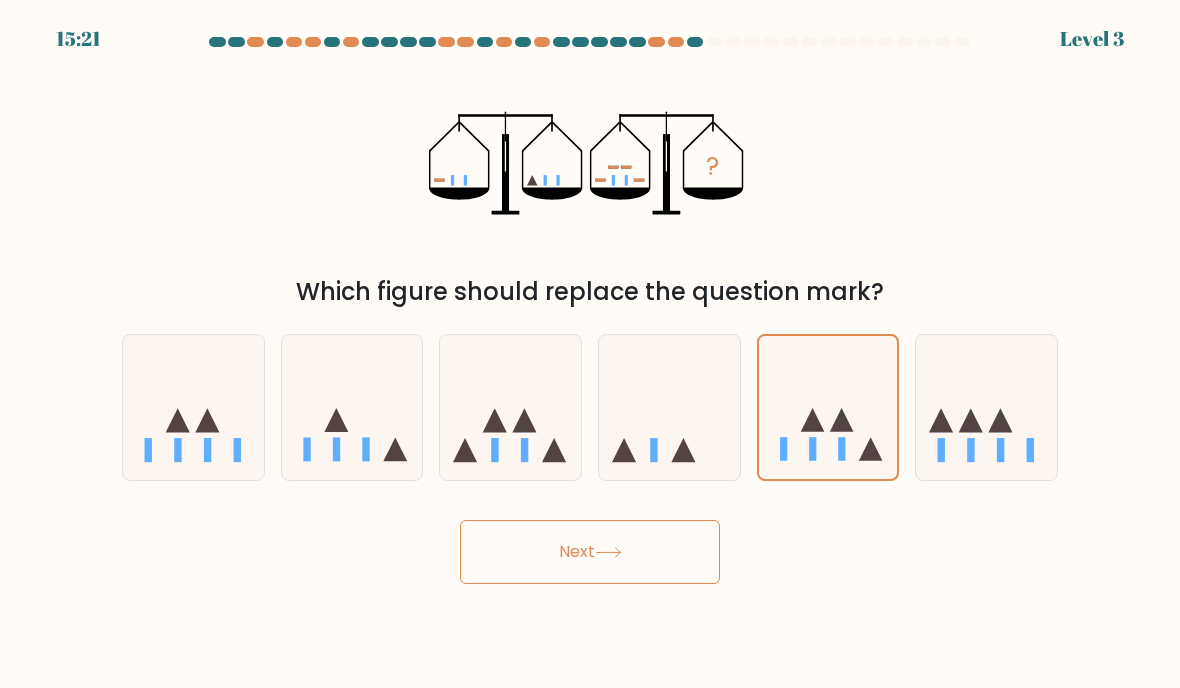click at bounding box center (669, 407) 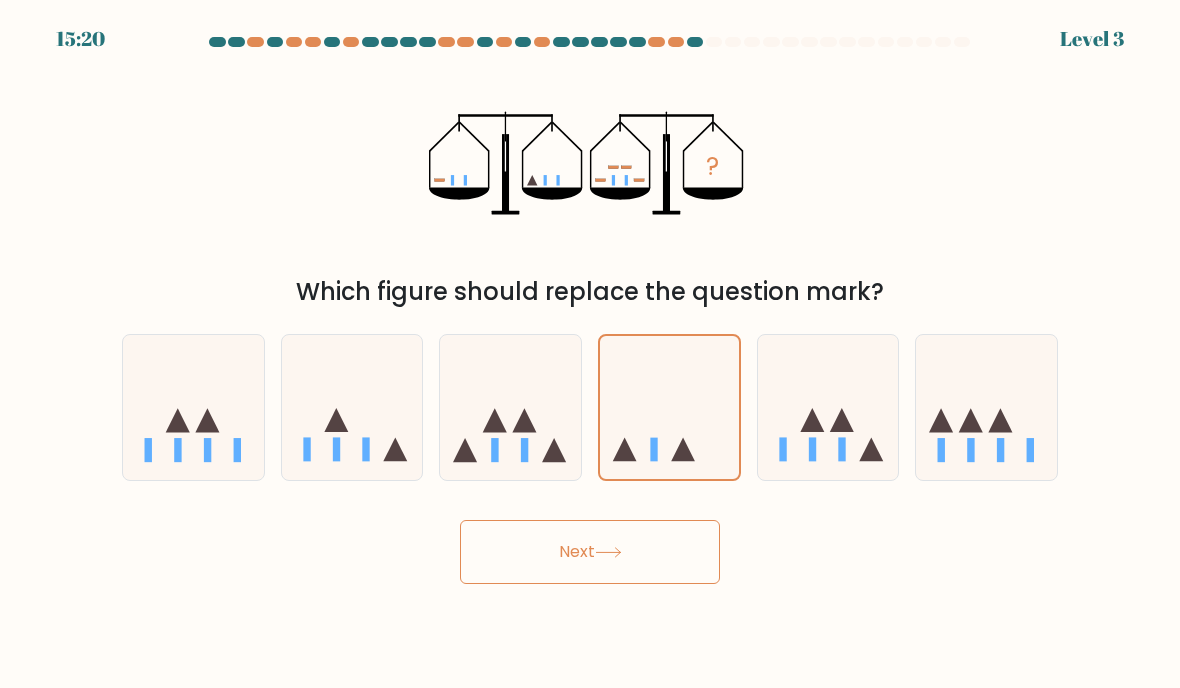click at bounding box center [510, 407] 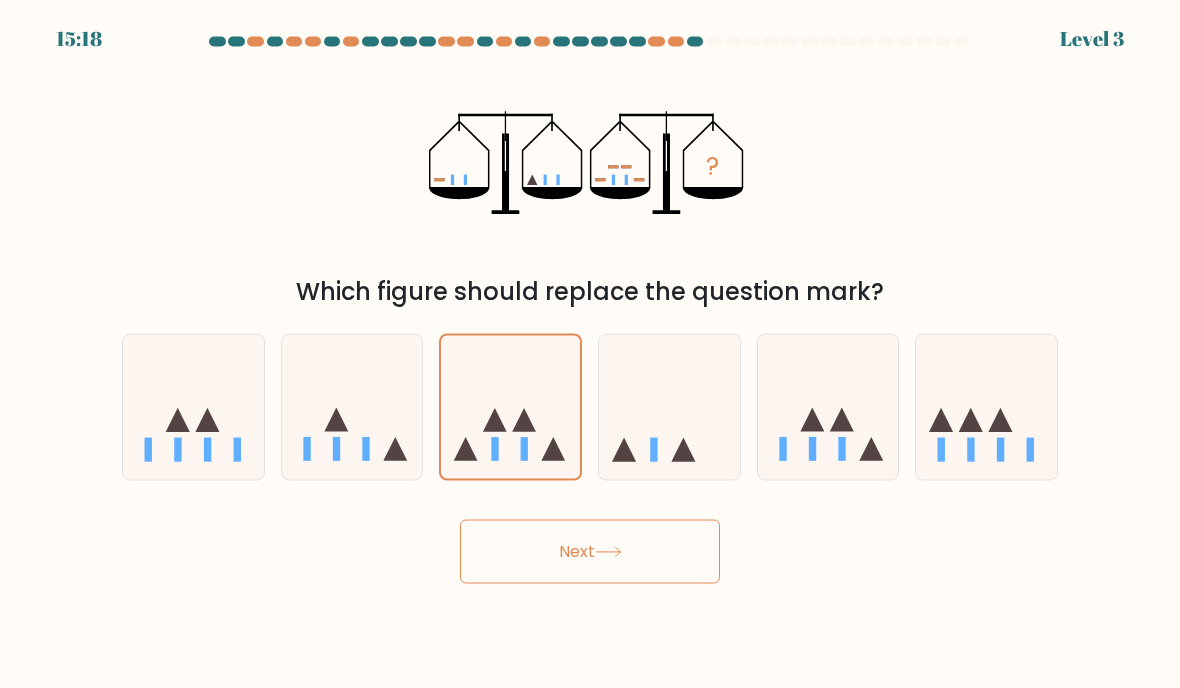 scroll, scrollTop: 1, scrollLeft: 0, axis: vertical 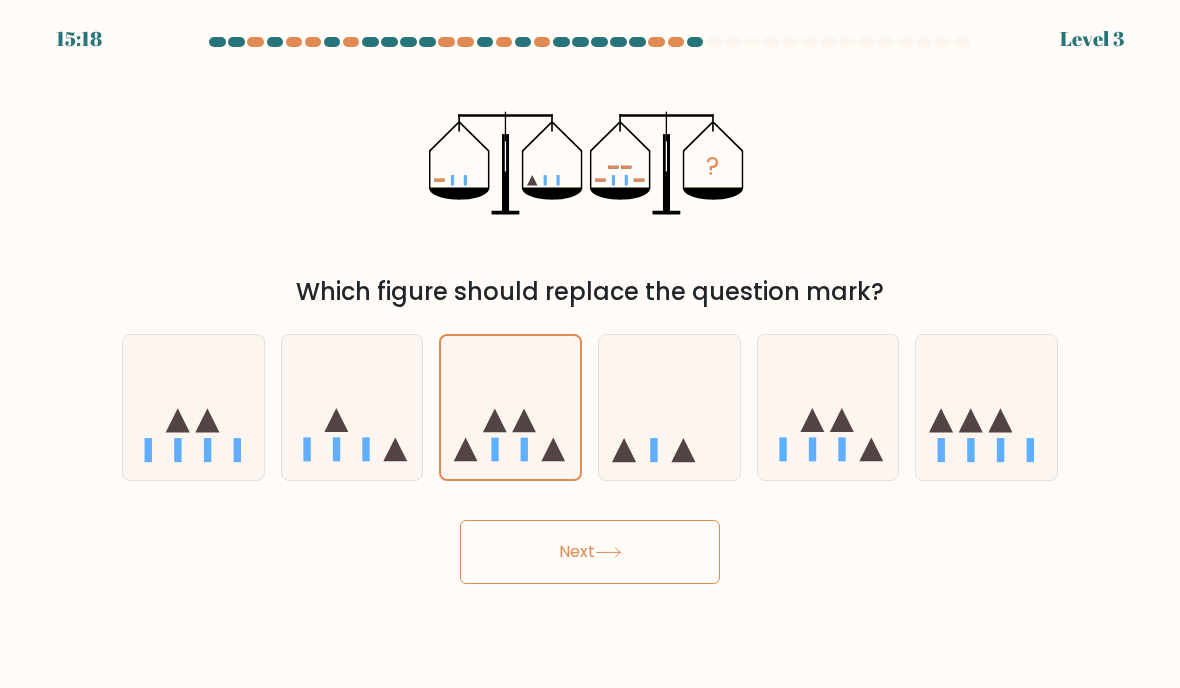 click on "Next" at bounding box center [590, 552] 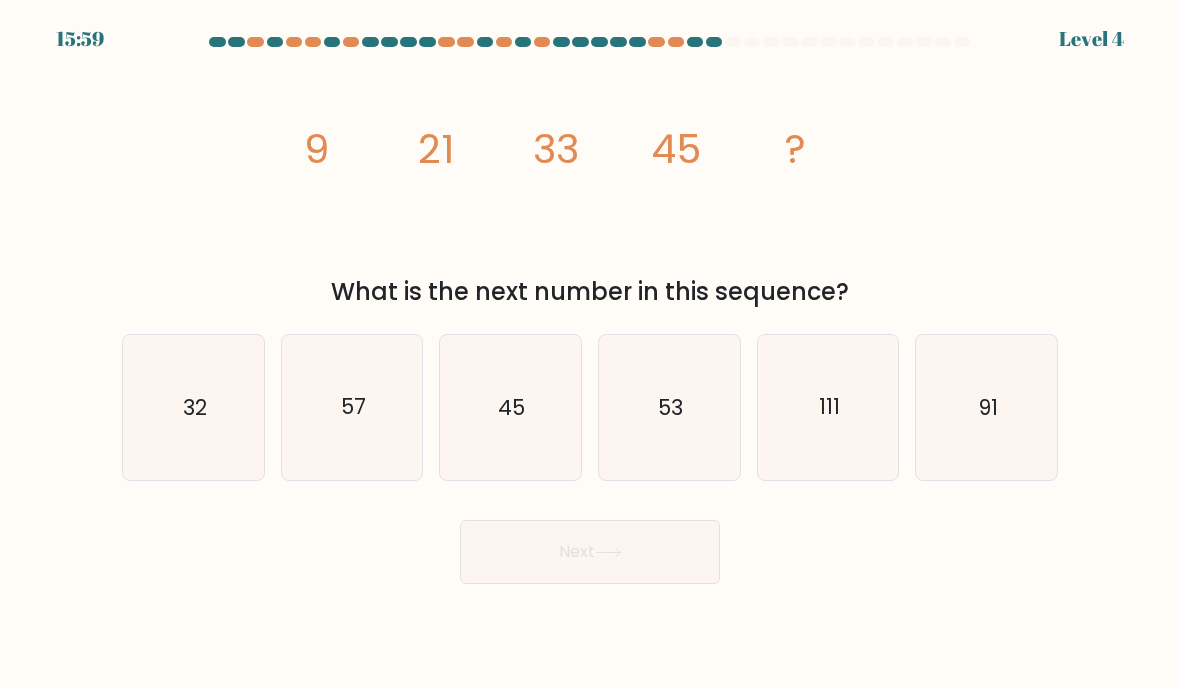 click on "53" at bounding box center [669, 407] 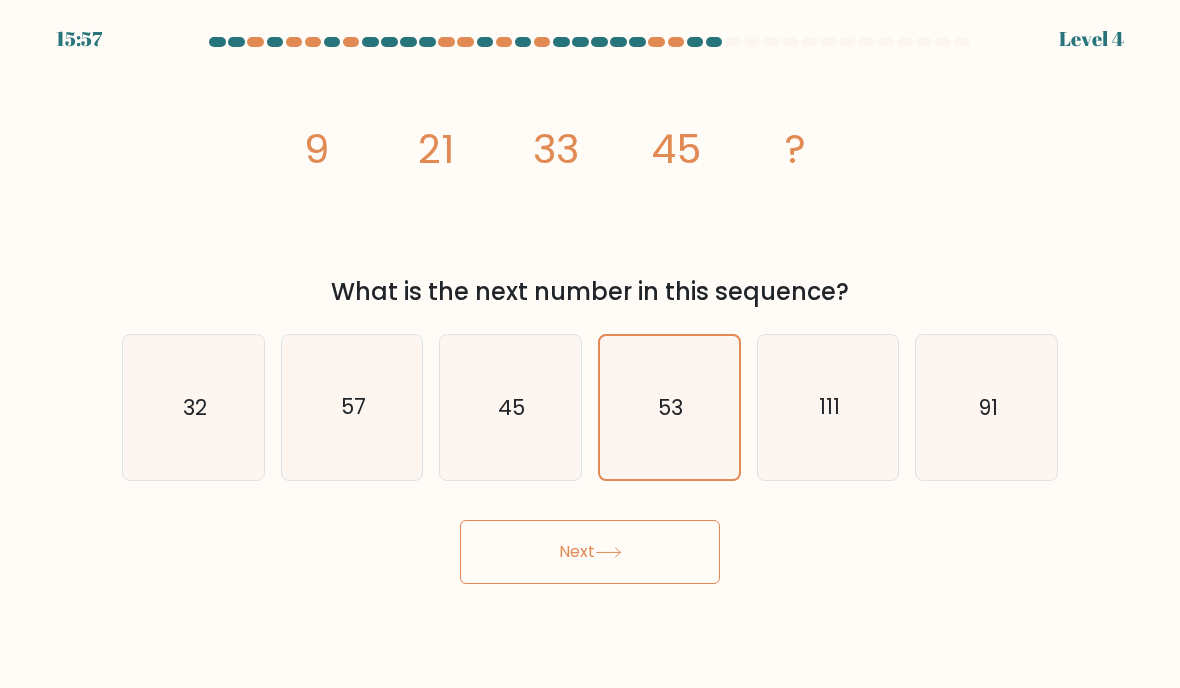 click at bounding box center (608, 552) 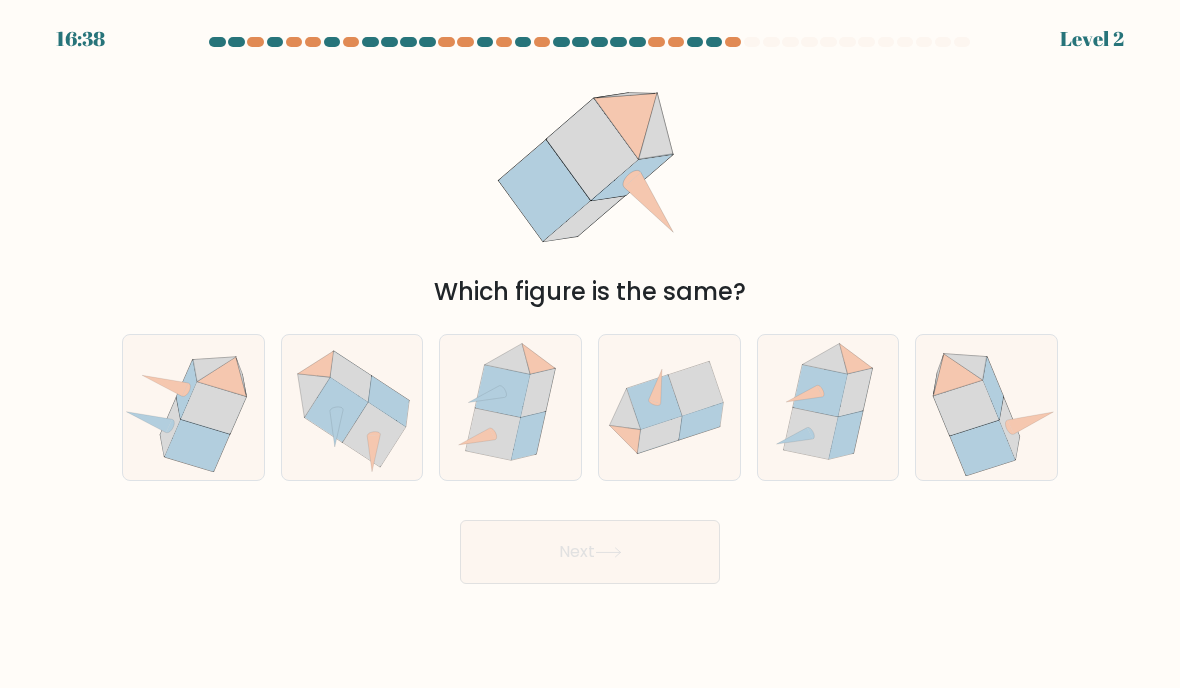 click at bounding box center (669, 407) 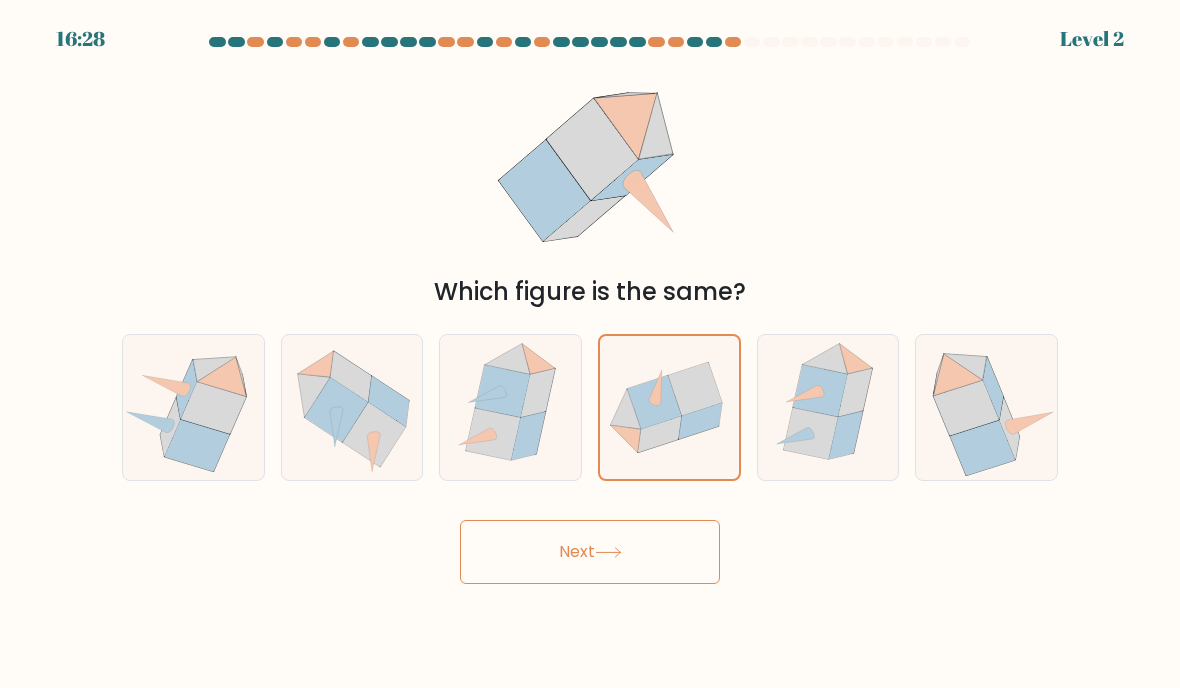 click on "Next" at bounding box center [590, 552] 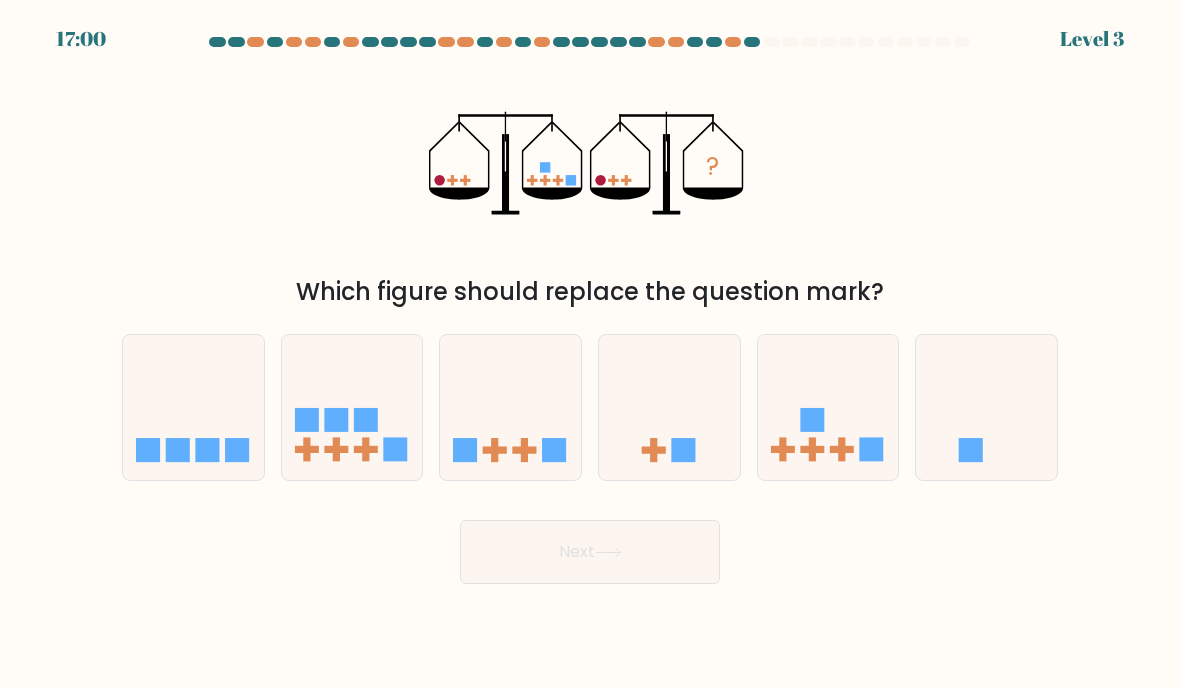 click at bounding box center [510, 407] 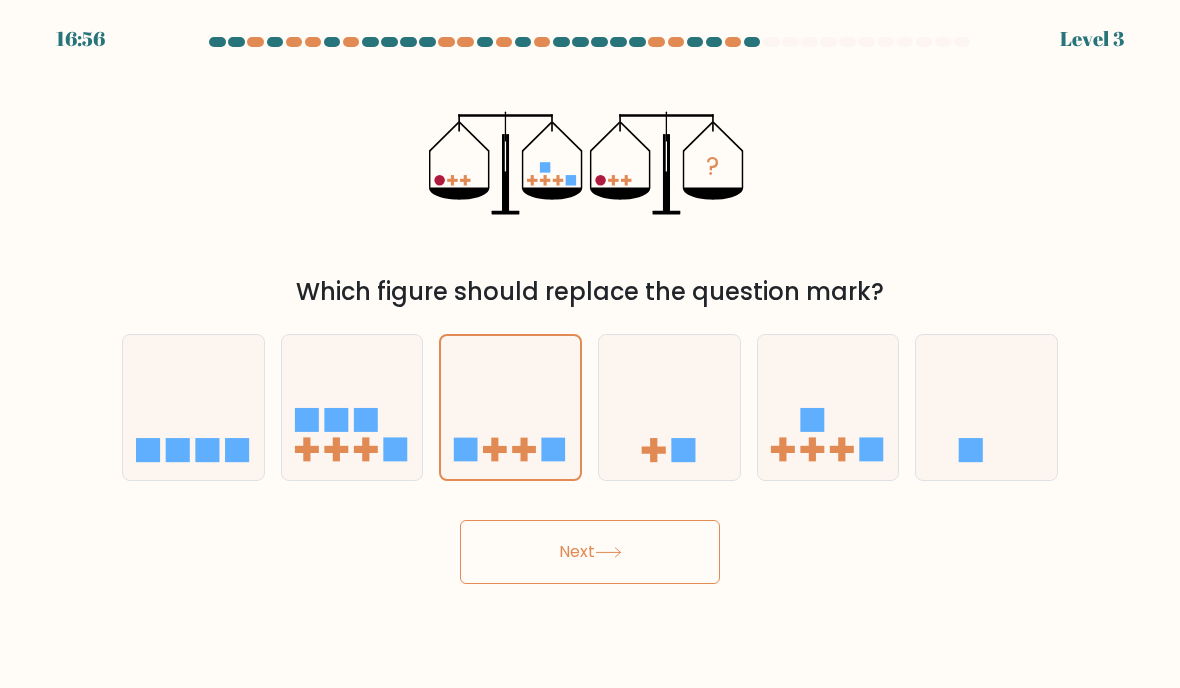 click at bounding box center [828, 407] 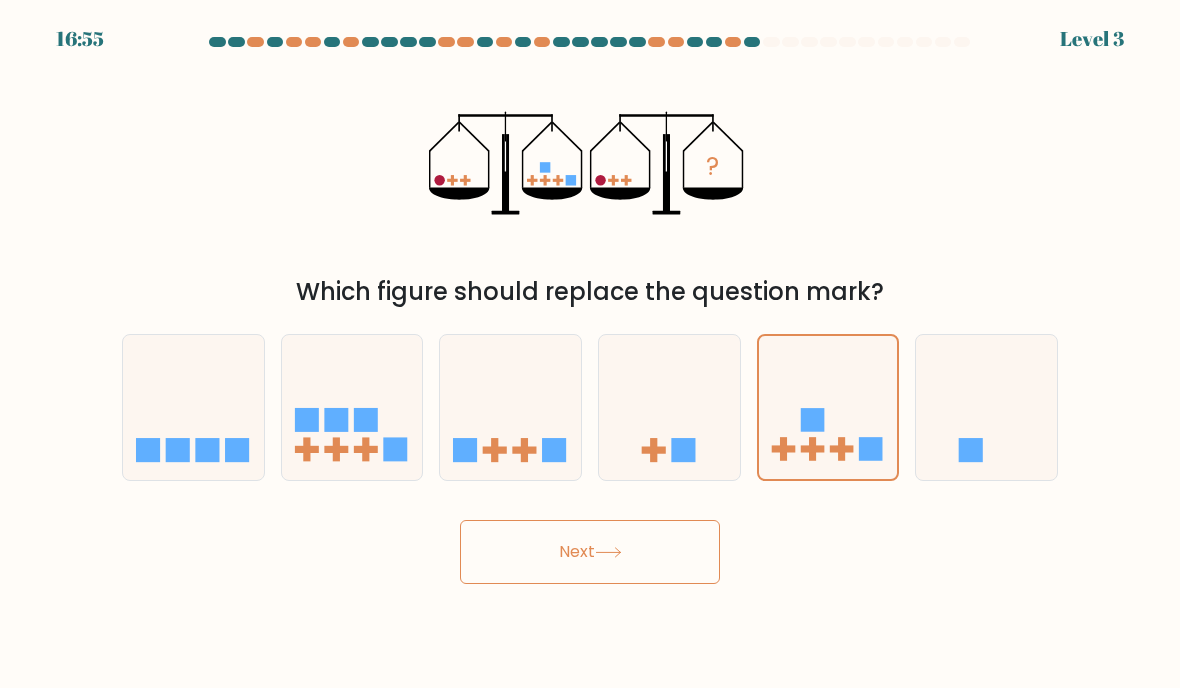 click at bounding box center [608, 552] 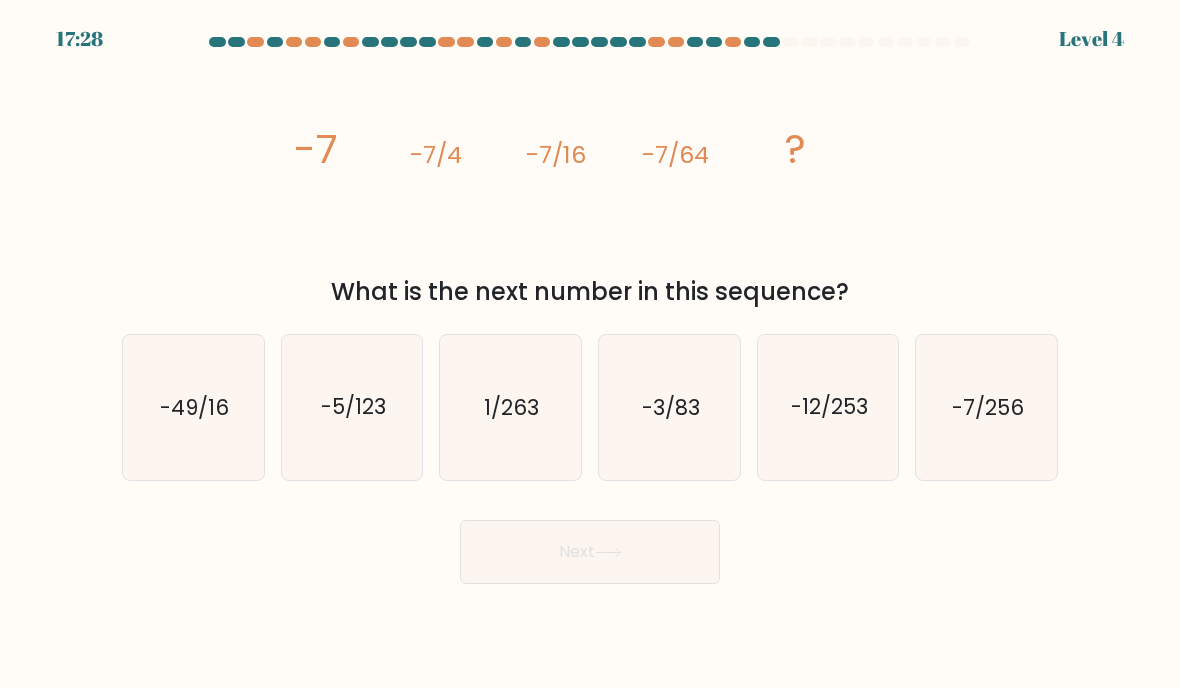 click on "-12/253" at bounding box center [829, 407] 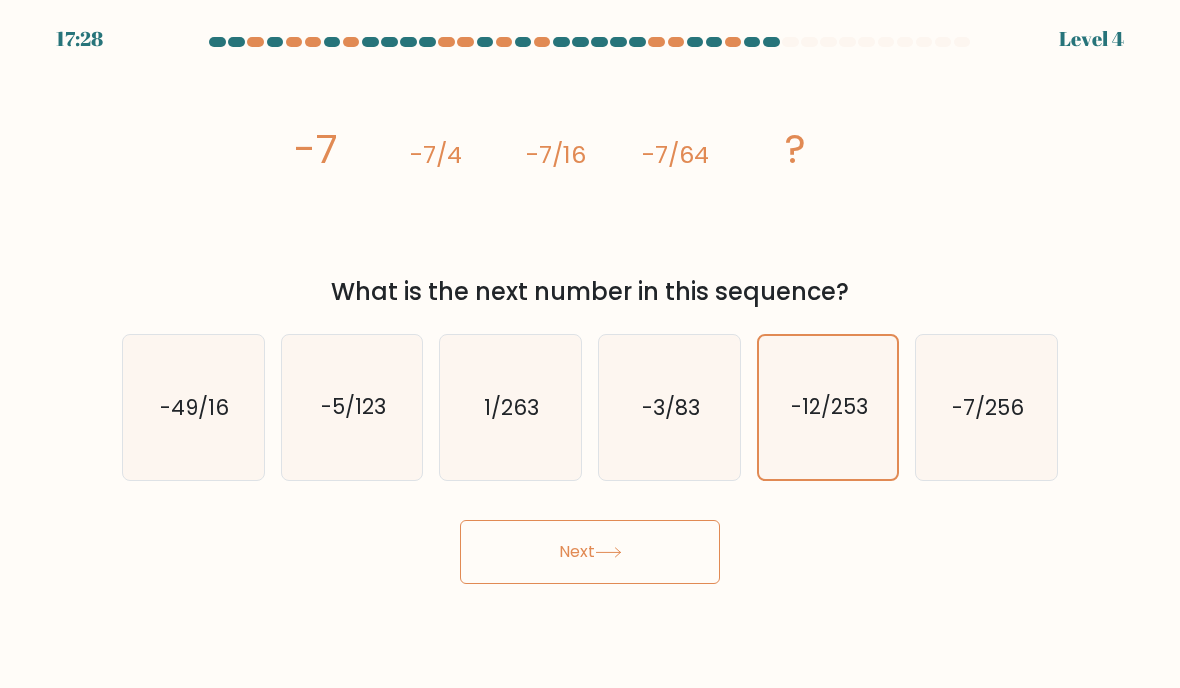 click at bounding box center (608, 552) 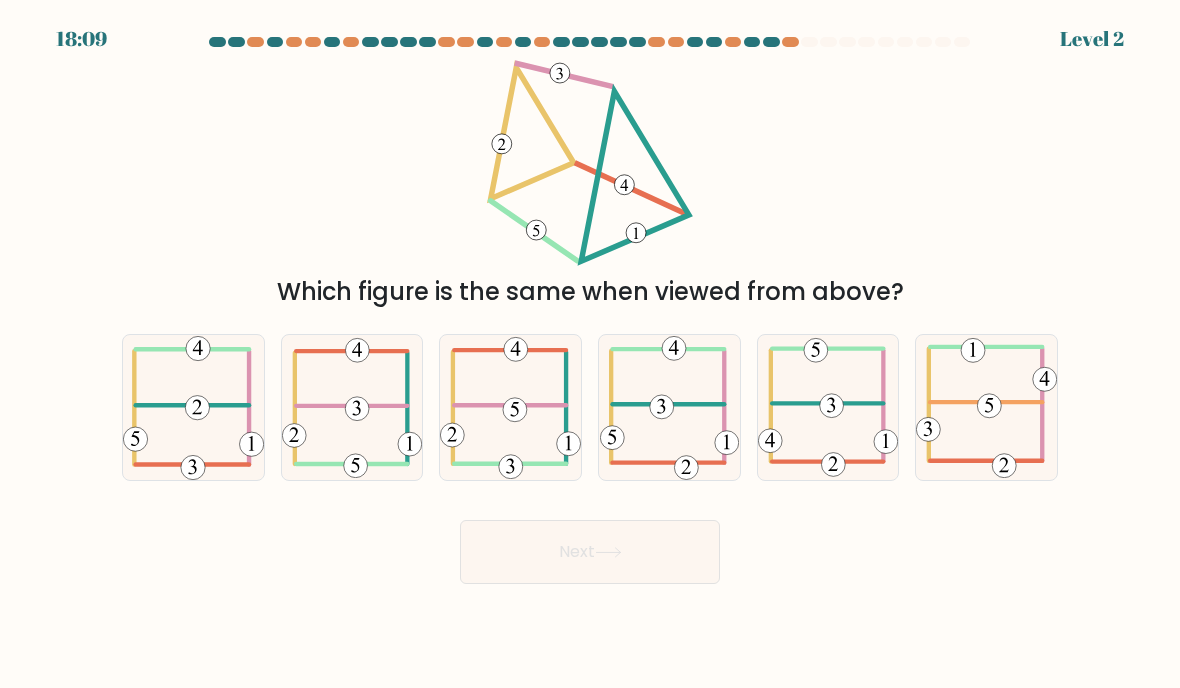 click at bounding box center [352, 408] 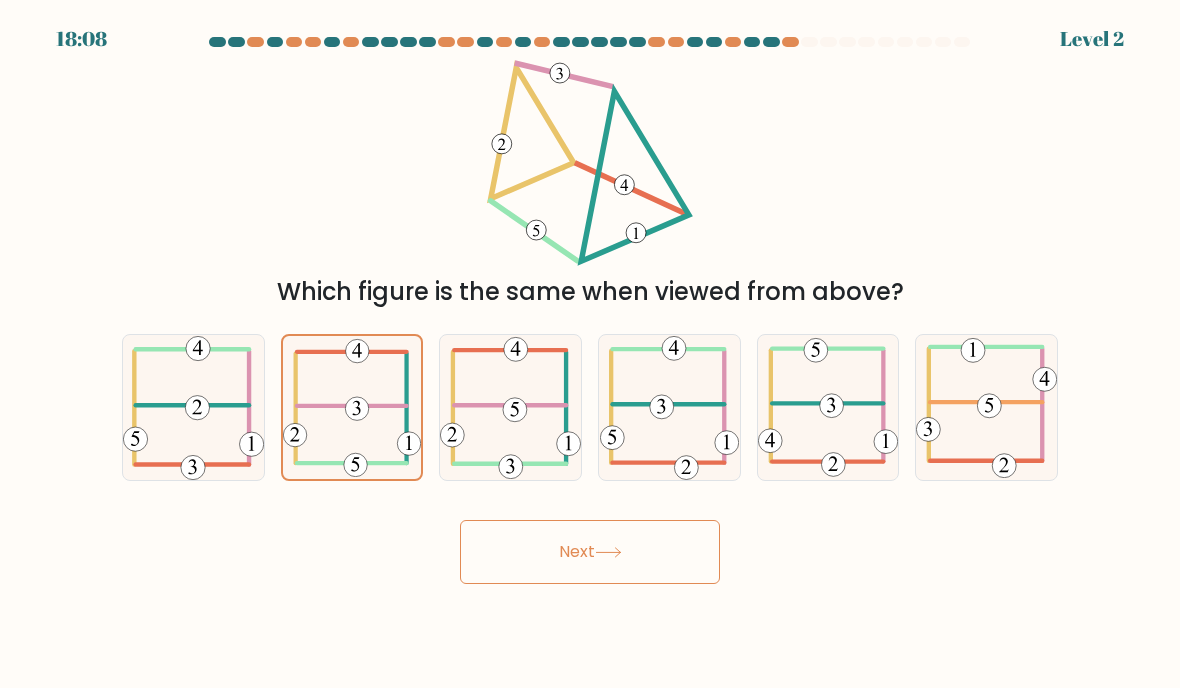 click on "Next" at bounding box center (590, 552) 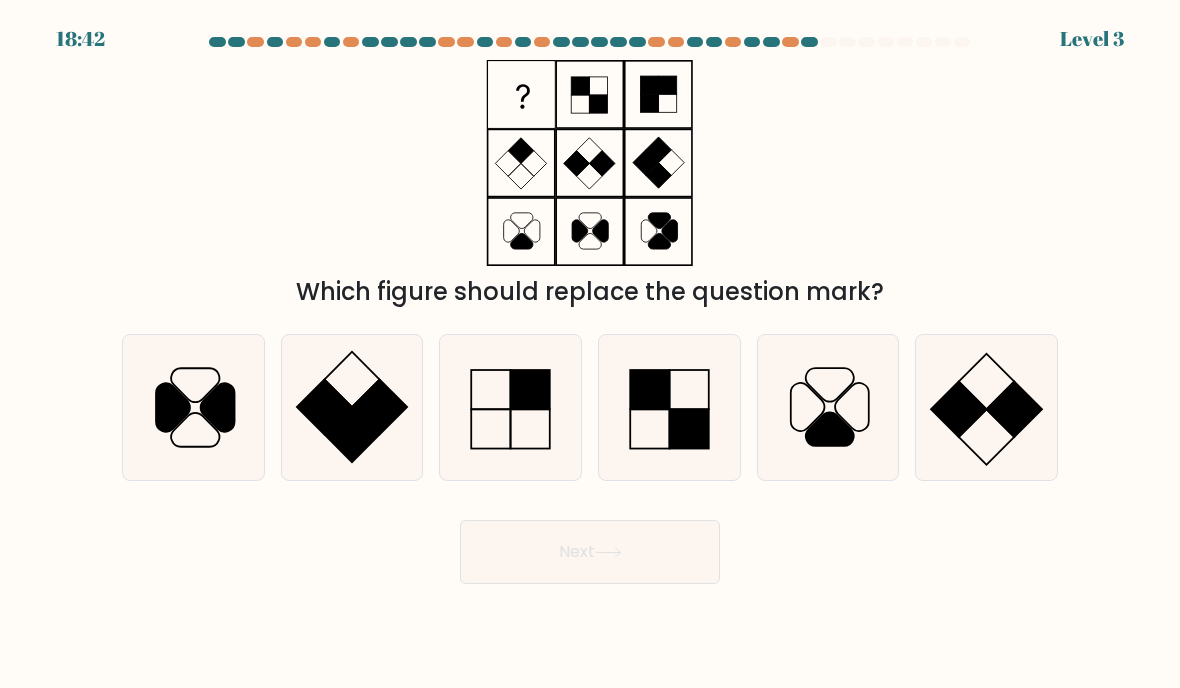 click at bounding box center (669, 407) 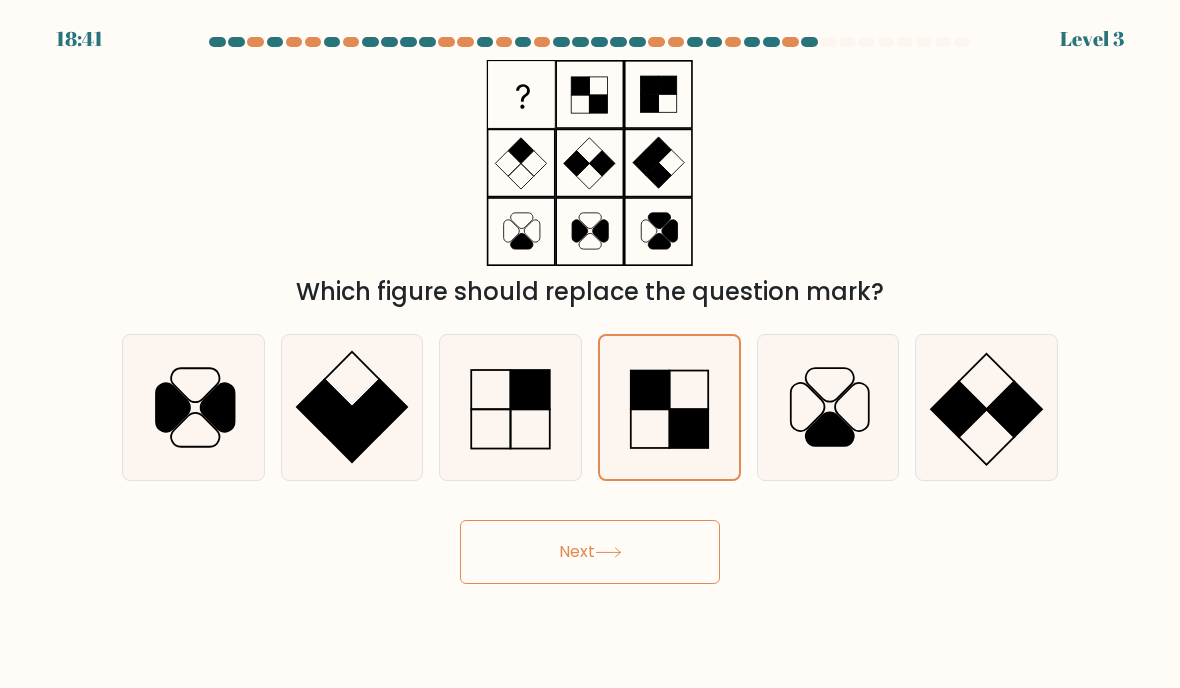 click at bounding box center (986, 407) 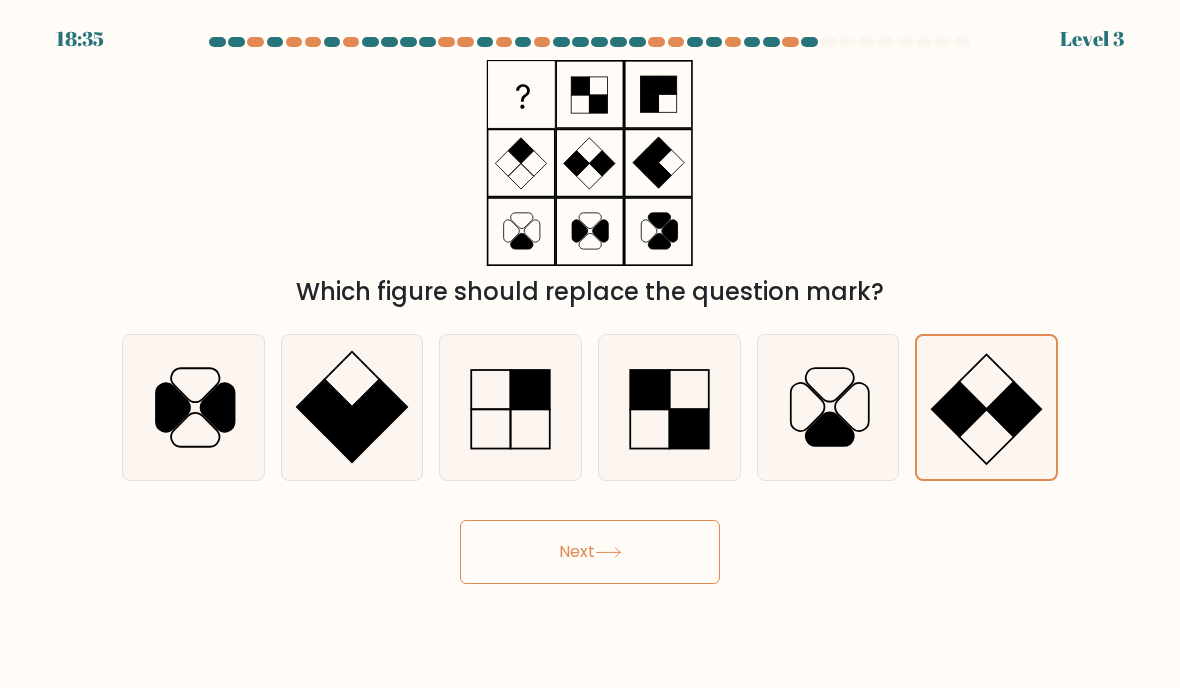 click at bounding box center [490, 428] 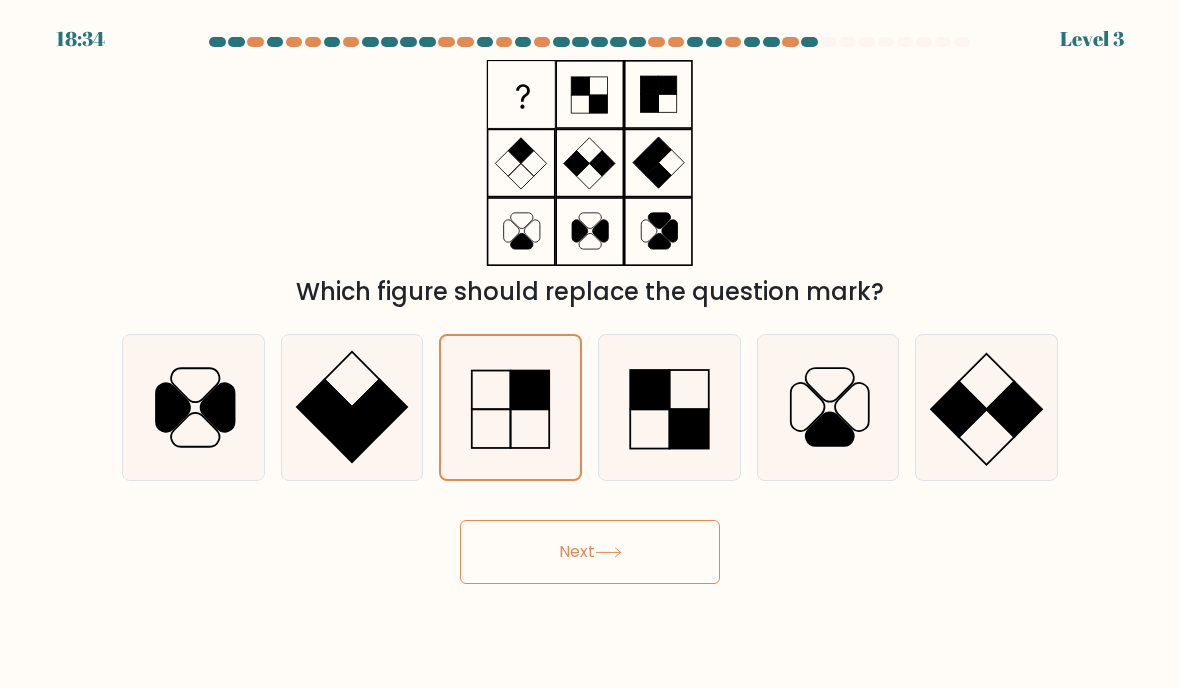 click on "Next" at bounding box center [590, 552] 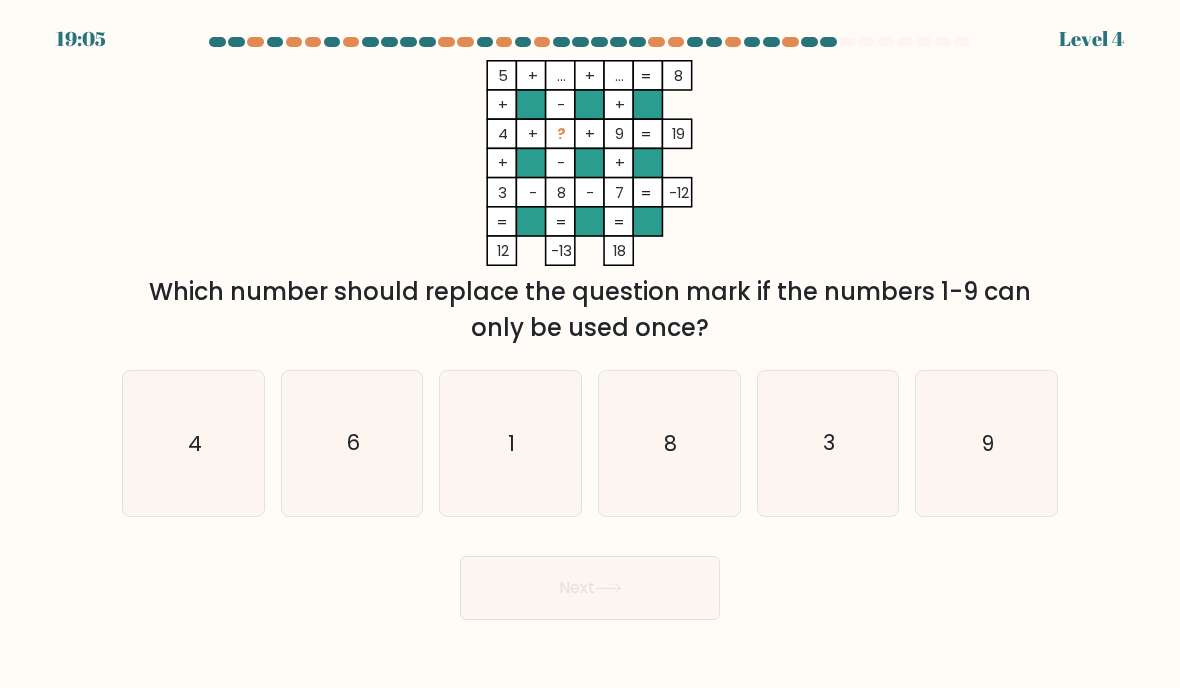 click on "6" at bounding box center [352, 443] 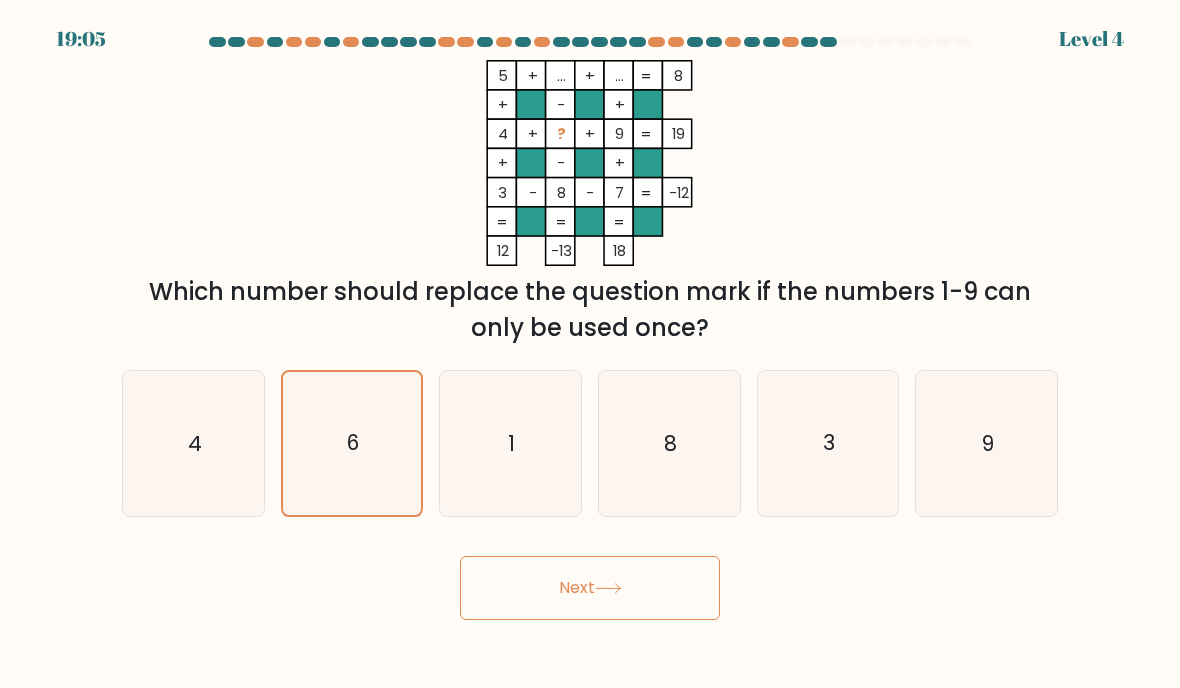 click on "Next" at bounding box center [590, 588] 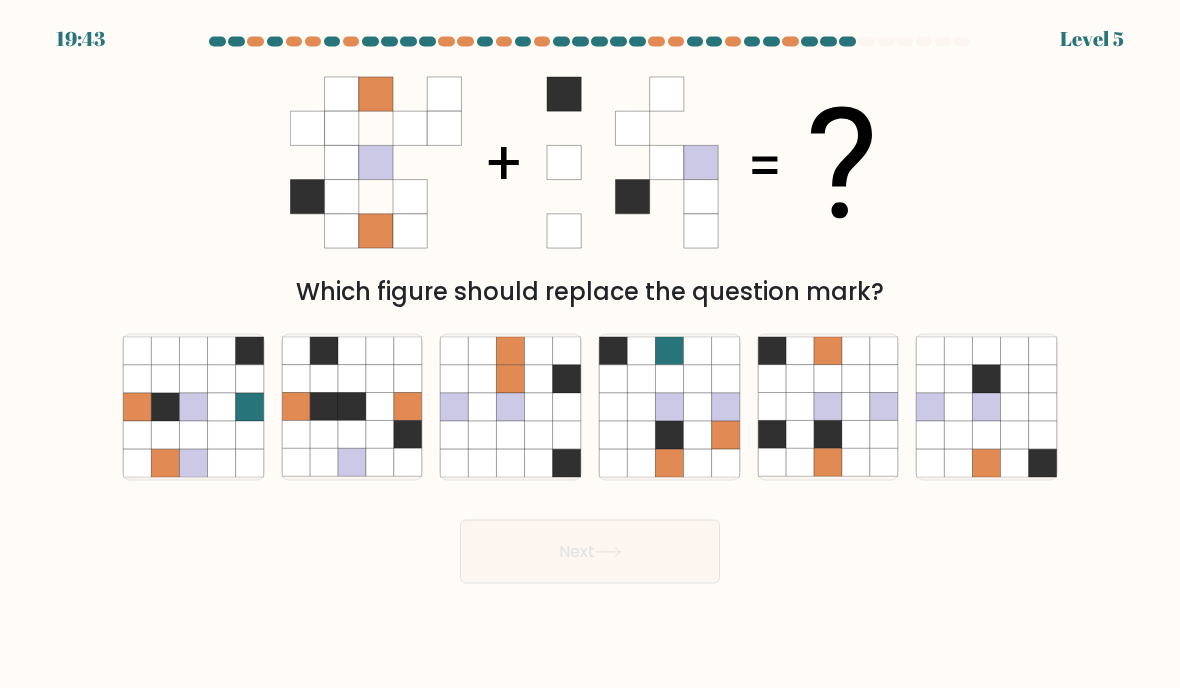scroll, scrollTop: 34, scrollLeft: 0, axis: vertical 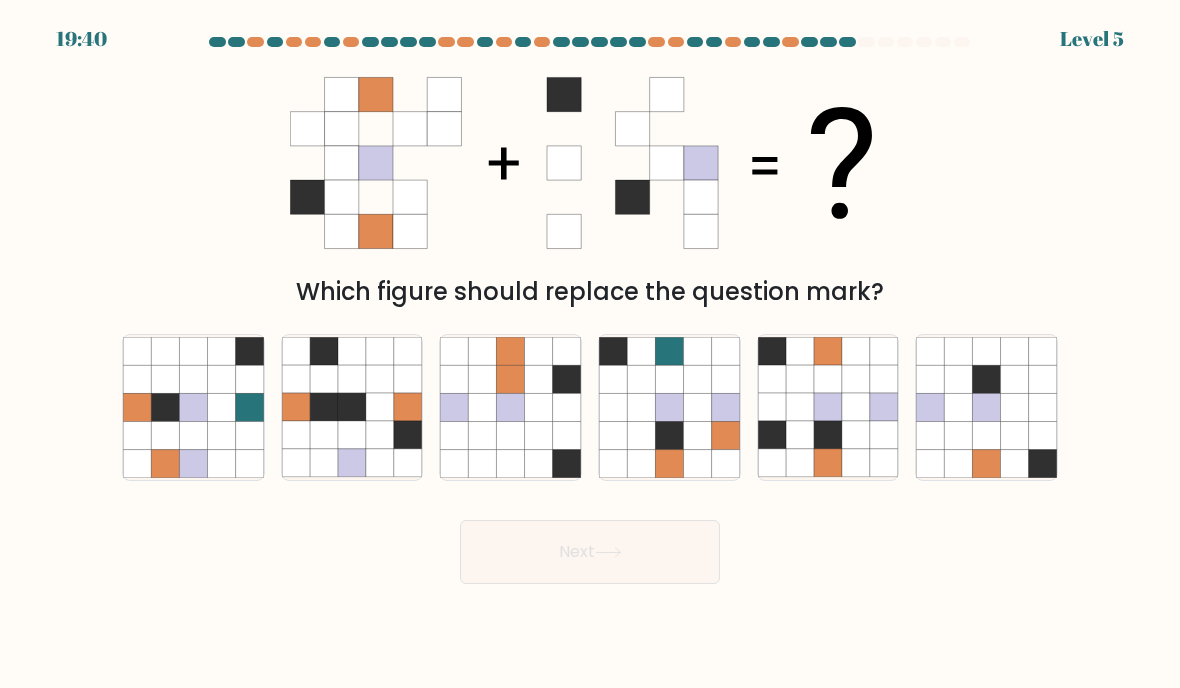 click at bounding box center [856, 464] 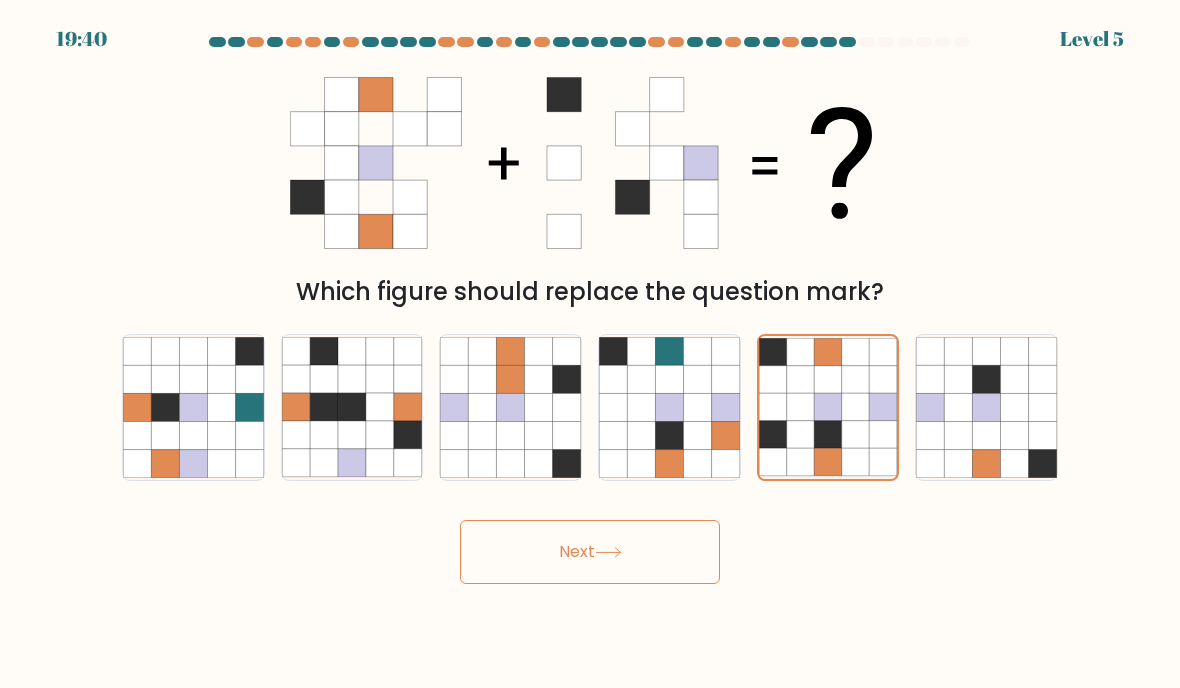 click on "19:40
Level 5" at bounding box center (590, 344) 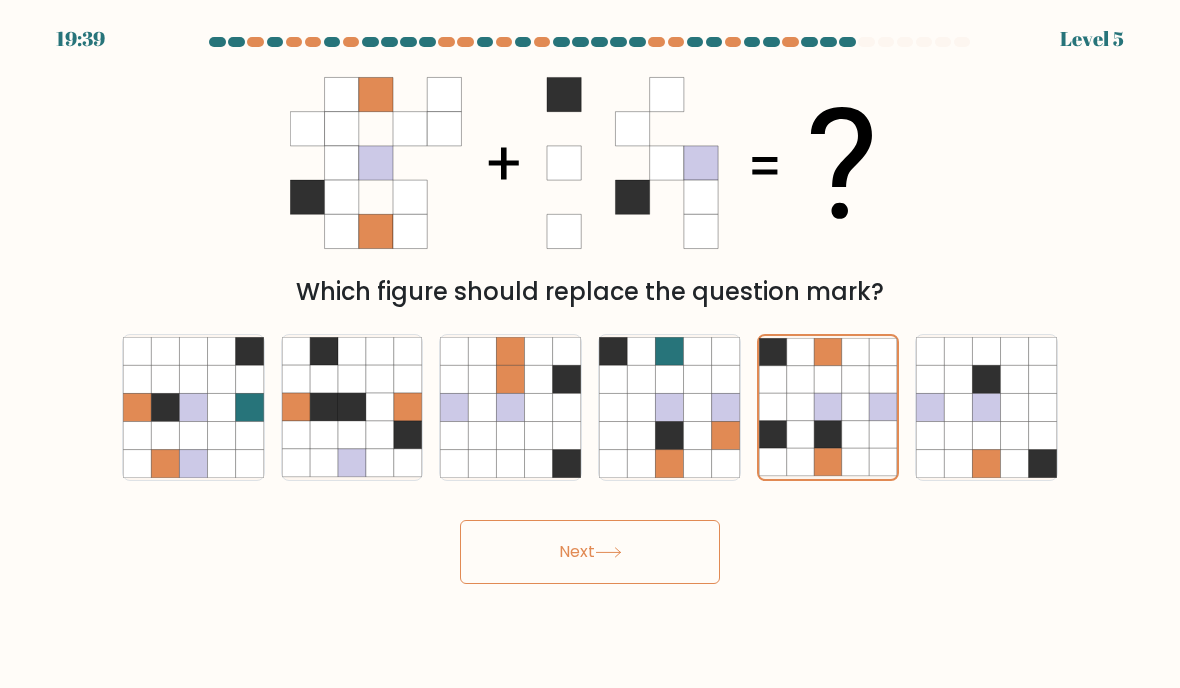 click on "Next" at bounding box center [590, 552] 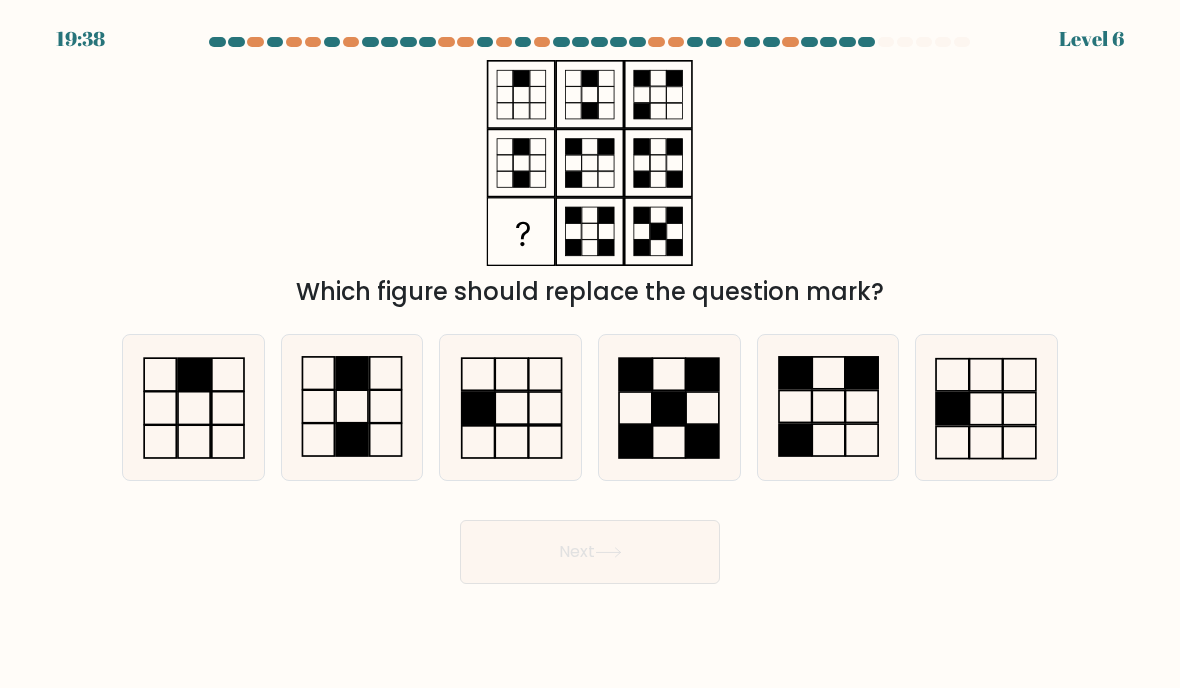 scroll, scrollTop: 0, scrollLeft: 0, axis: both 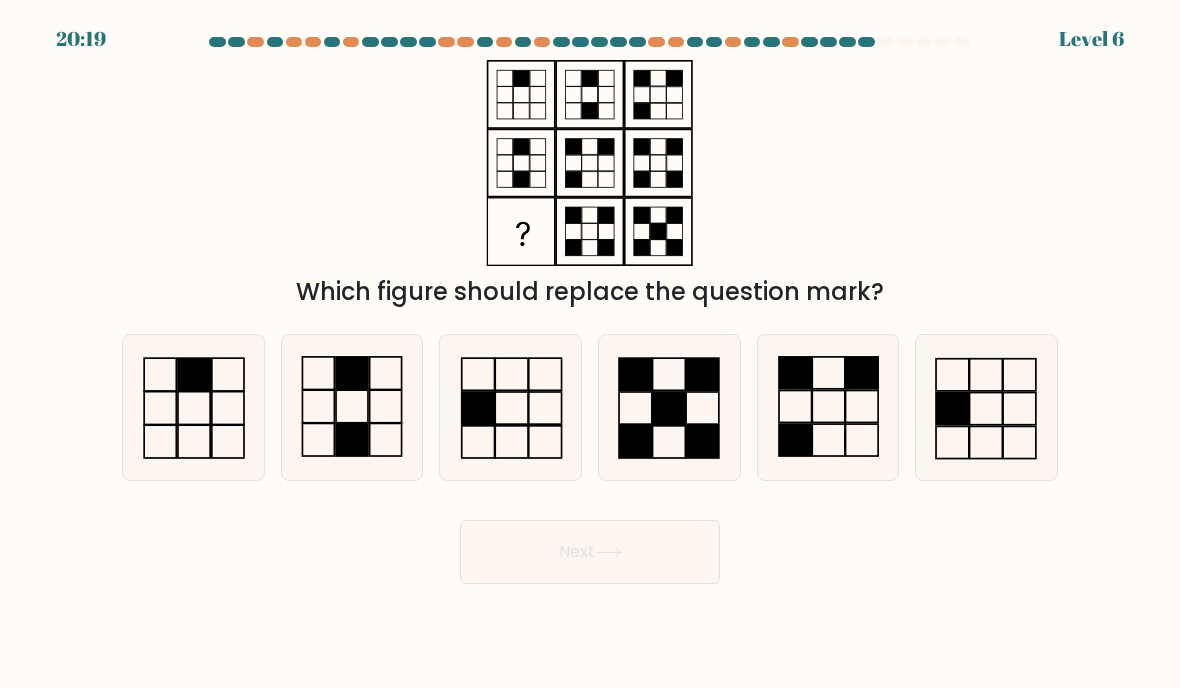 click on "20:19
Level 6" at bounding box center [590, 344] 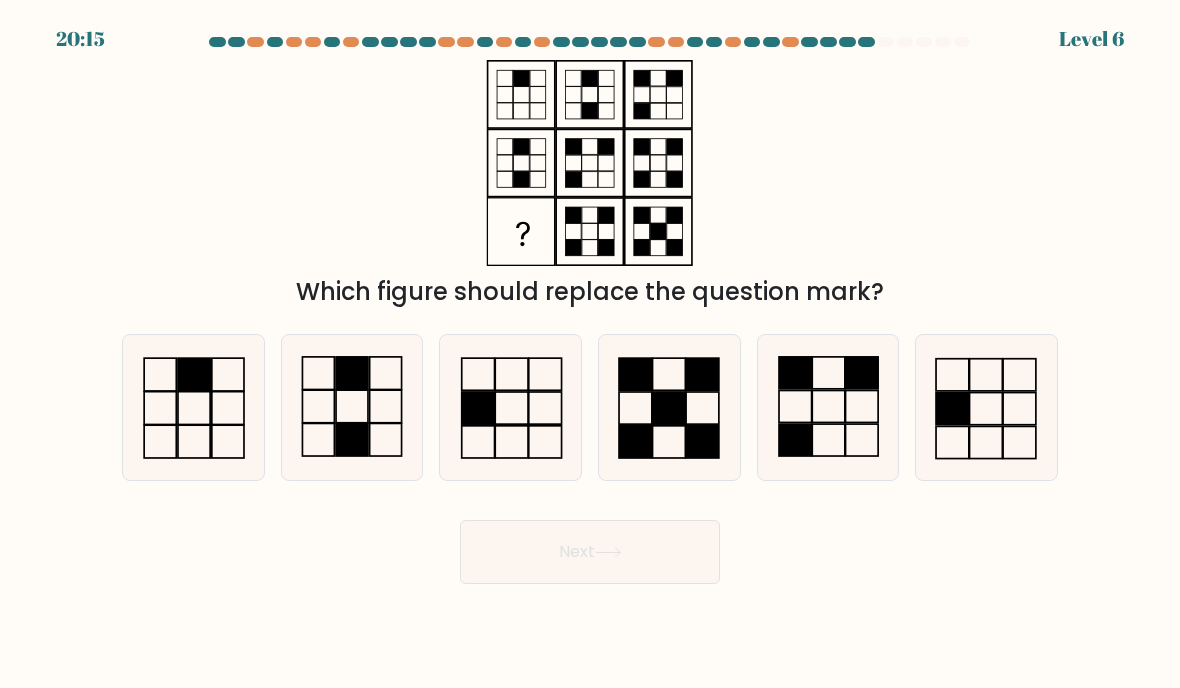 click at bounding box center [828, 407] 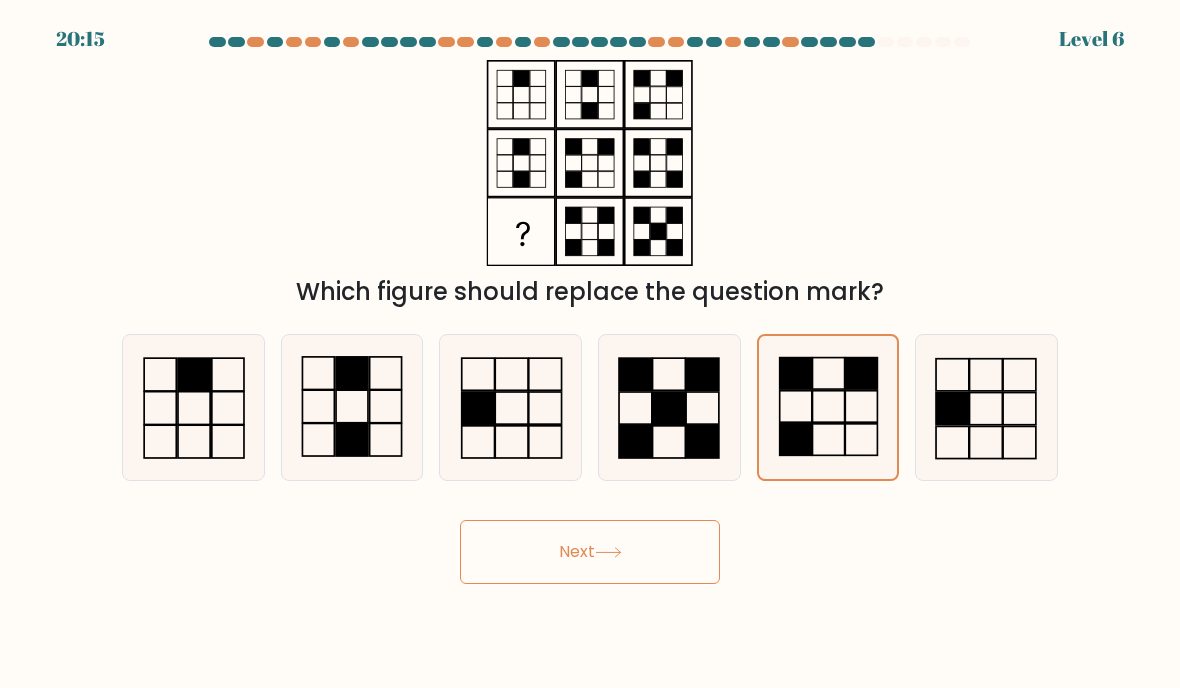 click on "Next" at bounding box center [590, 552] 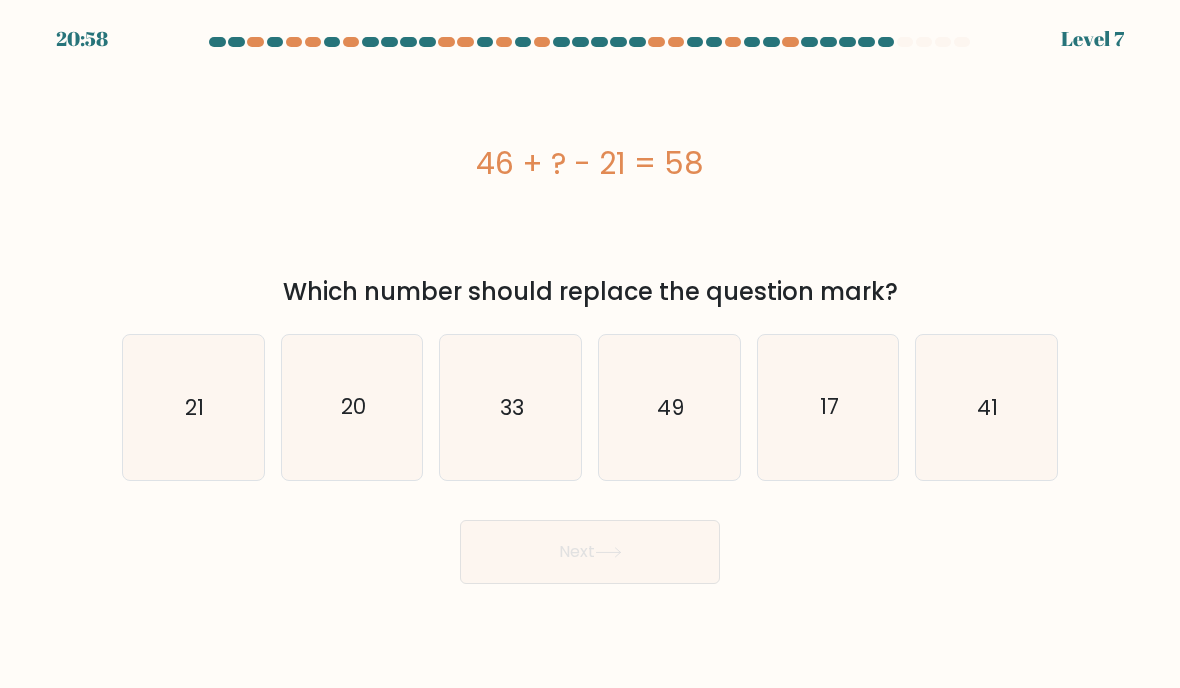 click on "33" at bounding box center [510, 407] 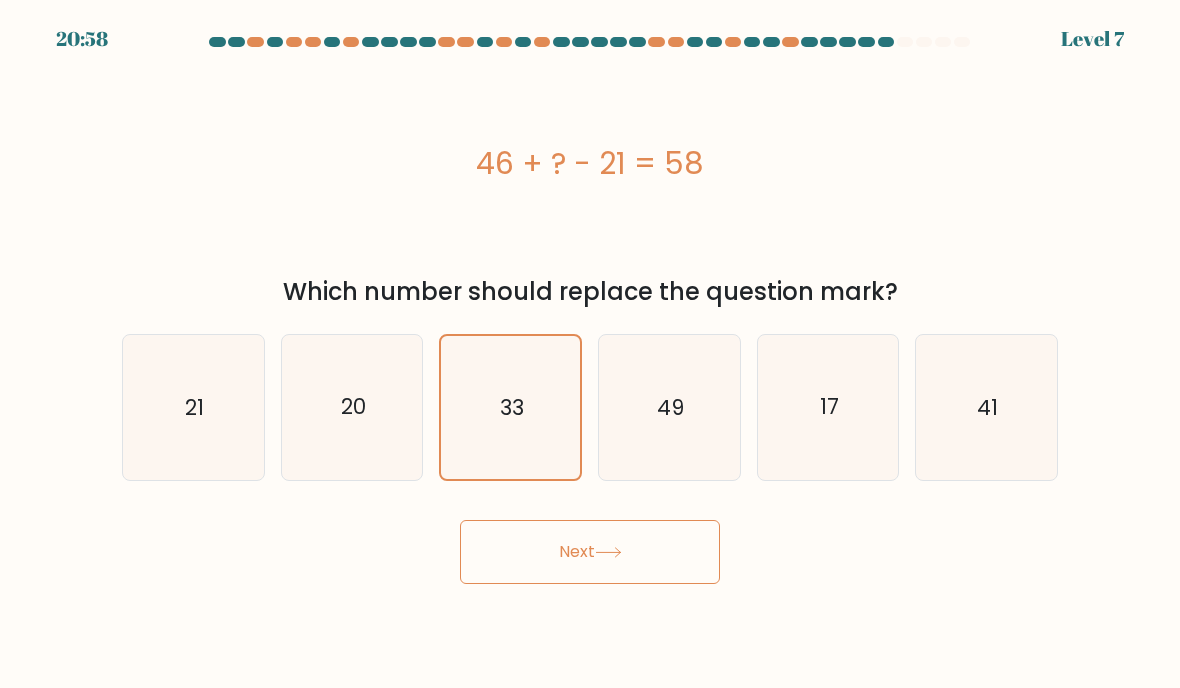 click on "Next" at bounding box center [590, 552] 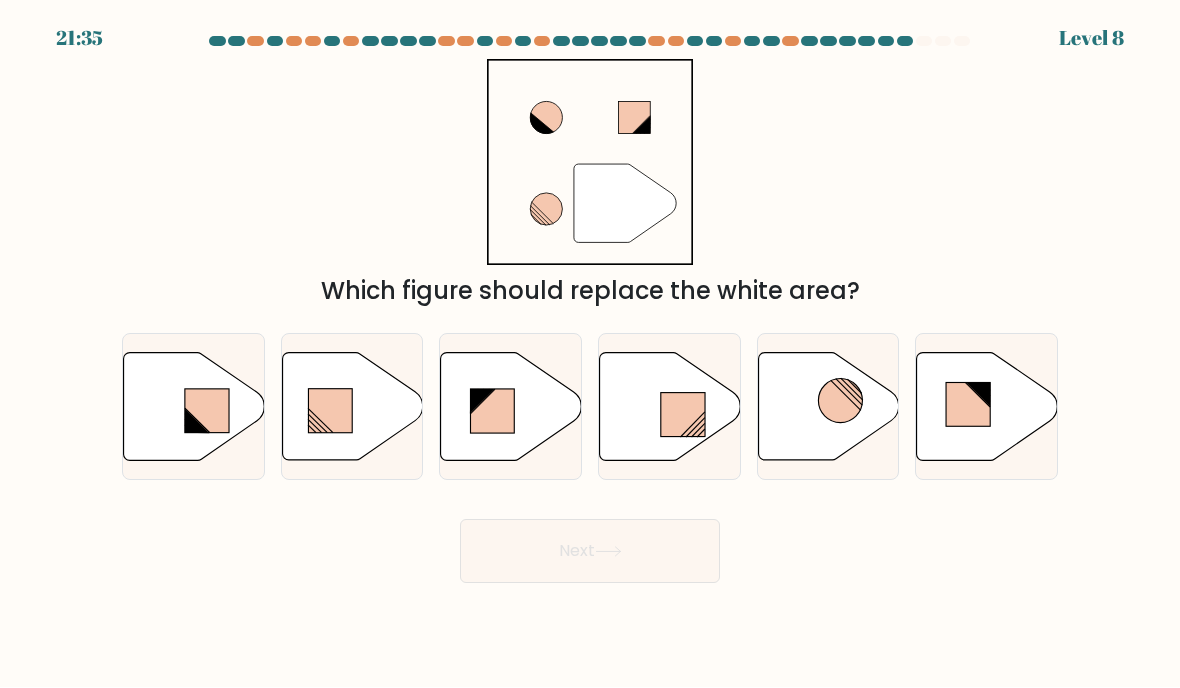 scroll, scrollTop: 84, scrollLeft: 0, axis: vertical 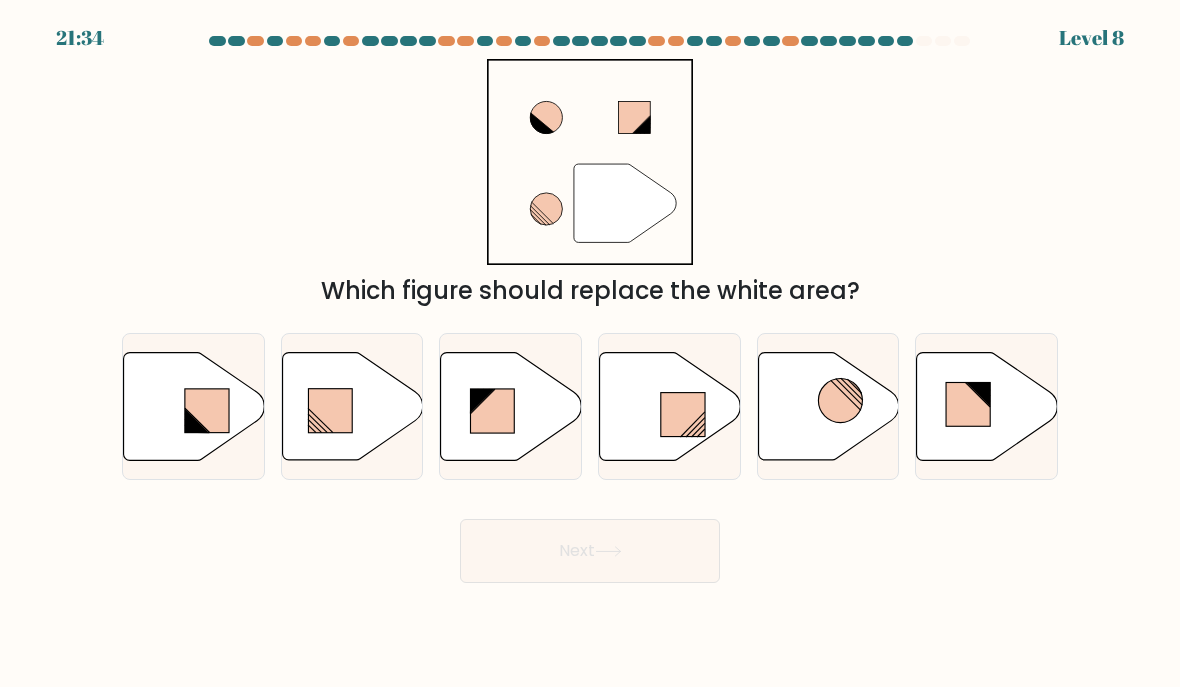 click at bounding box center (670, 407) 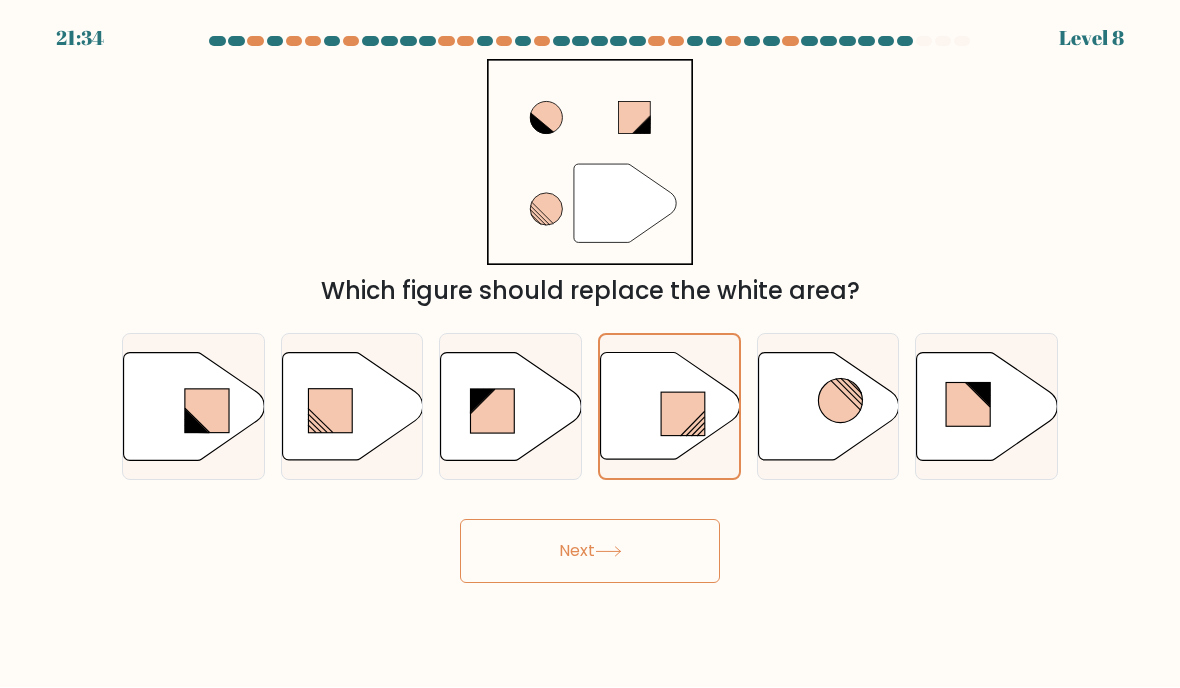 click on "Next" at bounding box center [590, 552] 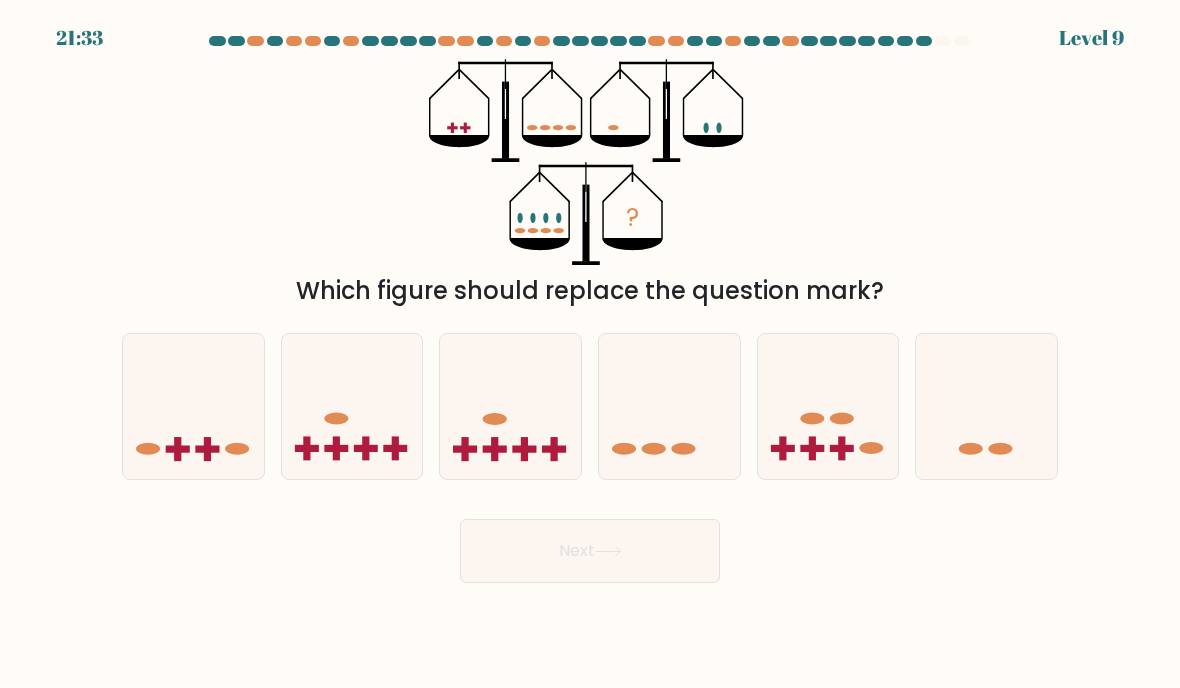 scroll, scrollTop: 0, scrollLeft: 0, axis: both 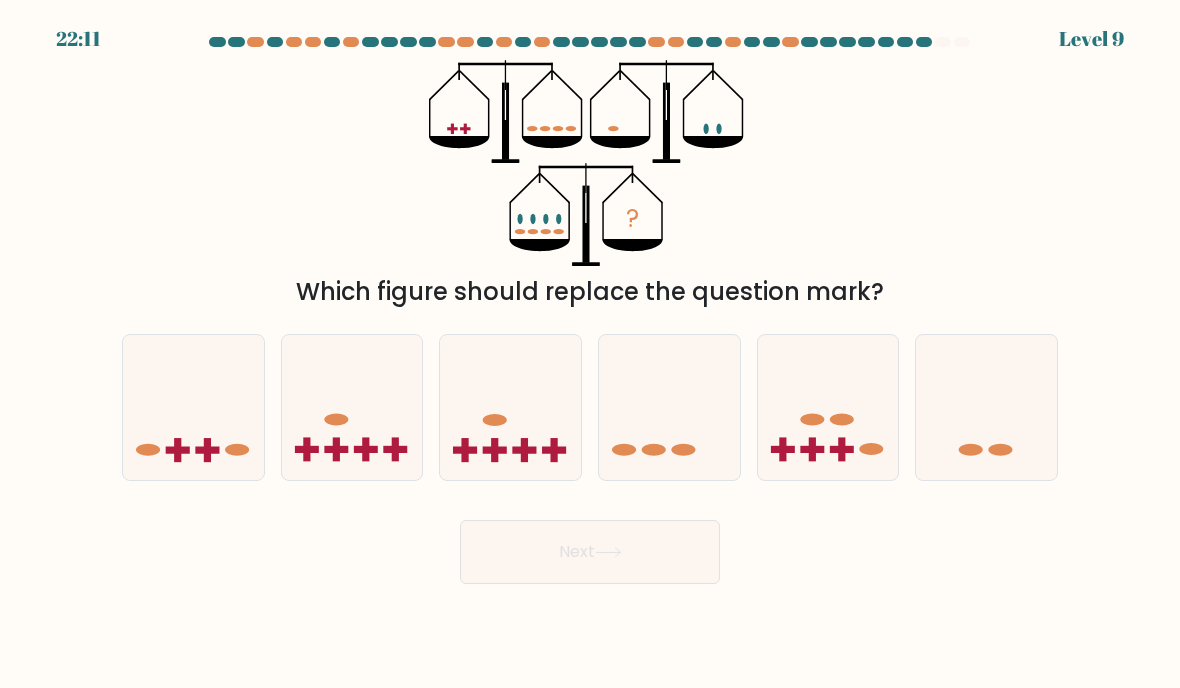 click at bounding box center [669, 407] 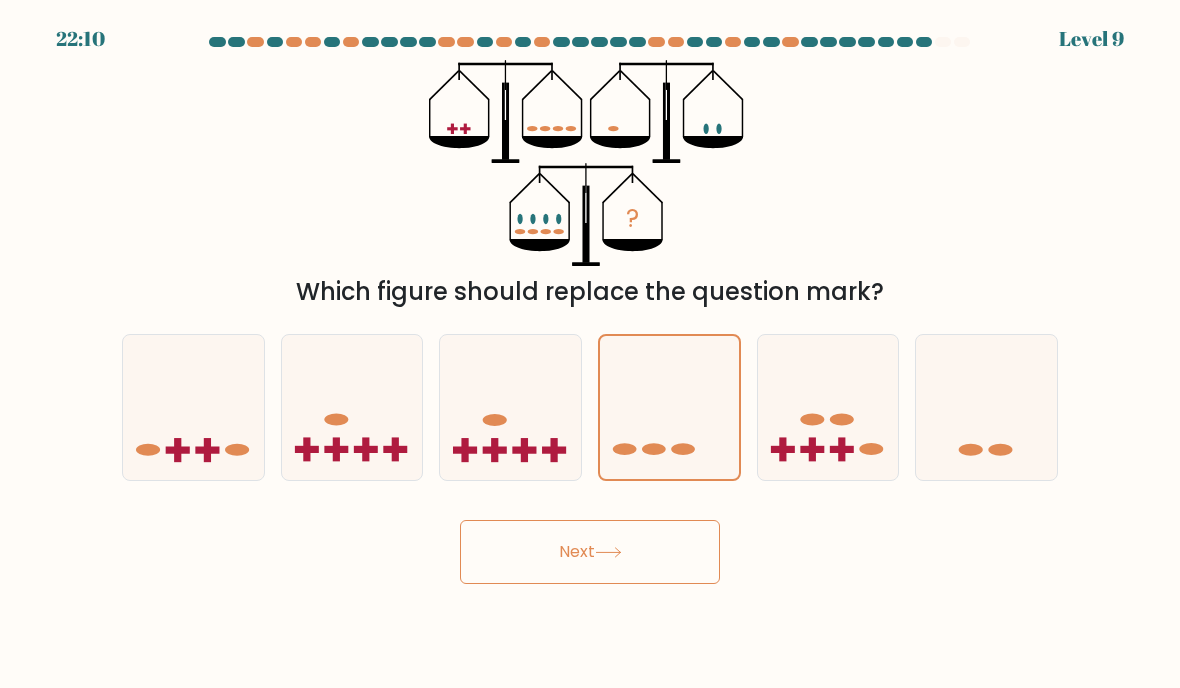 click at bounding box center (494, 450) 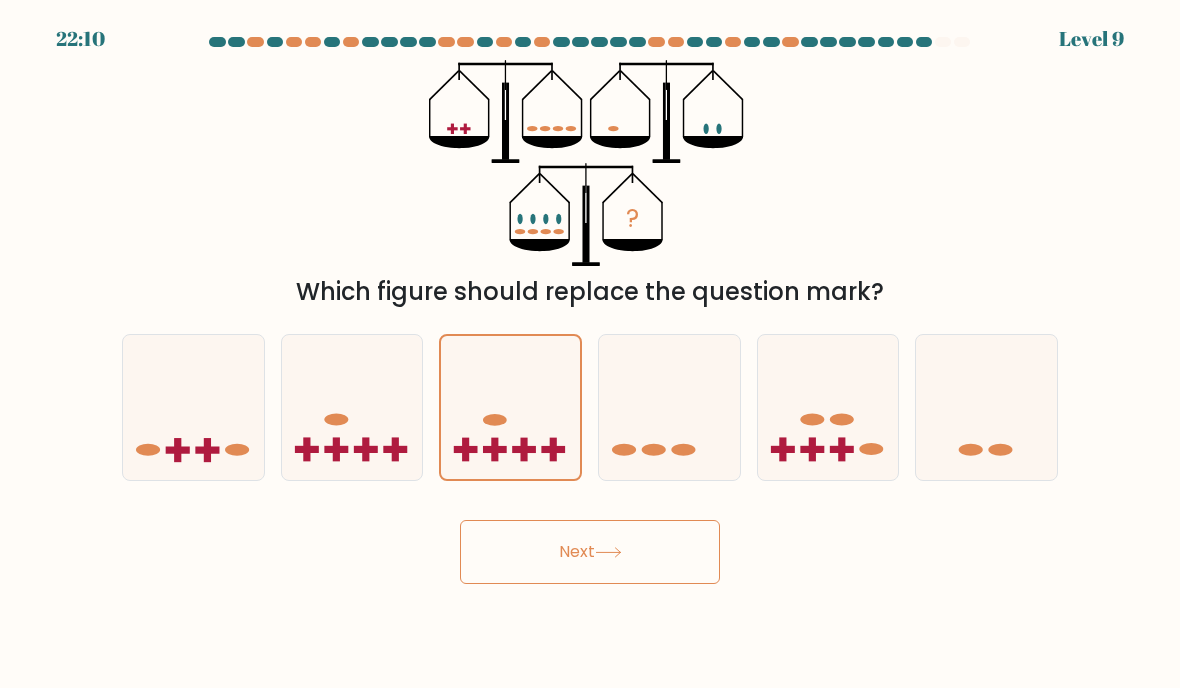 click on "Next" at bounding box center (590, 552) 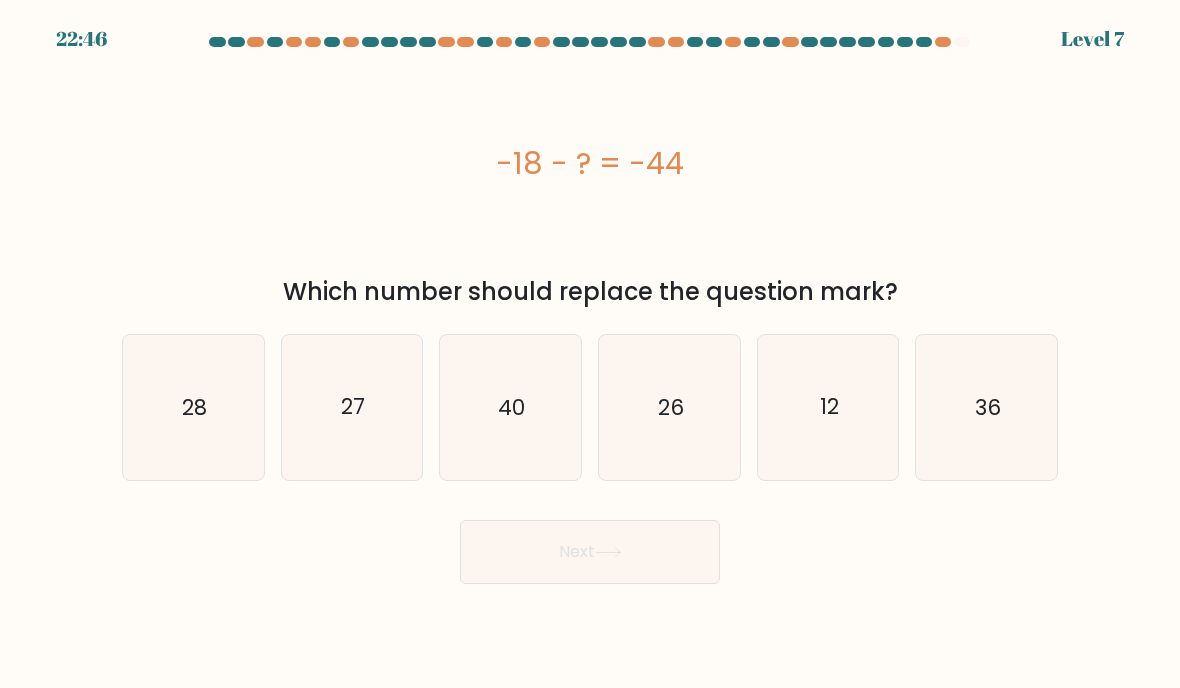 click on "12" at bounding box center [828, 407] 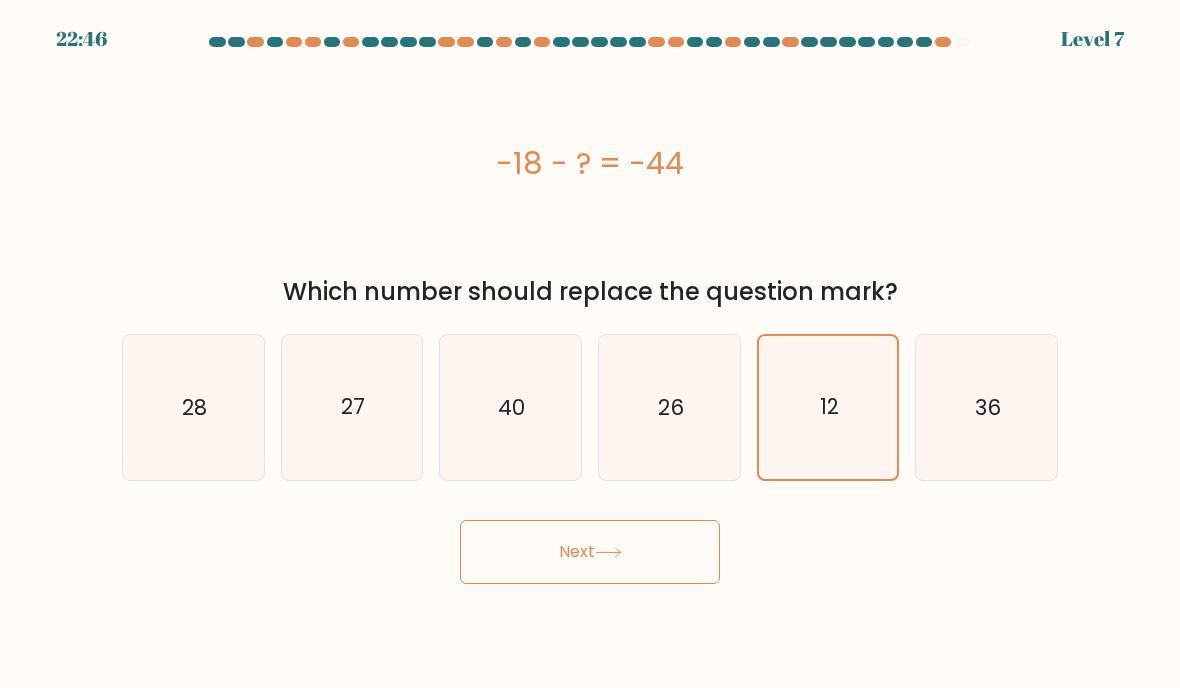 click on "Next" at bounding box center [590, 552] 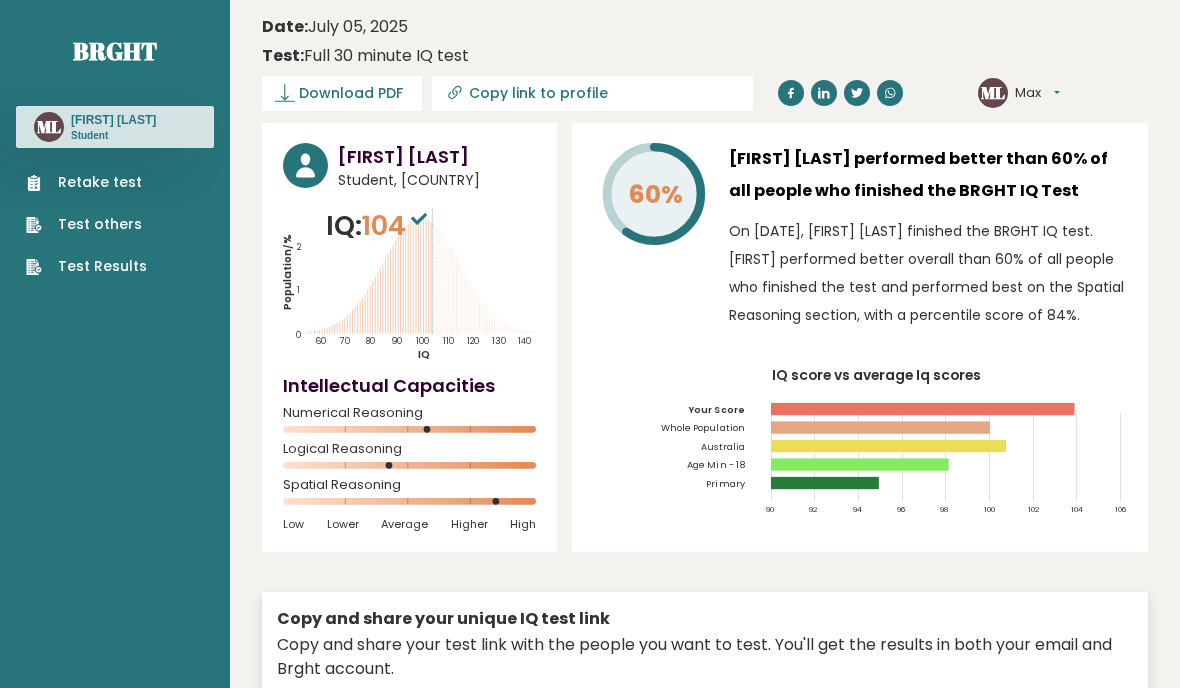 scroll, scrollTop: 0, scrollLeft: 0, axis: both 